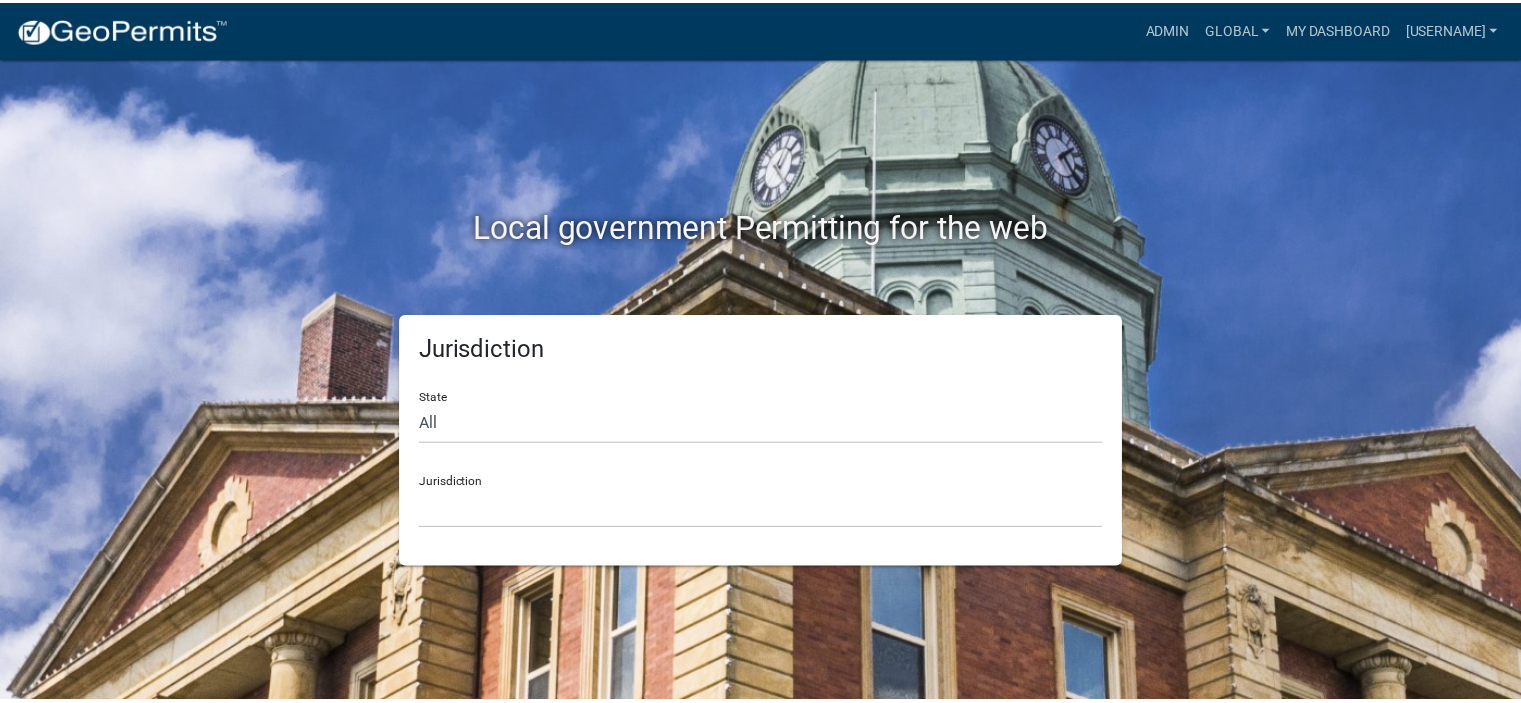 scroll, scrollTop: 0, scrollLeft: 0, axis: both 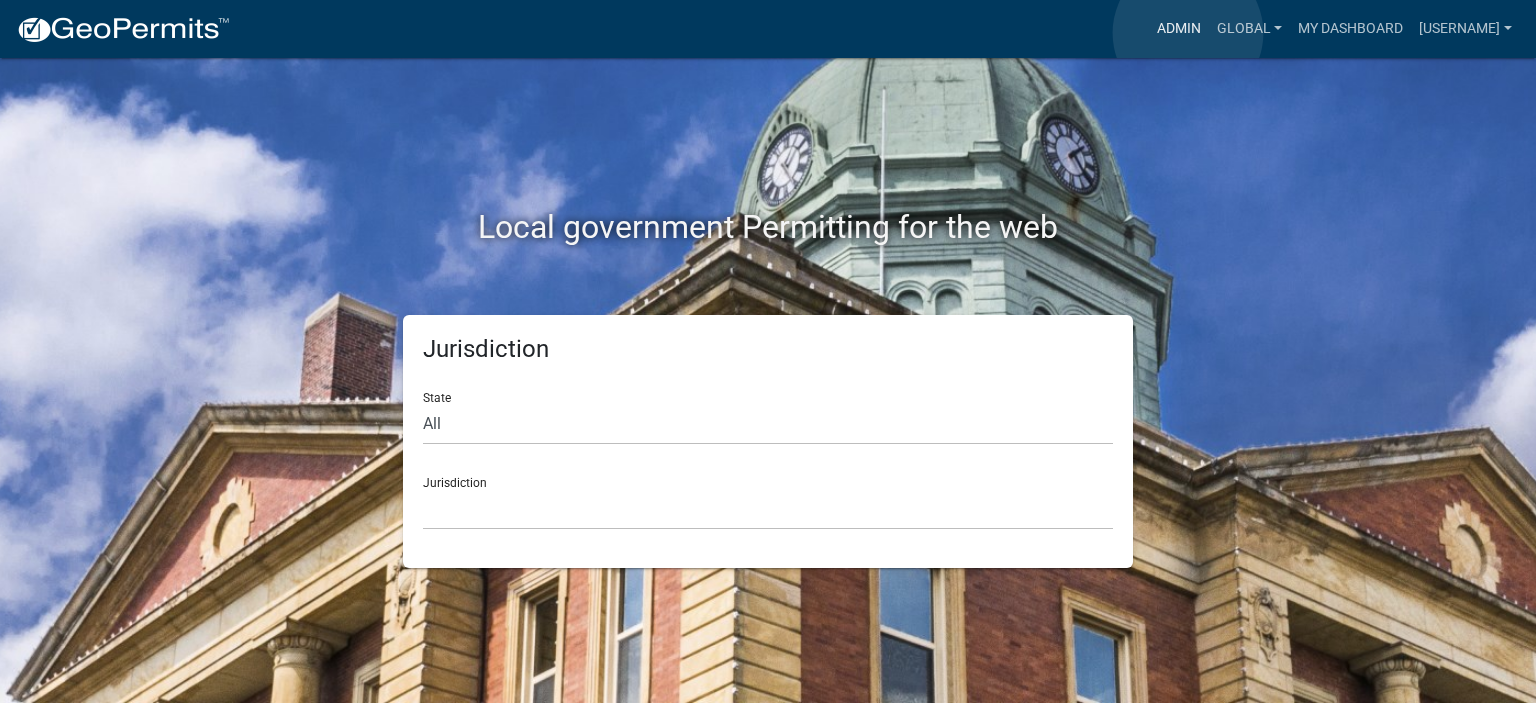 click on "Admin" at bounding box center [1179, 29] 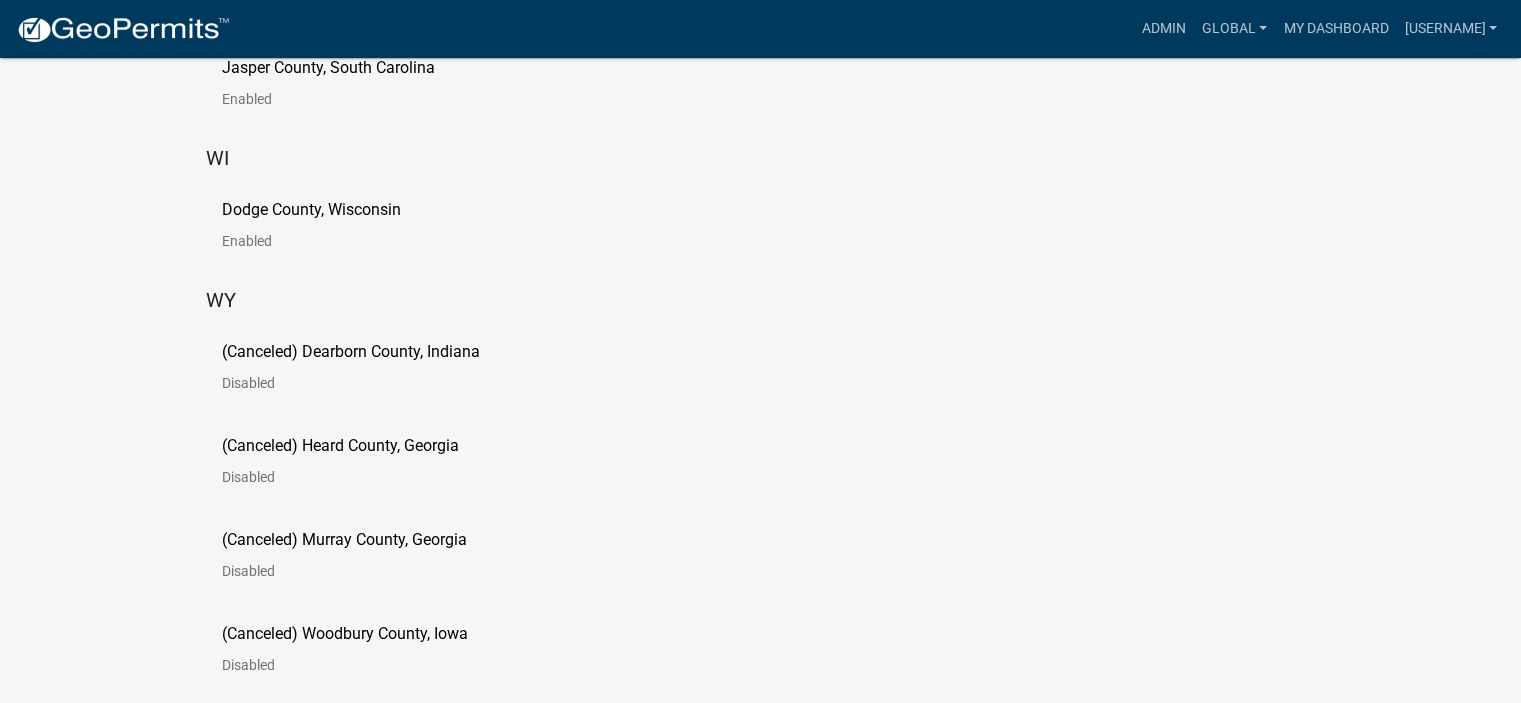 scroll, scrollTop: 444, scrollLeft: 0, axis: vertical 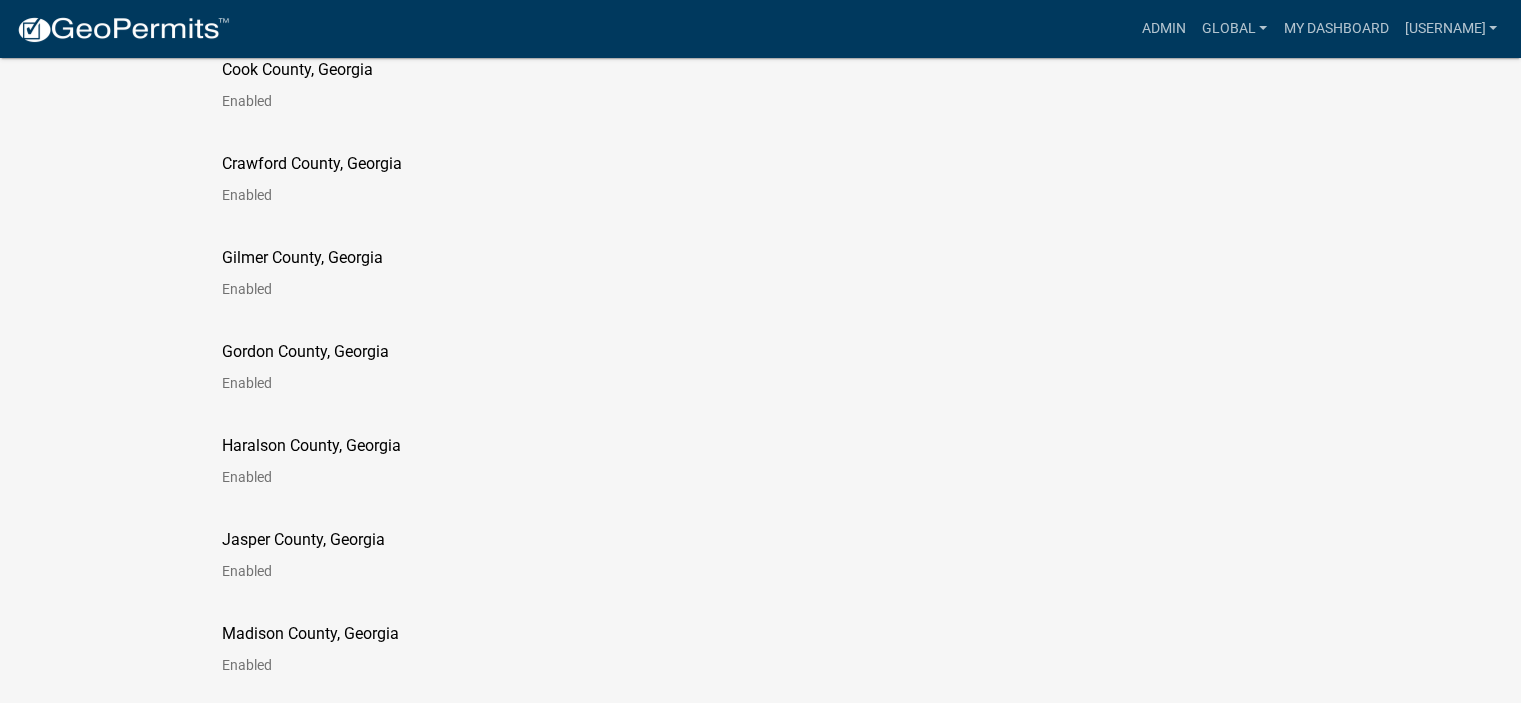 click on "Gordon County, Georgia" 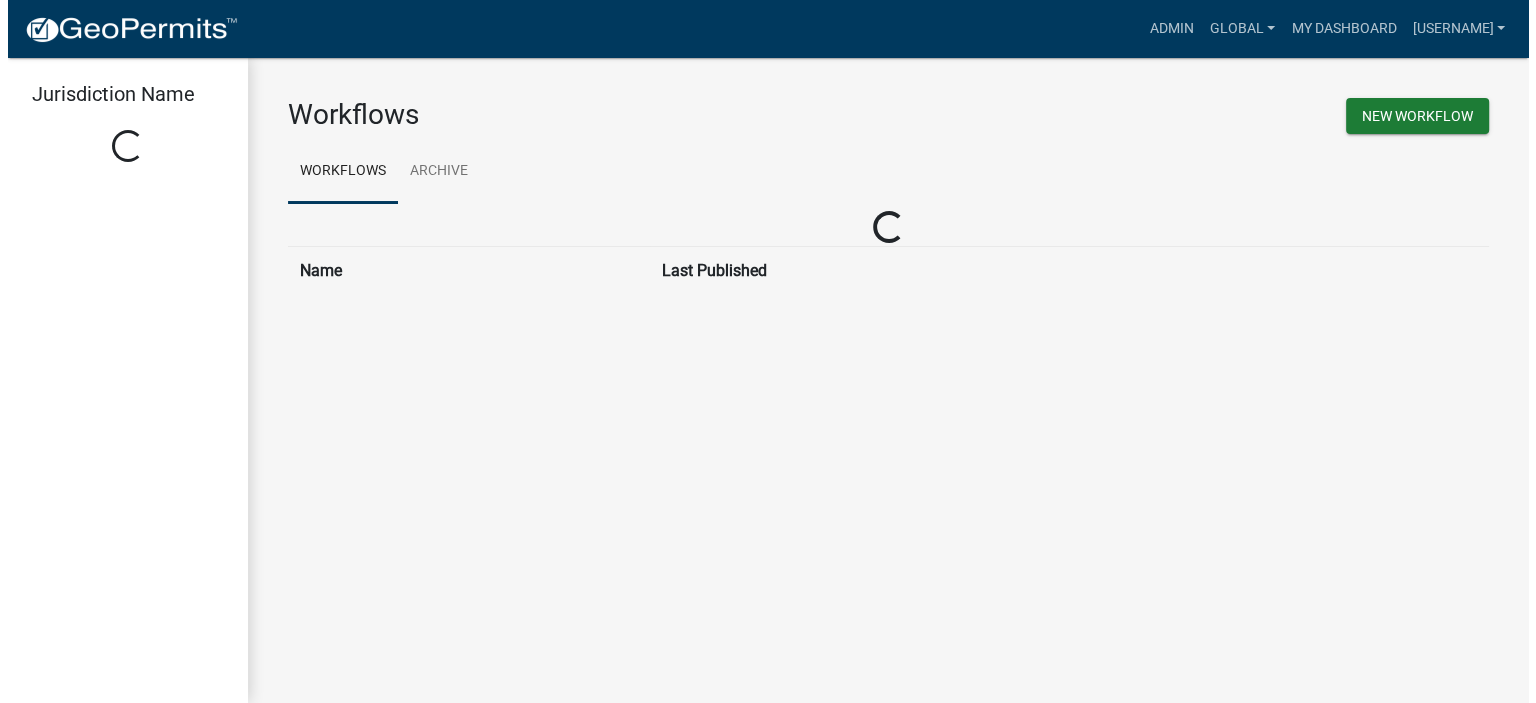 scroll, scrollTop: 0, scrollLeft: 0, axis: both 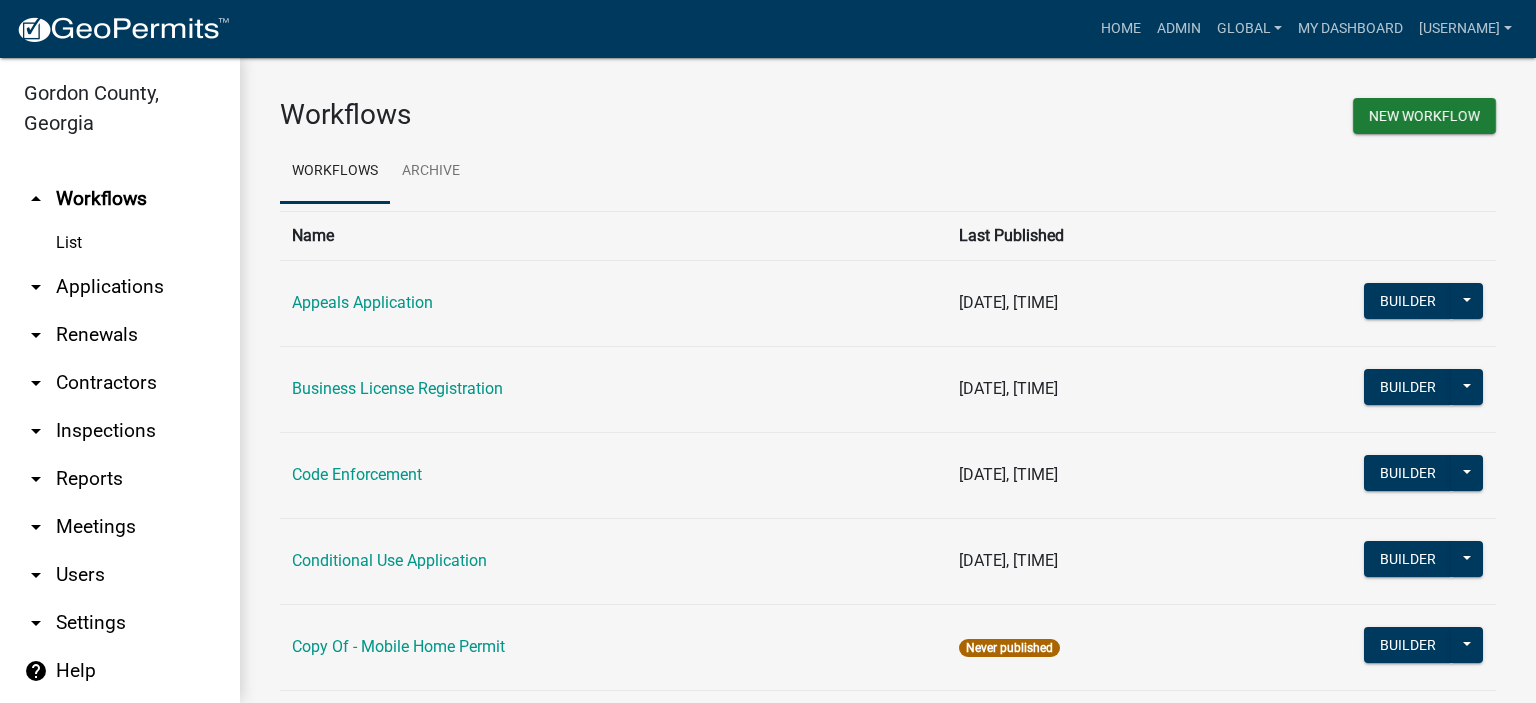 click on "arrow_drop_down   Settings" at bounding box center (120, 623) 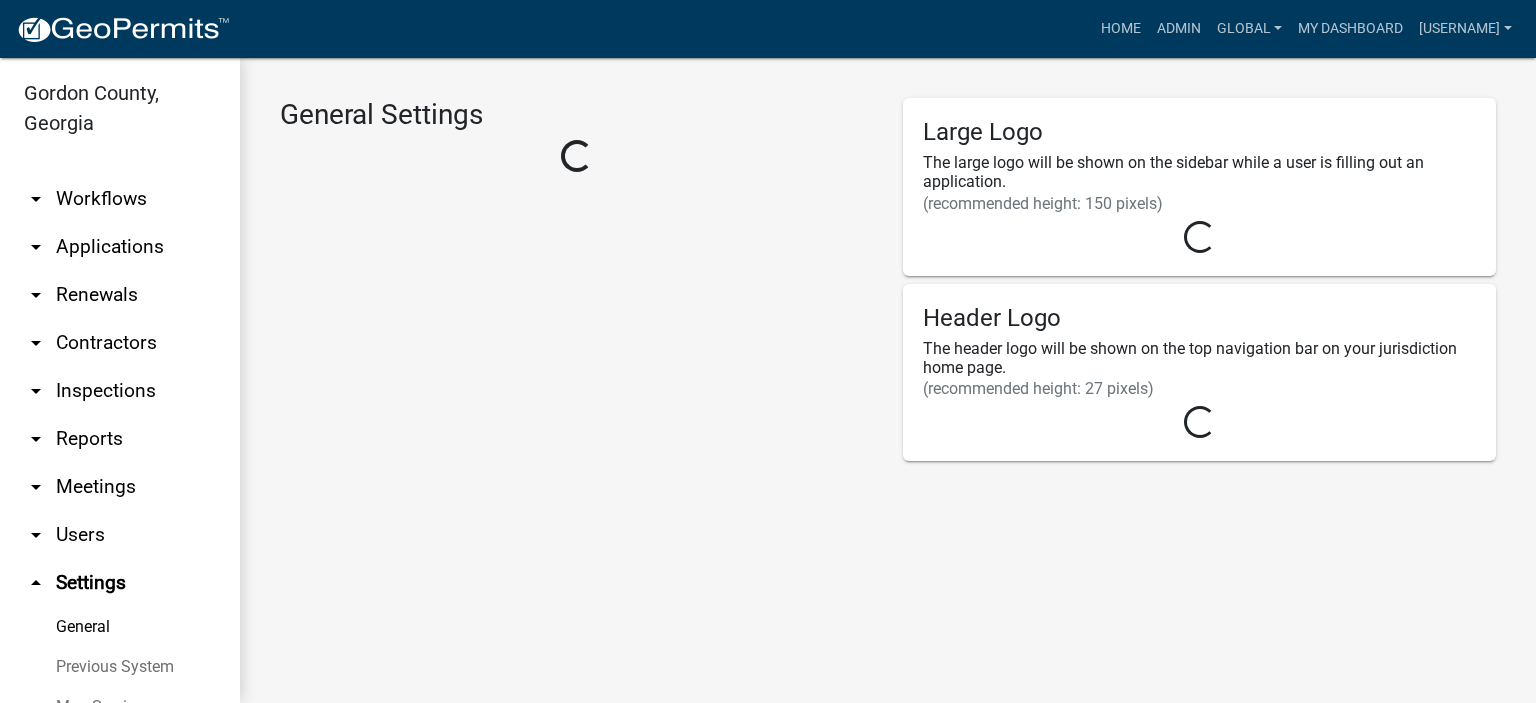 select on "GA" 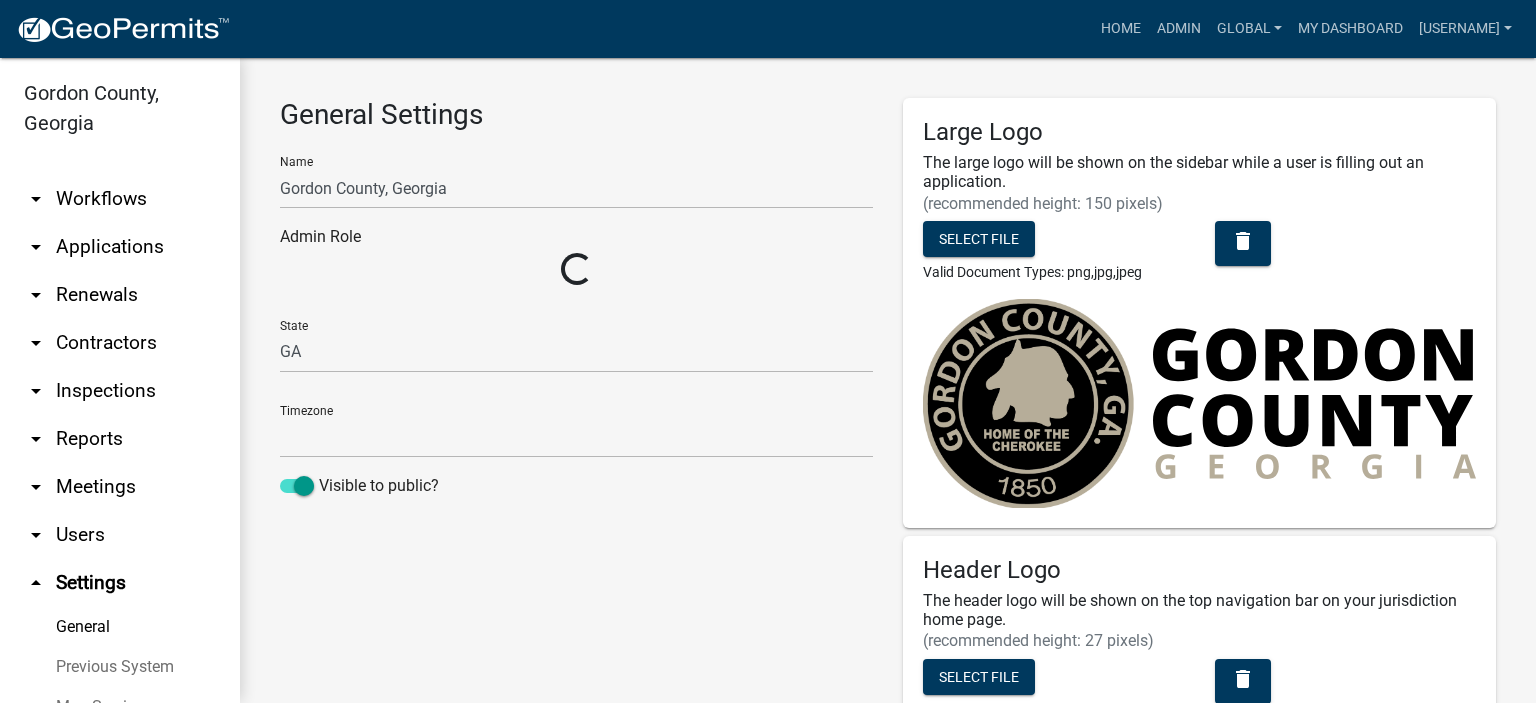 scroll, scrollTop: 361, scrollLeft: 0, axis: vertical 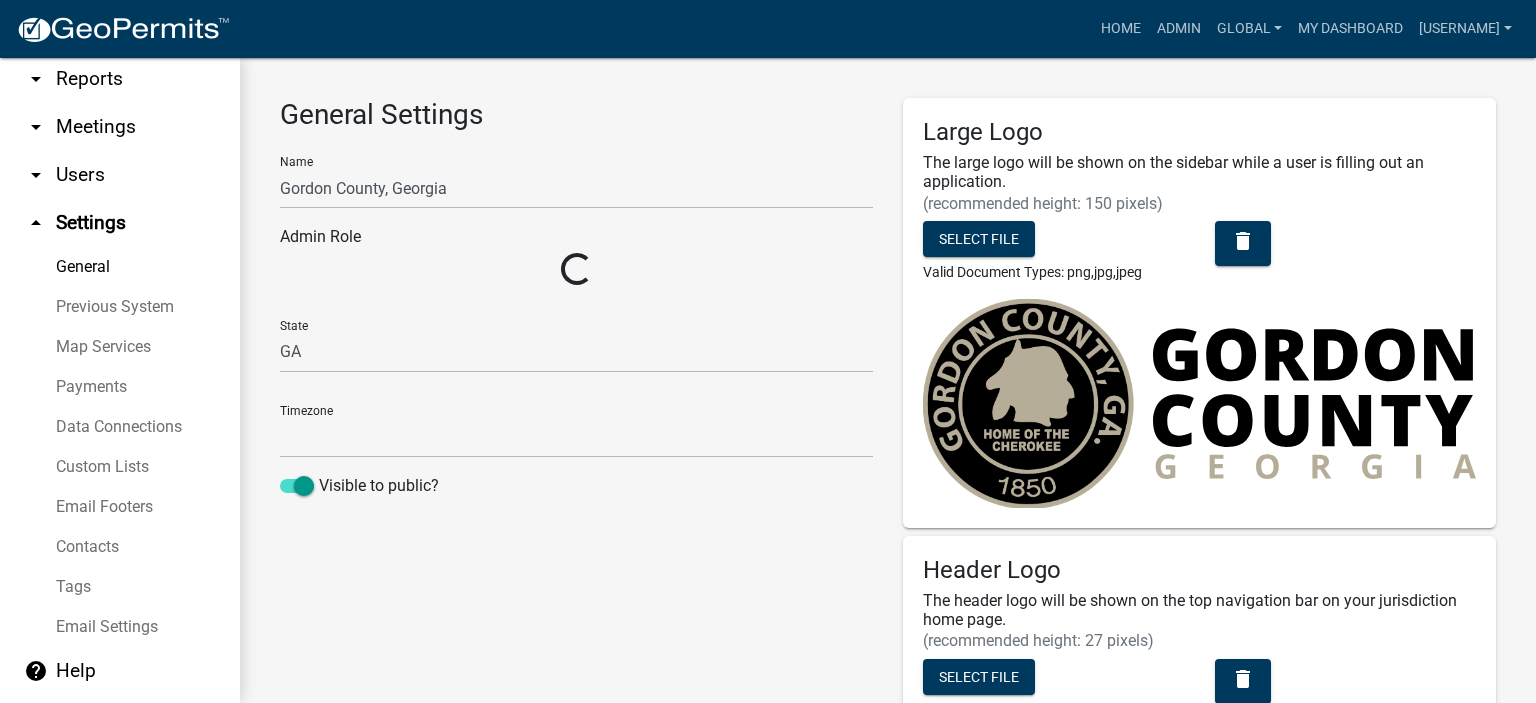 select on "8f624980-0f5f-4133-9fb1-90f1318324c7" 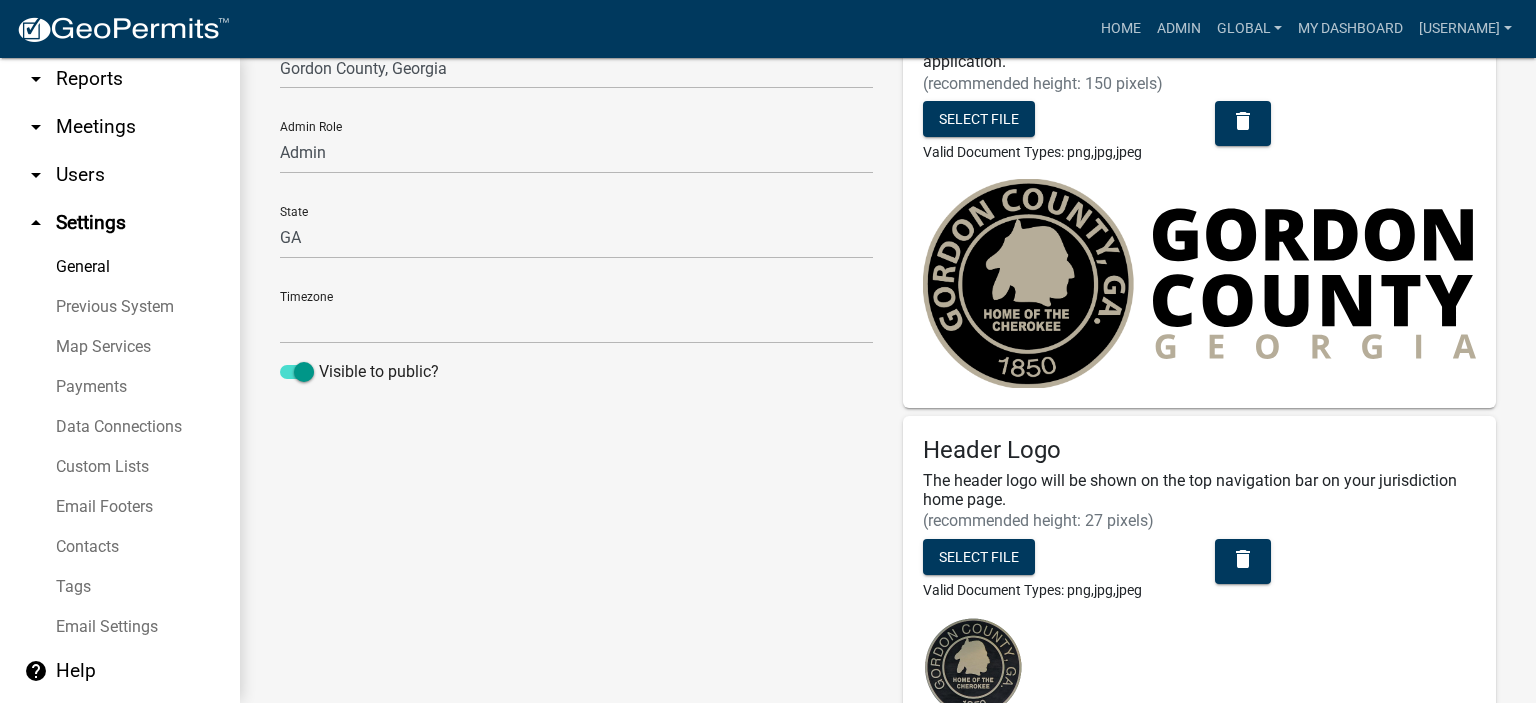 scroll, scrollTop: 249, scrollLeft: 0, axis: vertical 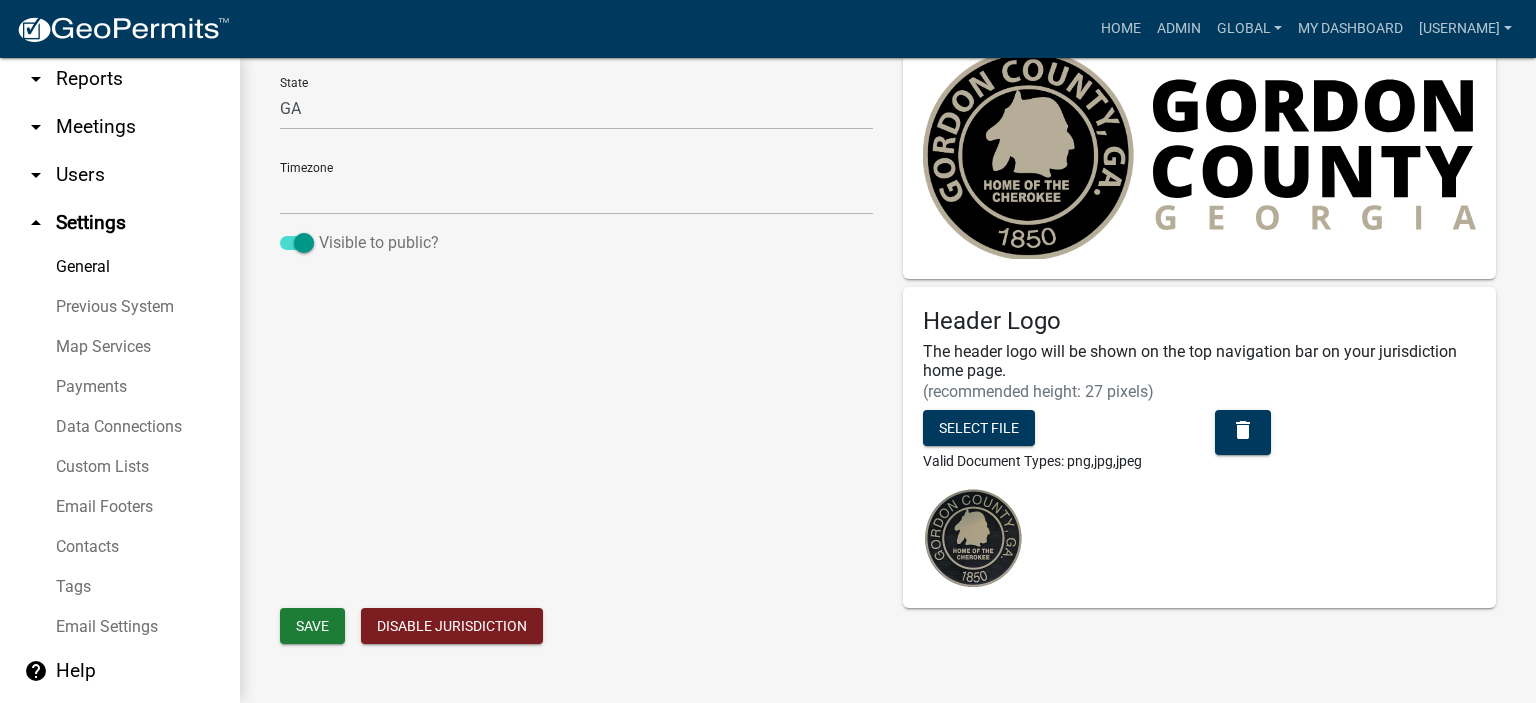click 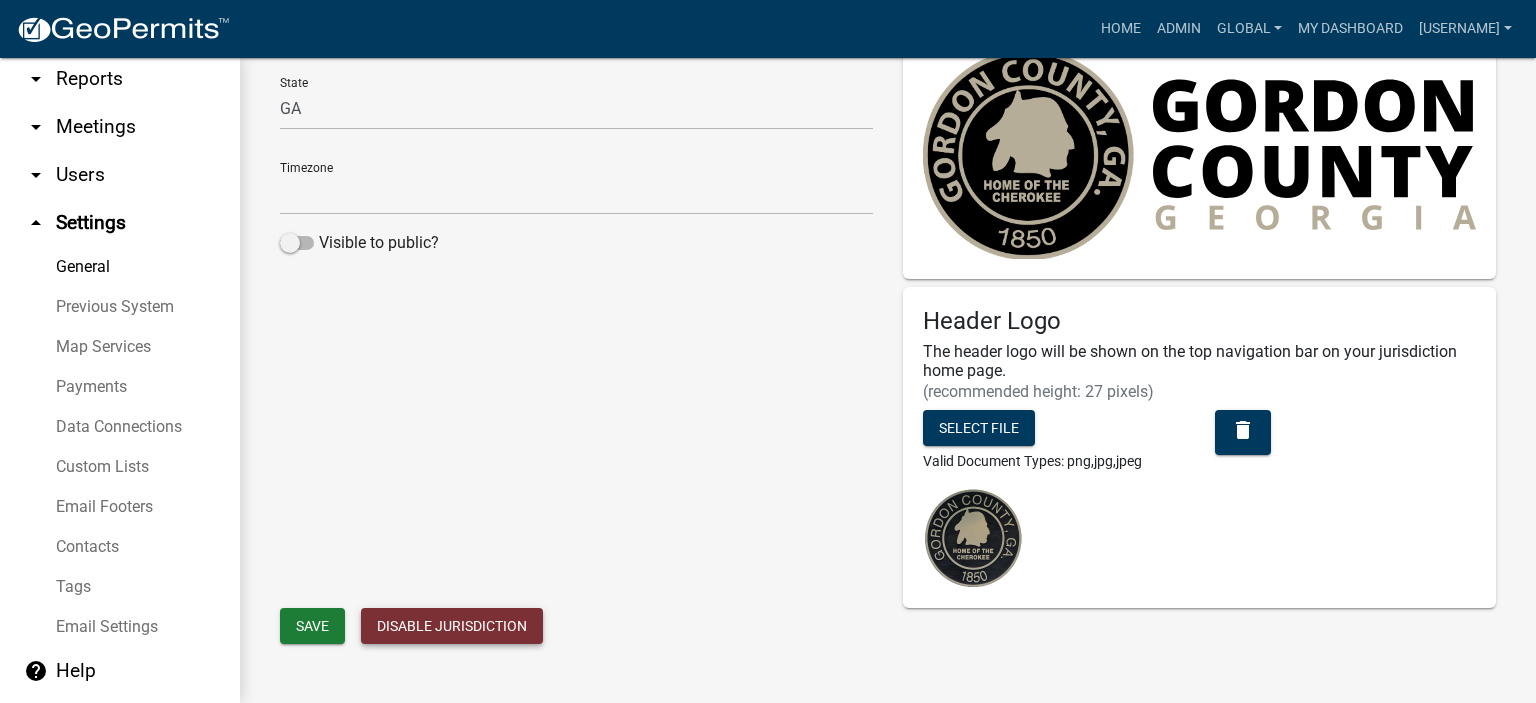 click on "Disable Jurisdiction" at bounding box center [452, 626] 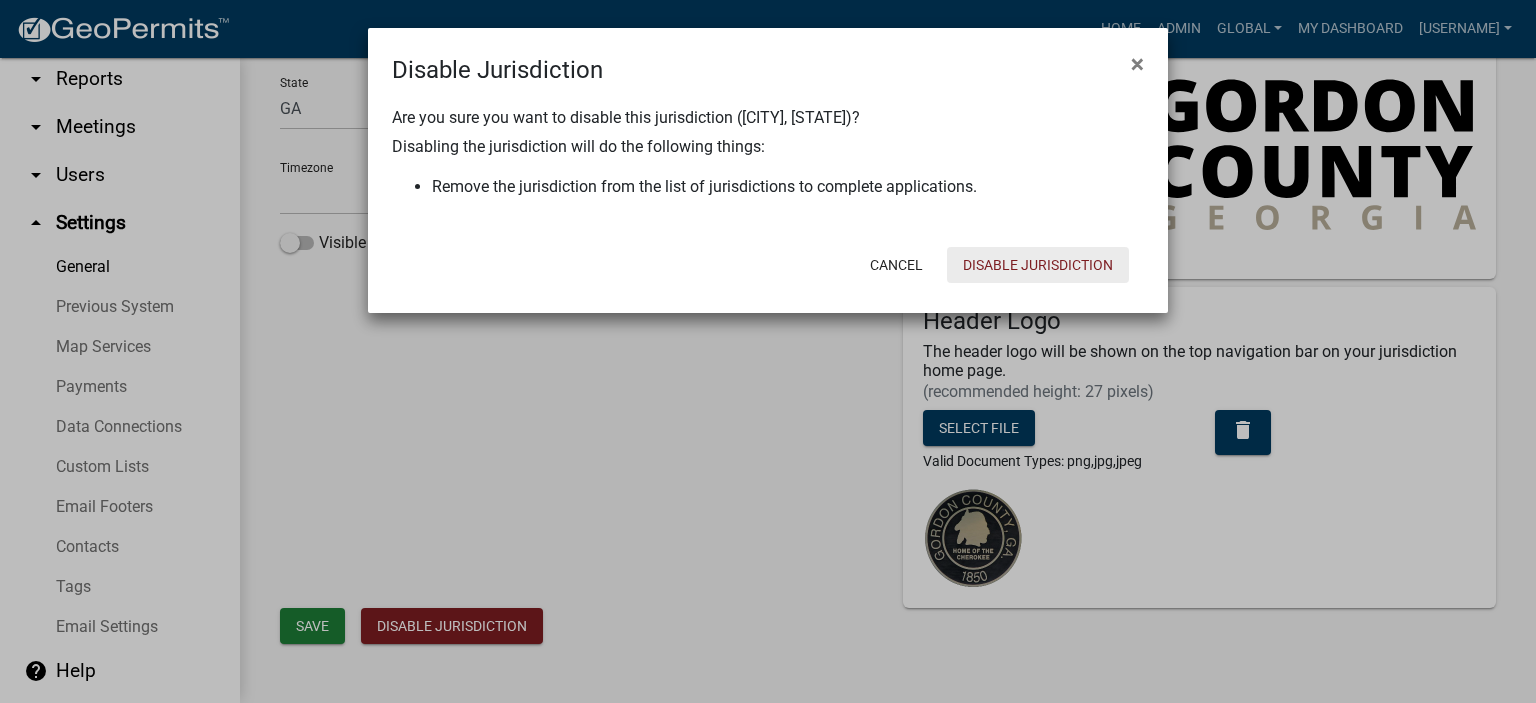 click on "Disable Jurisdiction" 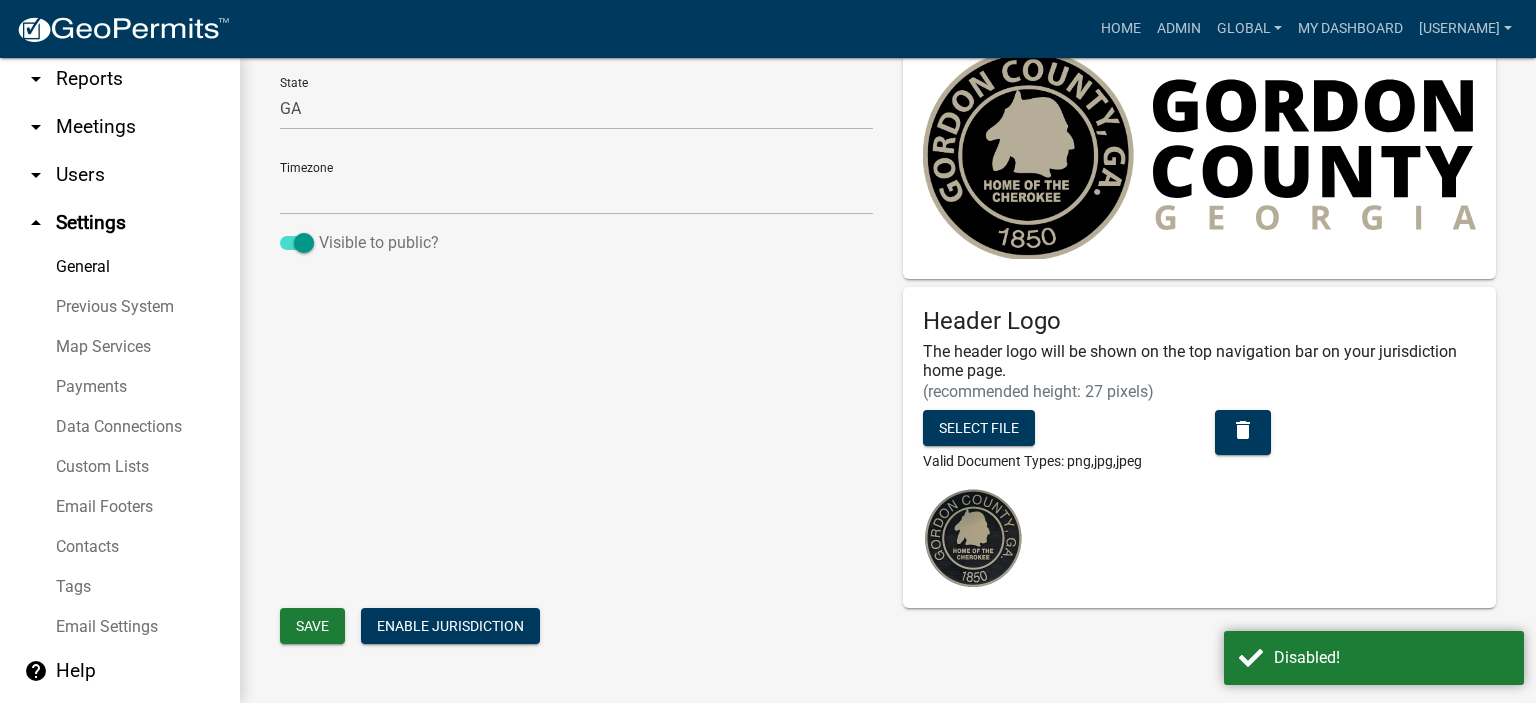 click 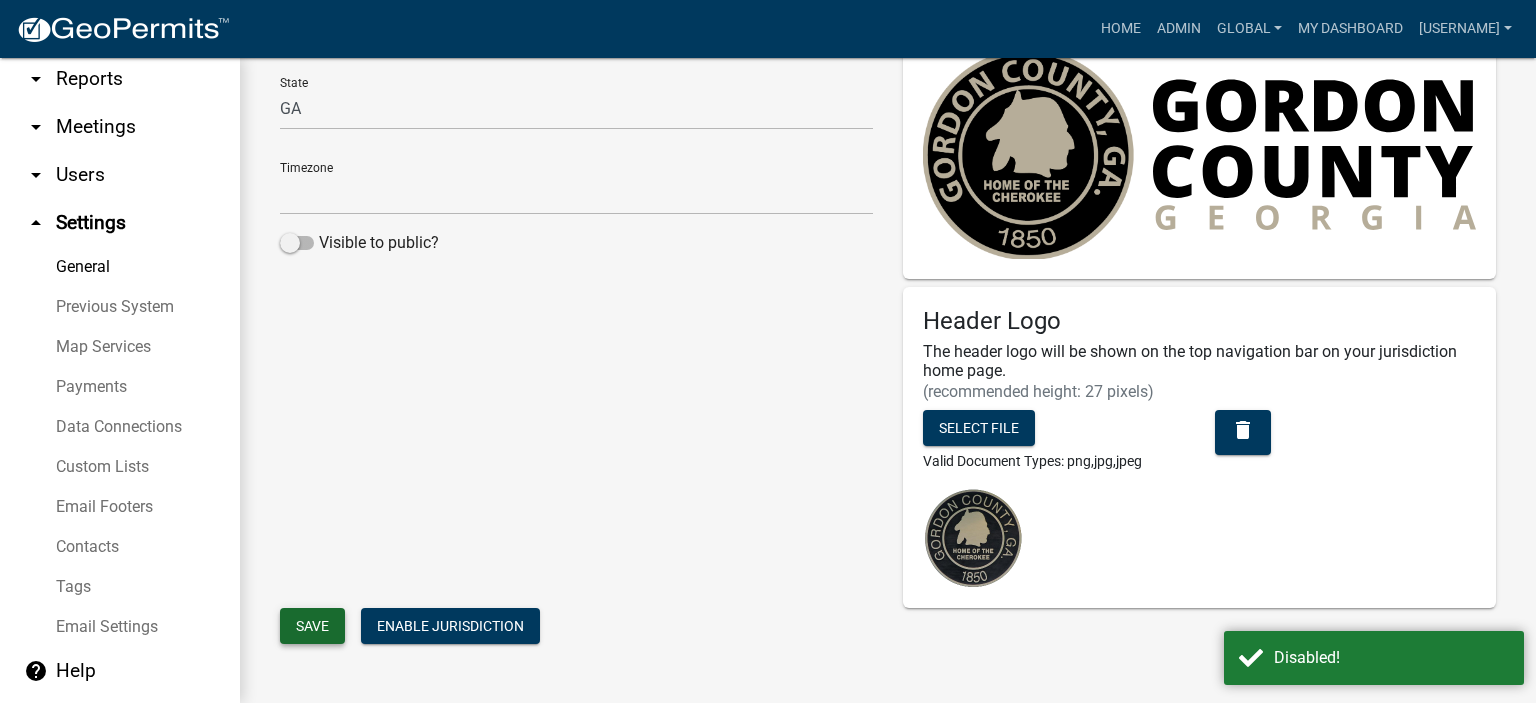 click on "Save" 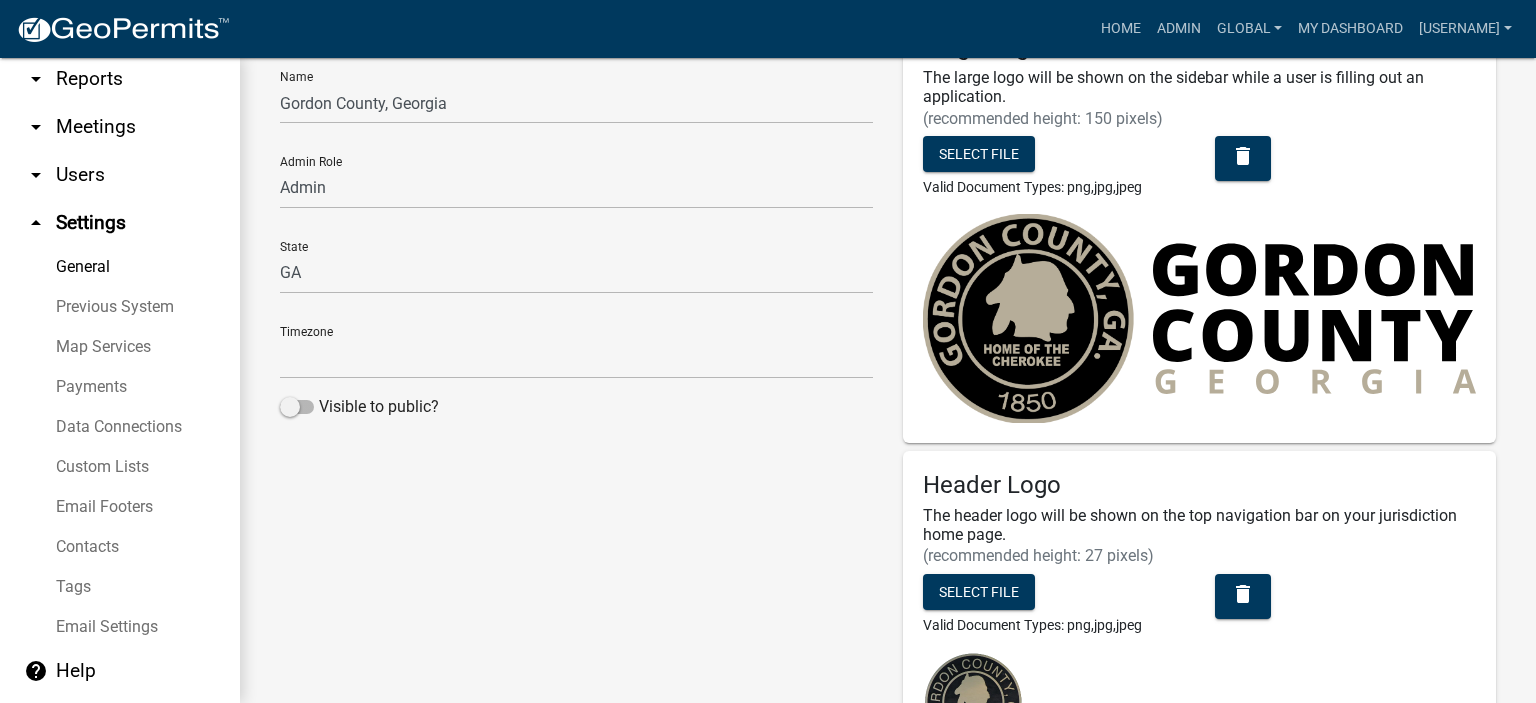 scroll, scrollTop: 0, scrollLeft: 0, axis: both 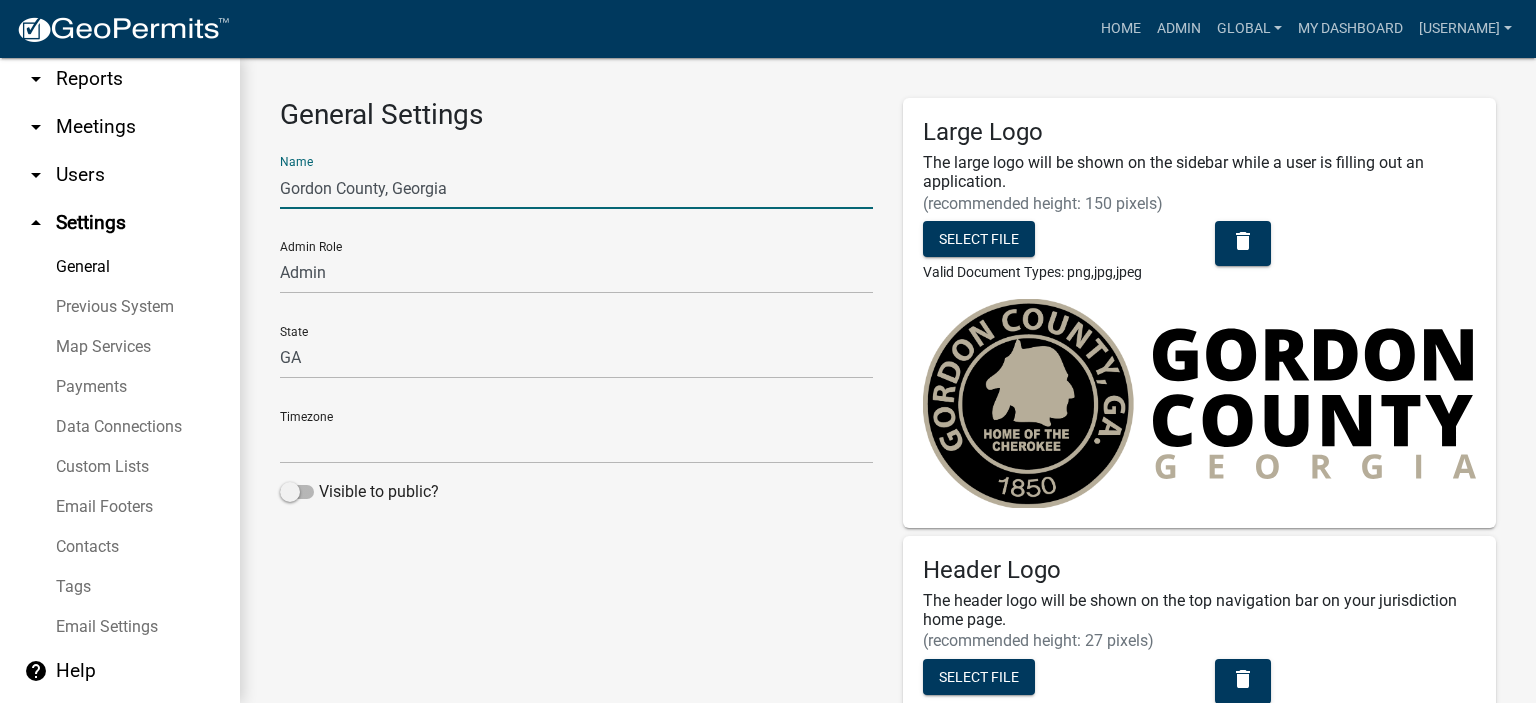 click on "Gordon County, Georgia" 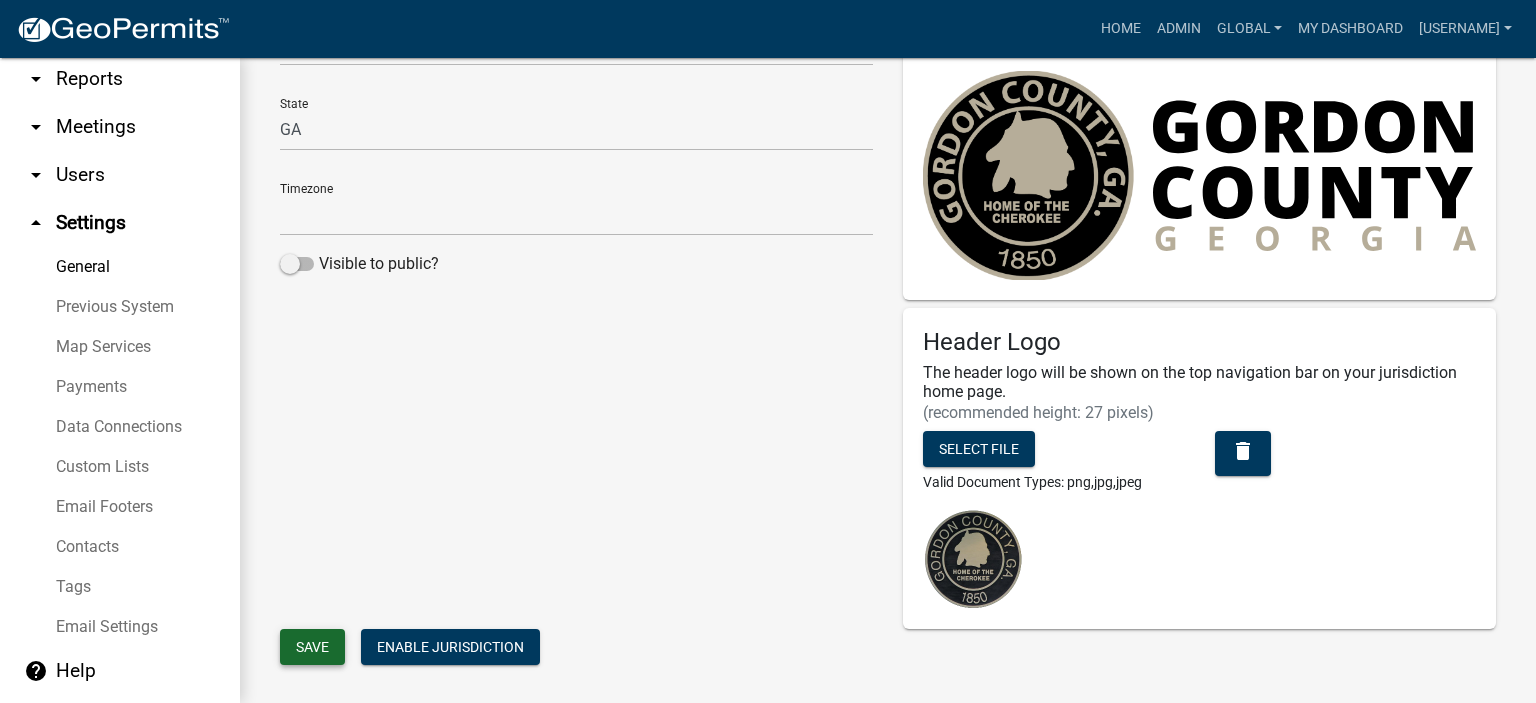 scroll, scrollTop: 249, scrollLeft: 0, axis: vertical 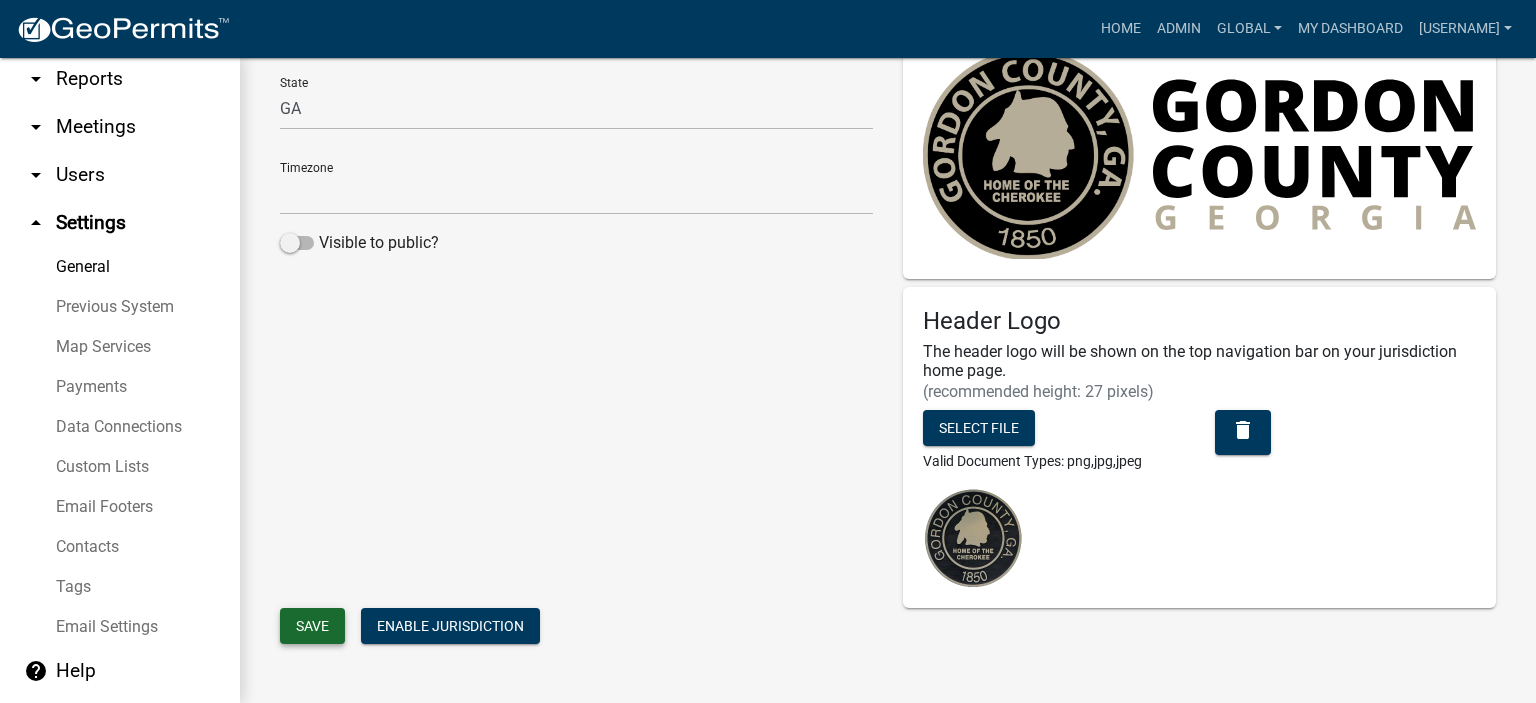 type on "(Canceled) Gordon County, Georgia" 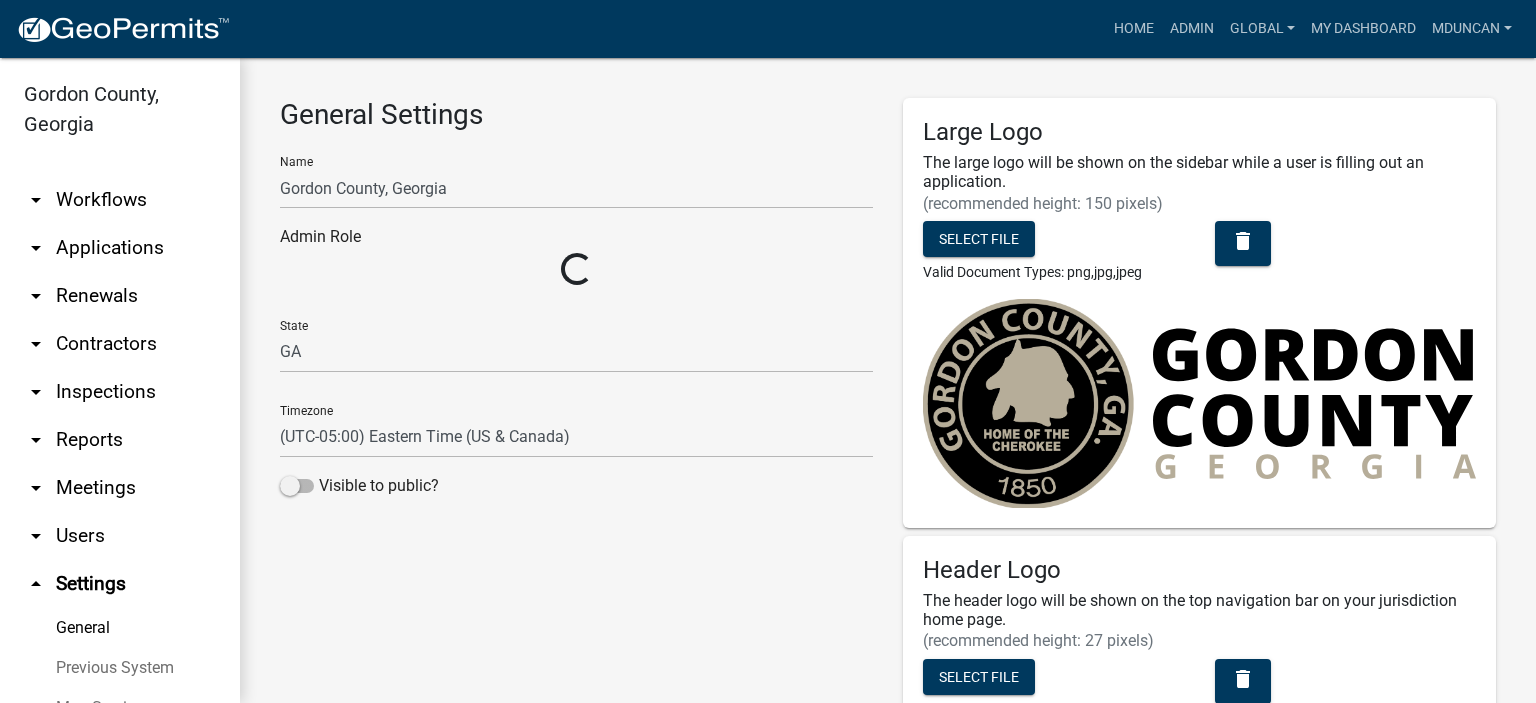 select on "GA" 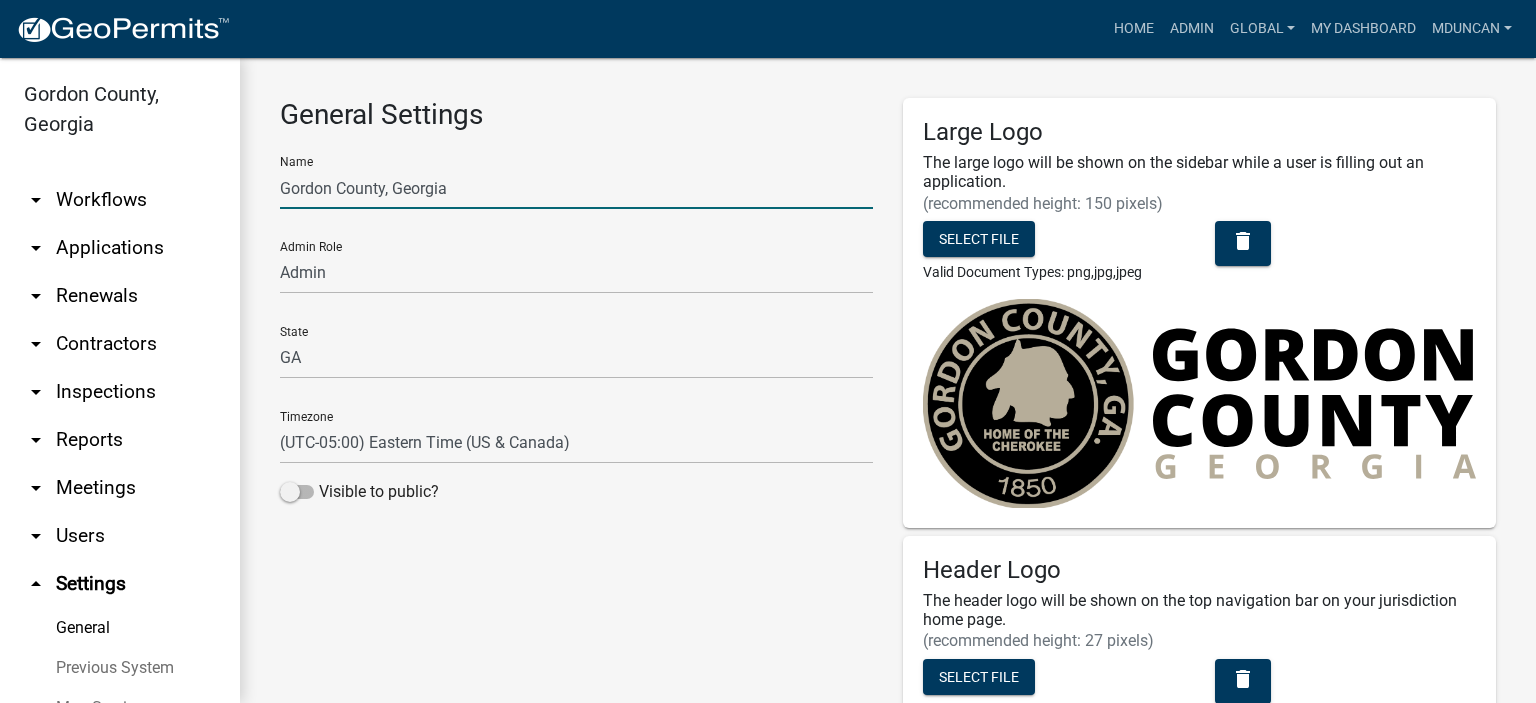 click on "Gordon County, Georgia" 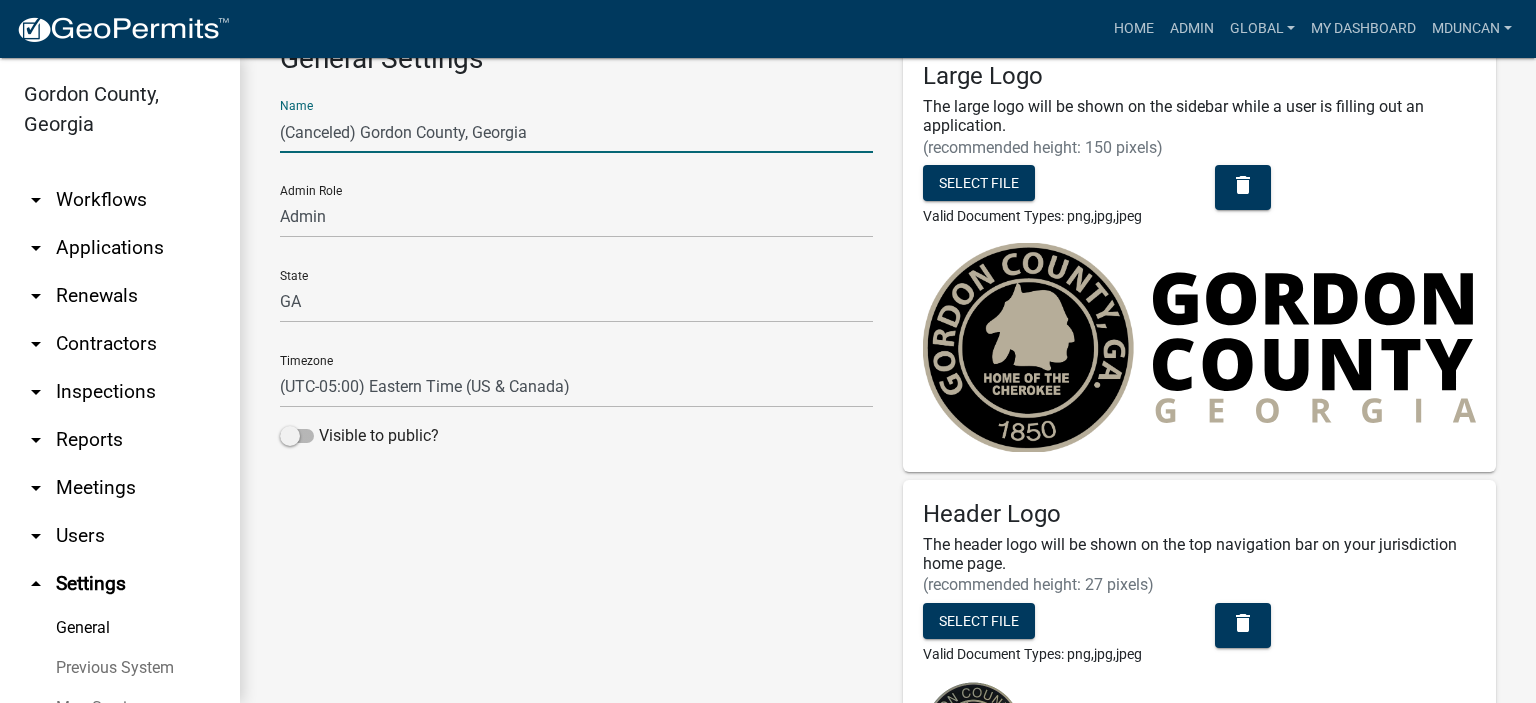 scroll, scrollTop: 249, scrollLeft: 0, axis: vertical 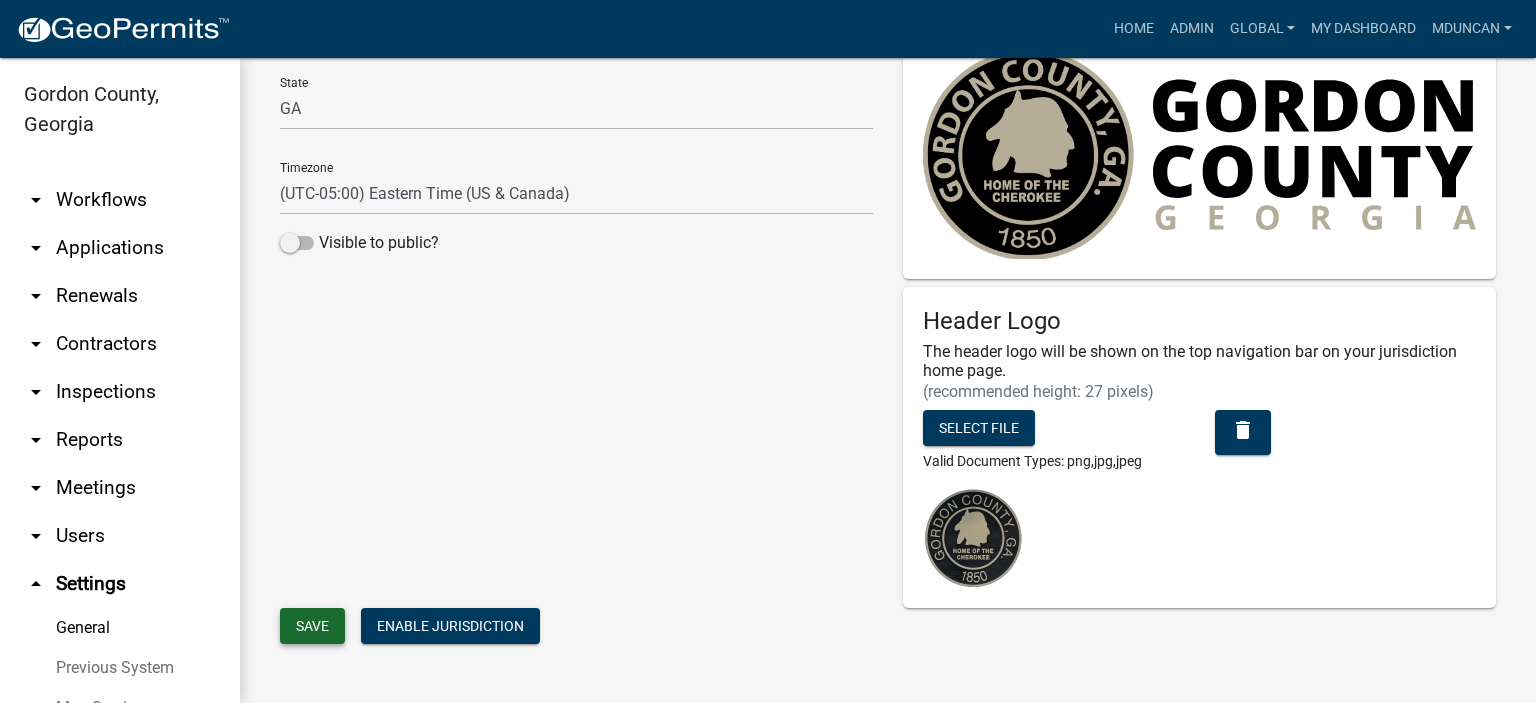type on "(Canceled) Gordon County, Georgia" 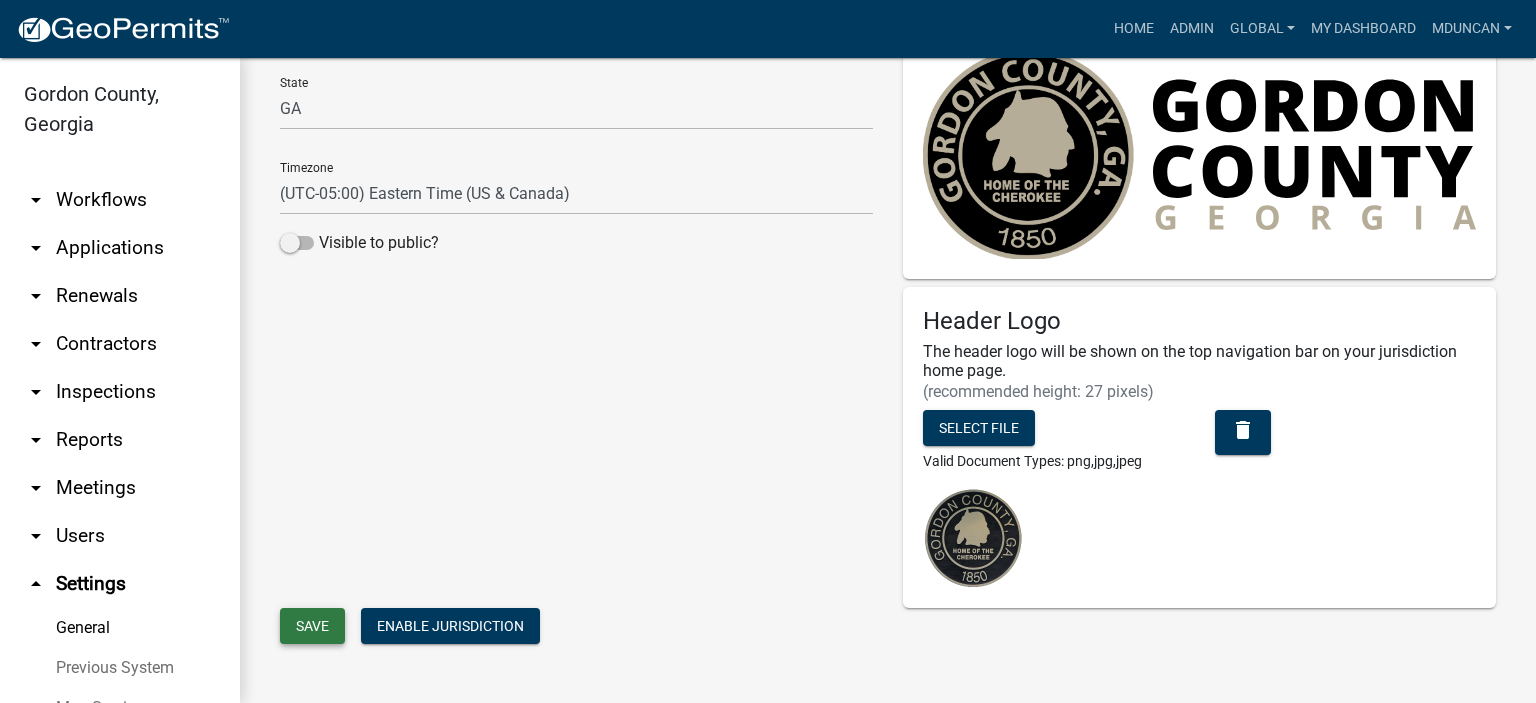 click on "Save" 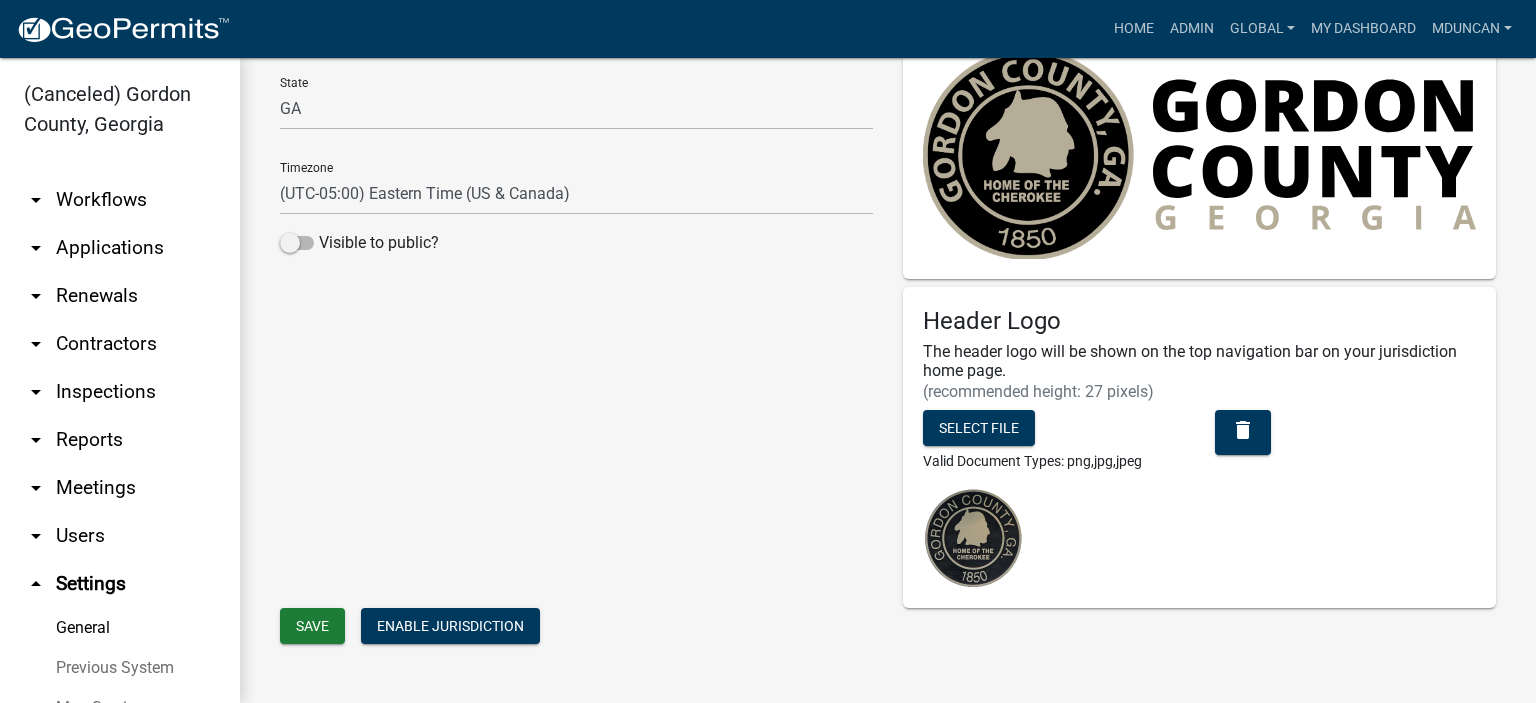 click on "arrow_drop_down   Users" at bounding box center (120, 536) 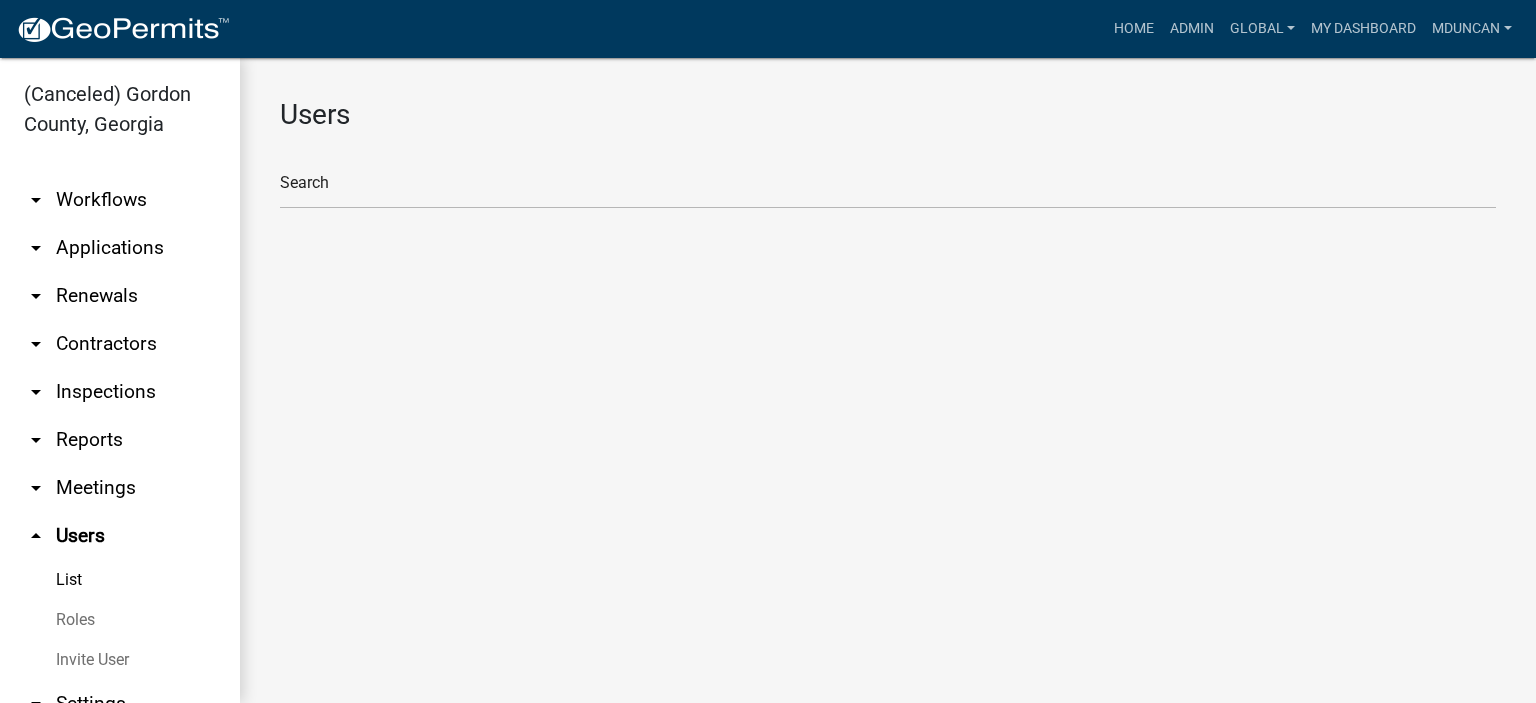 scroll, scrollTop: 0, scrollLeft: 0, axis: both 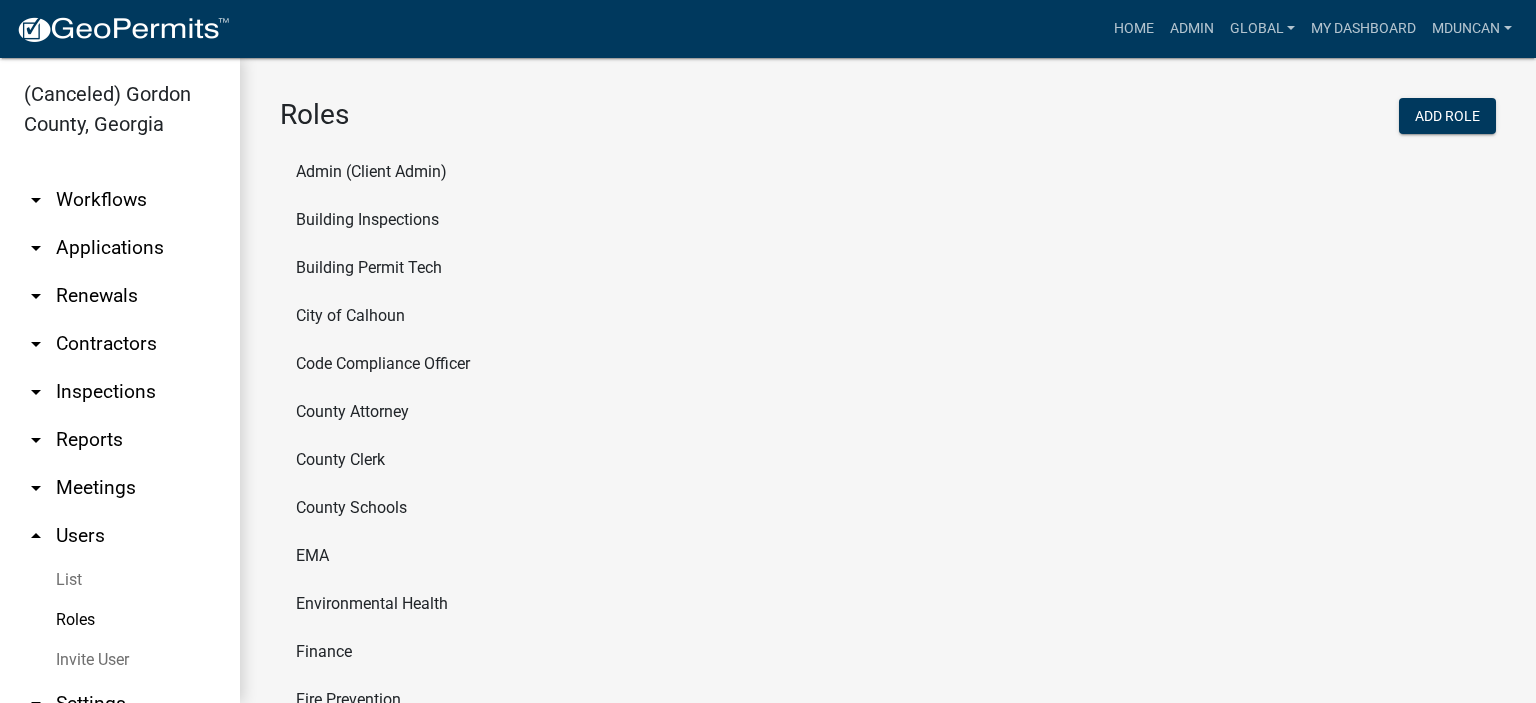 click on "Admin (Client Admin)" 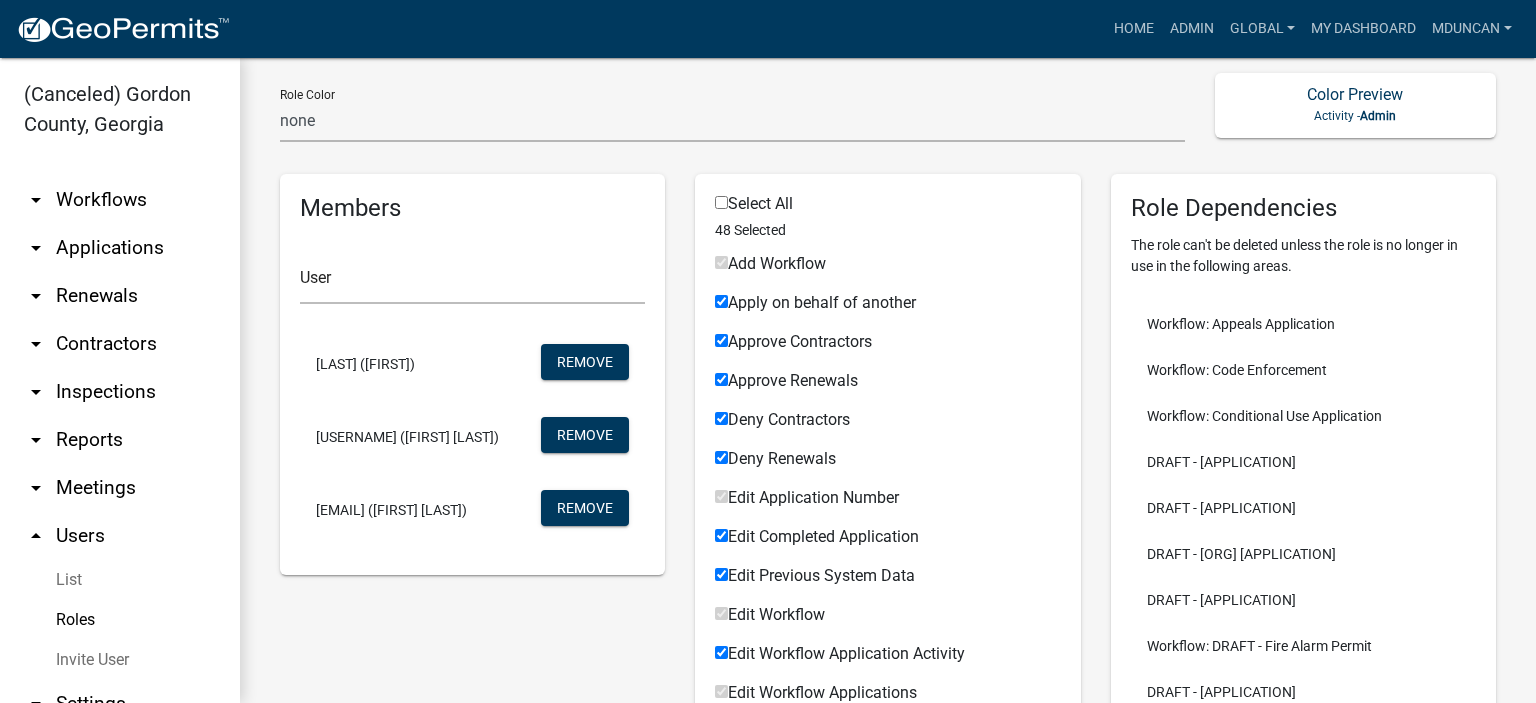 scroll, scrollTop: 200, scrollLeft: 0, axis: vertical 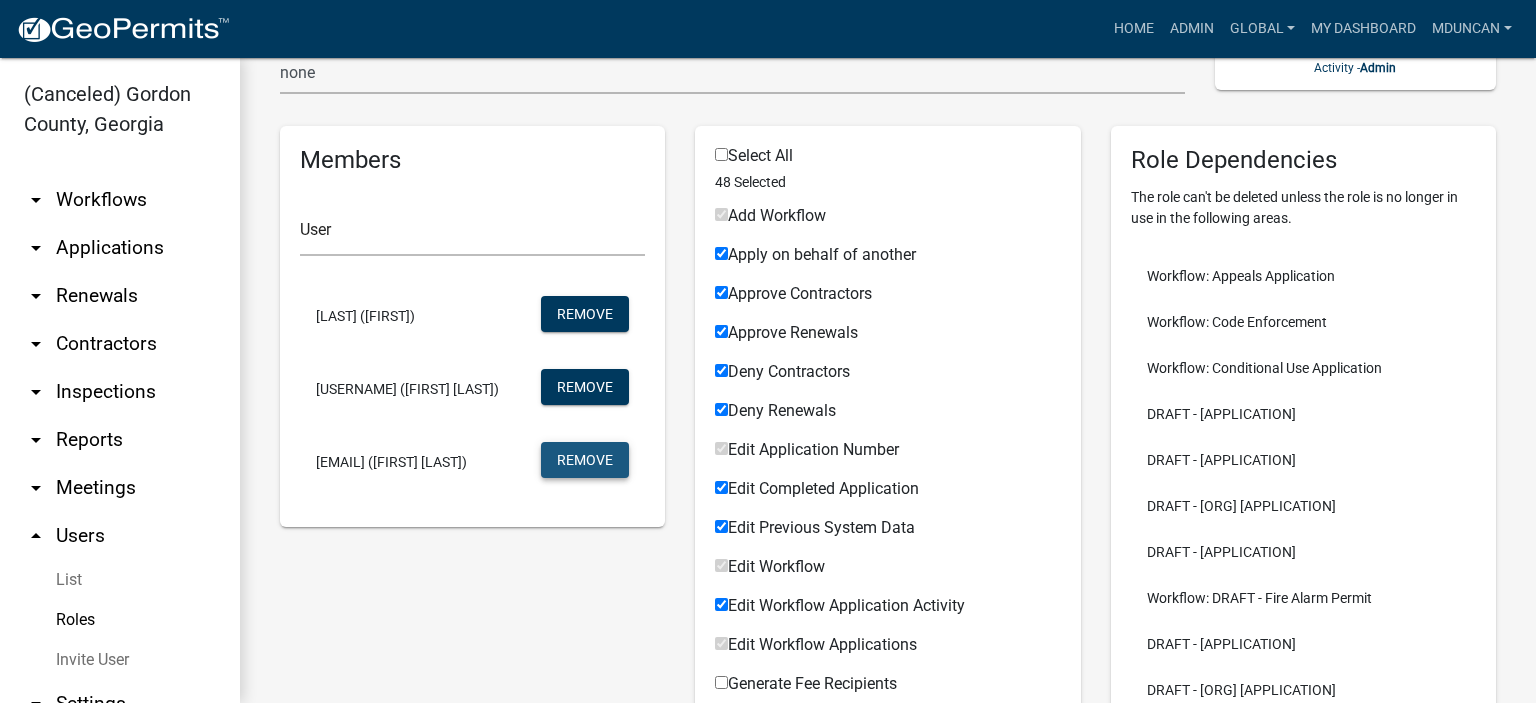 click on "Remove" at bounding box center (585, 460) 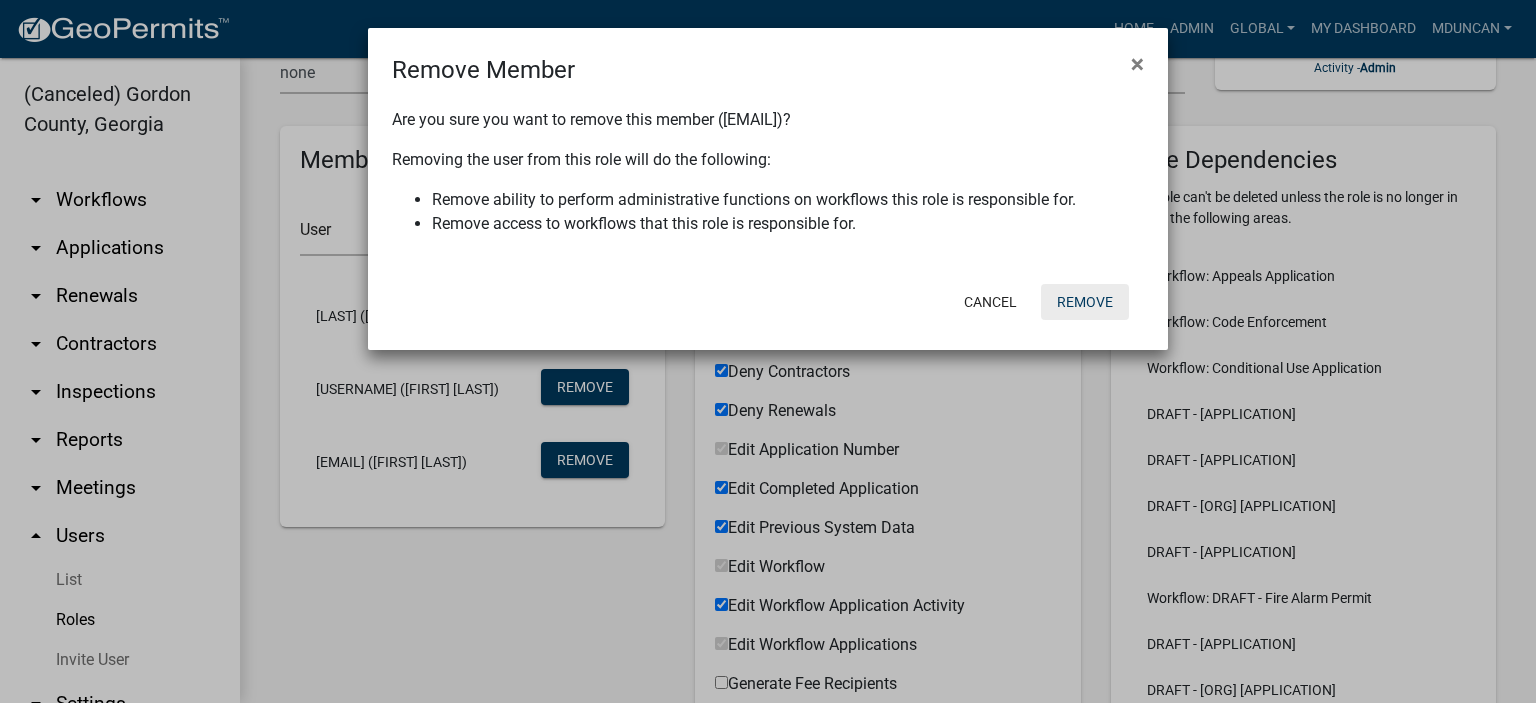 drag, startPoint x: 1067, startPoint y: 307, endPoint x: 997, endPoint y: 340, distance: 77.388626 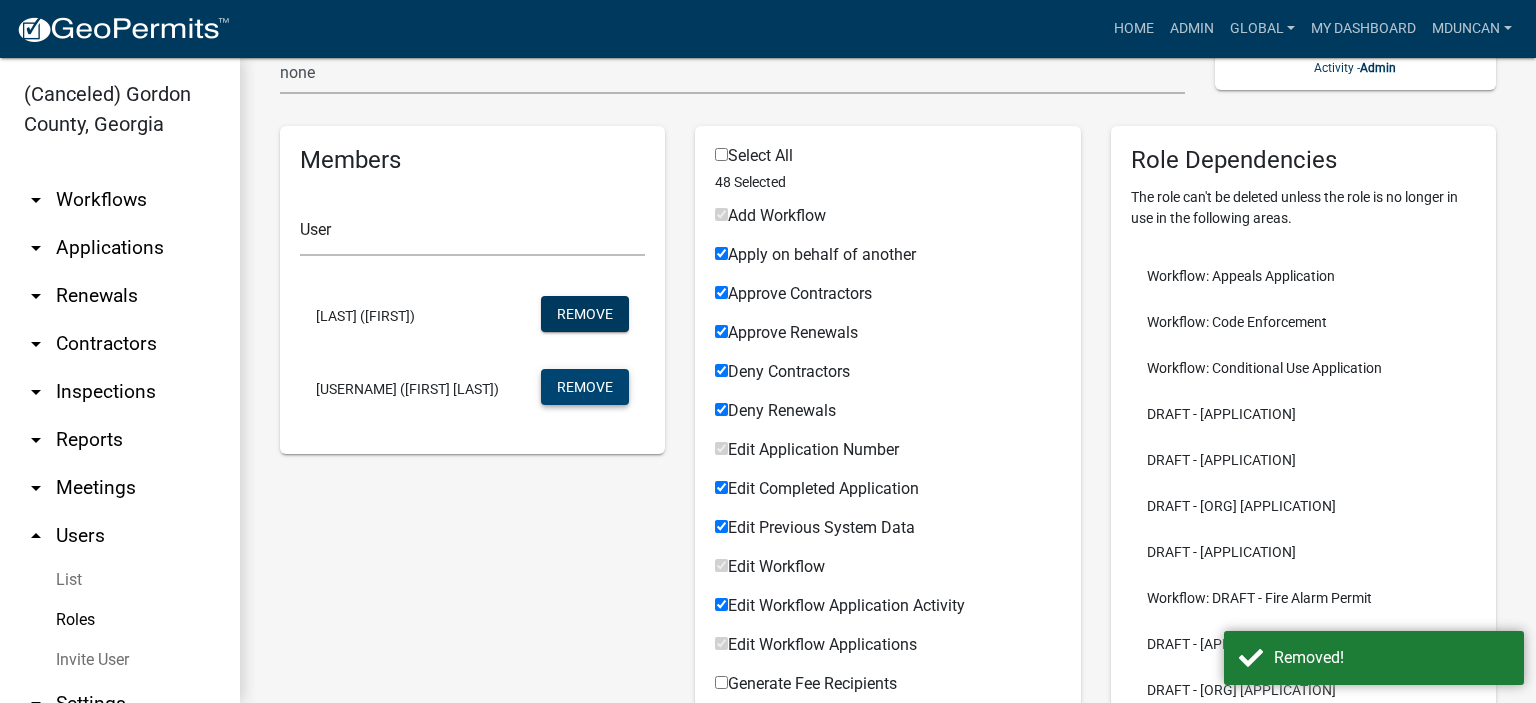 click on "Remove" at bounding box center (585, 387) 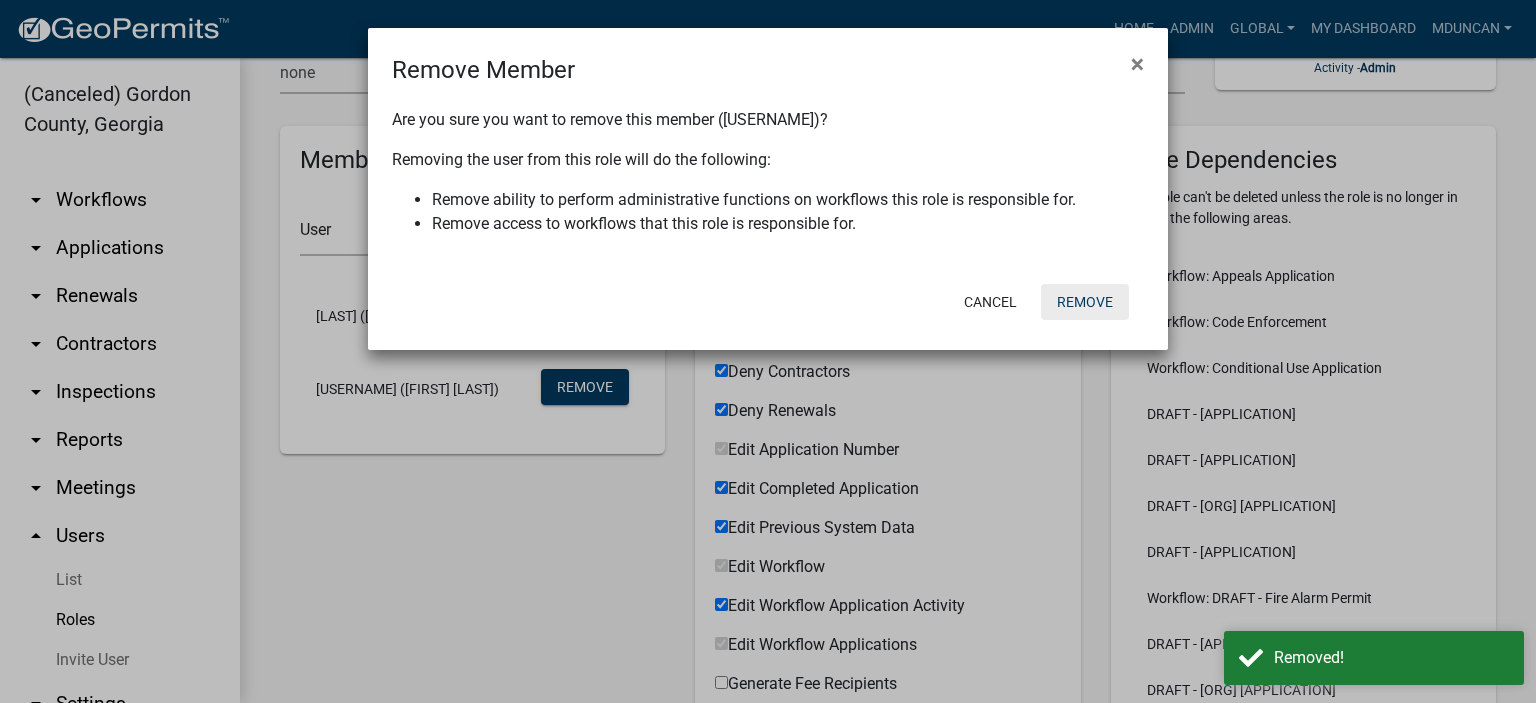 drag, startPoint x: 1073, startPoint y: 303, endPoint x: 995, endPoint y: 329, distance: 82.219215 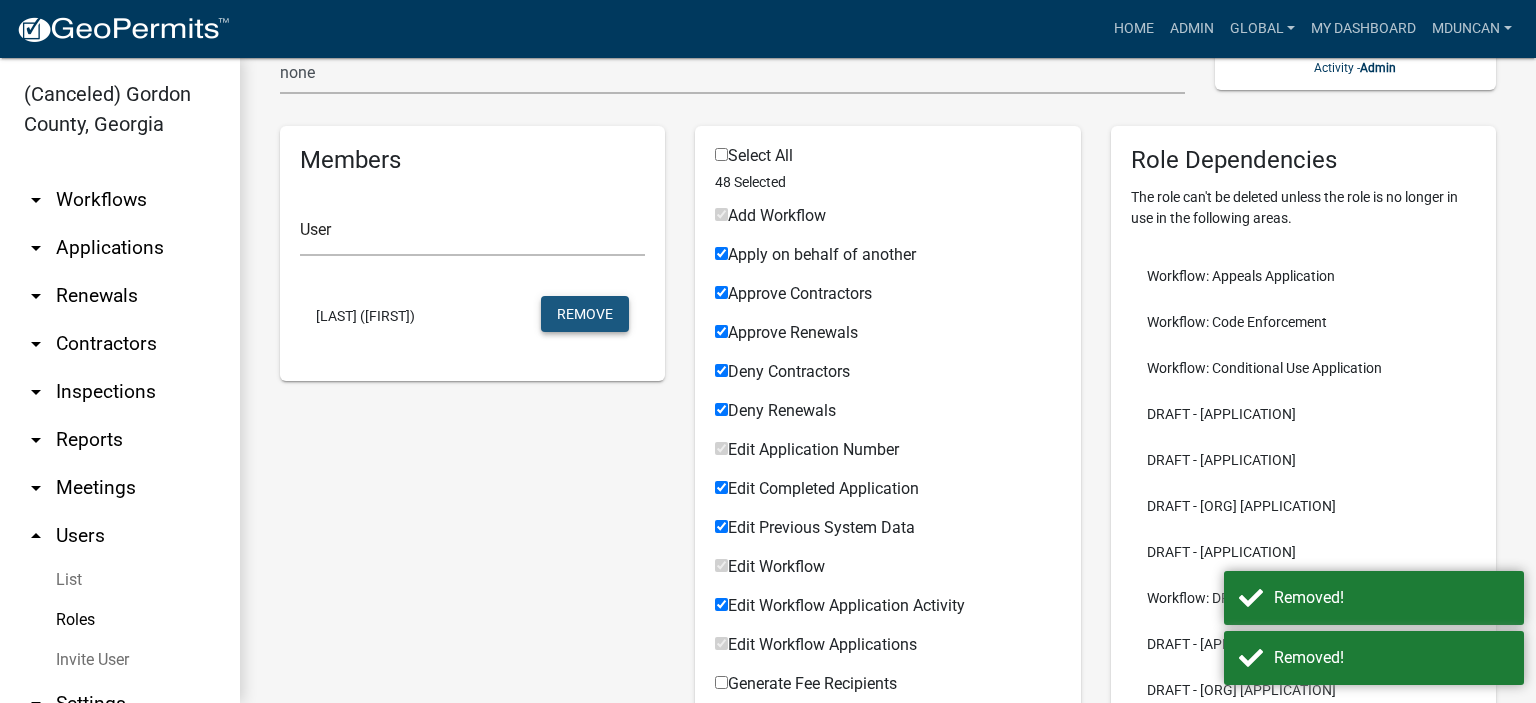 click on "Remove" at bounding box center [585, 314] 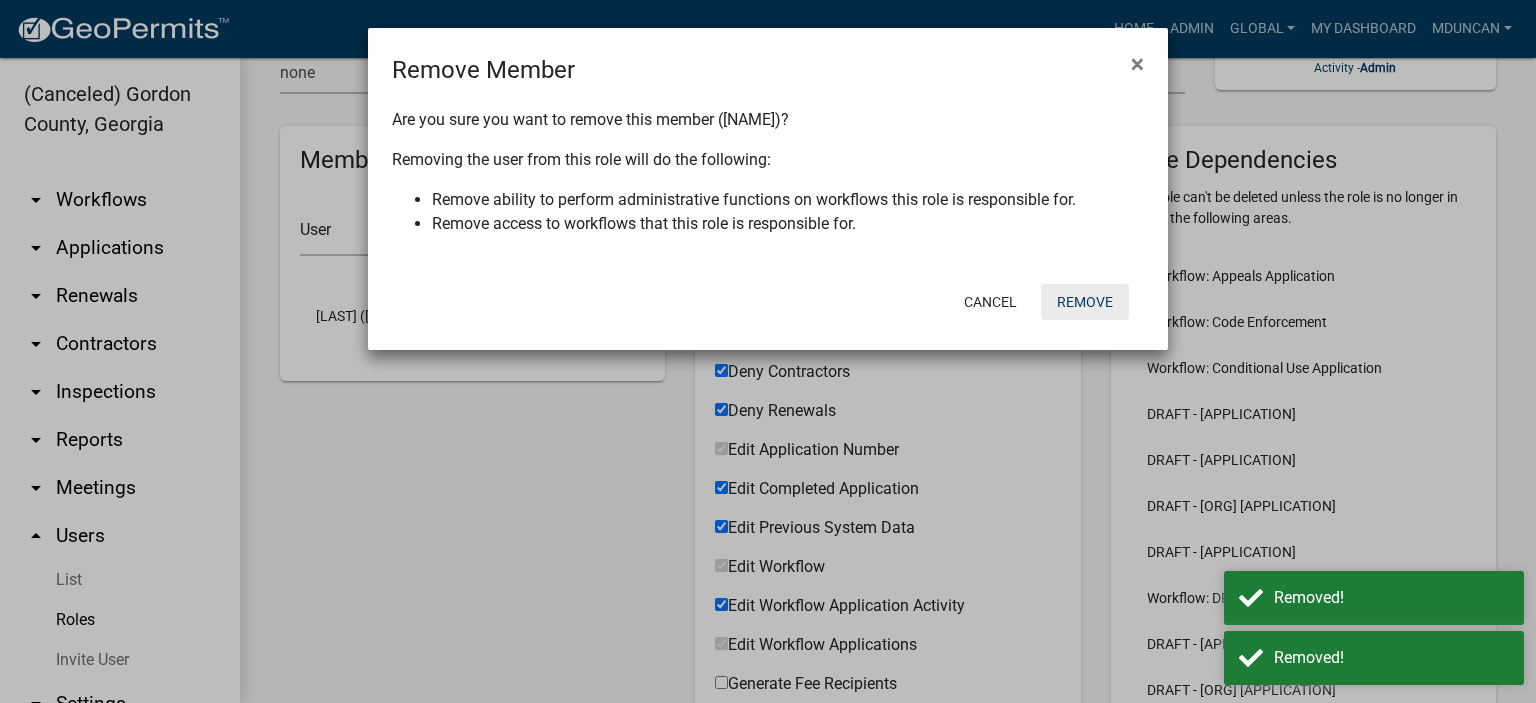 drag, startPoint x: 1084, startPoint y: 302, endPoint x: 1021, endPoint y: 263, distance: 74.094536 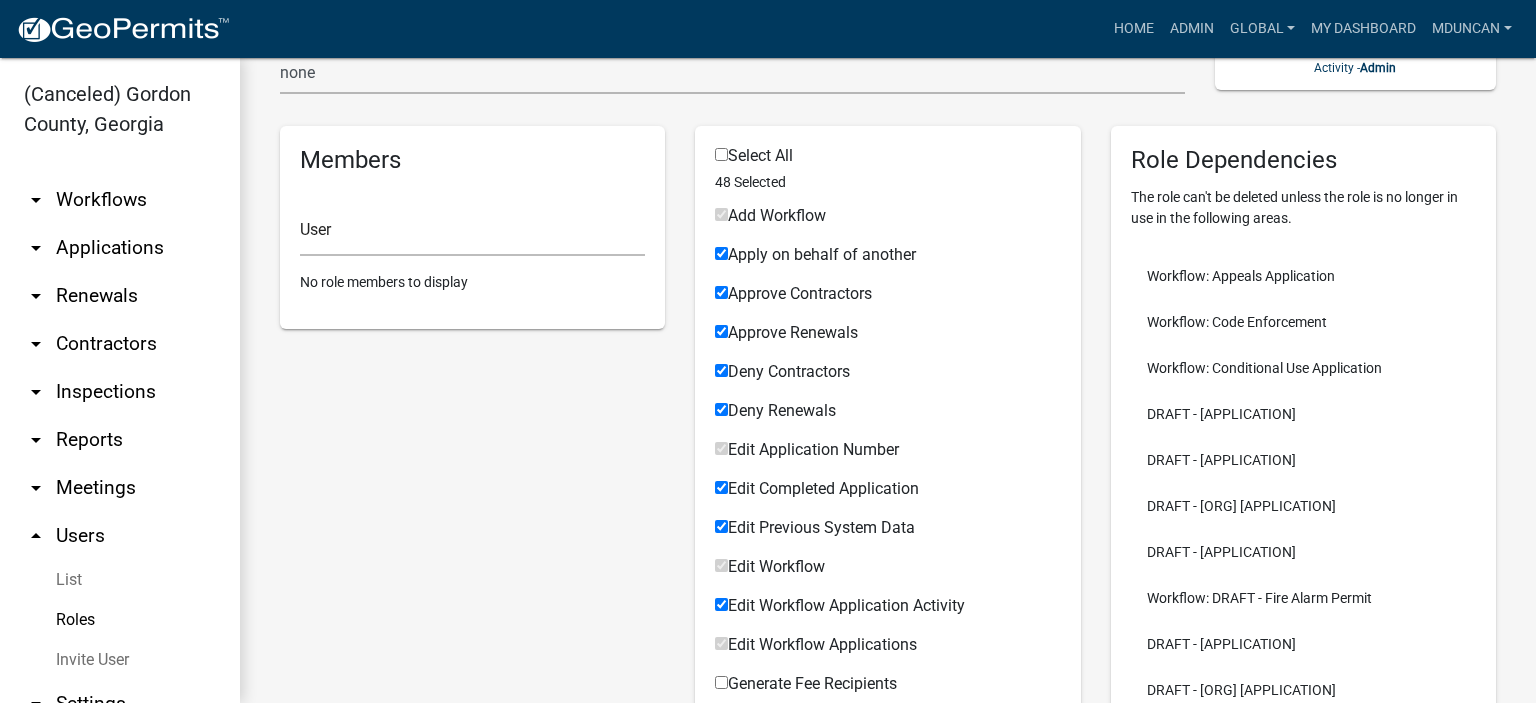 click on "Roles" at bounding box center (120, 620) 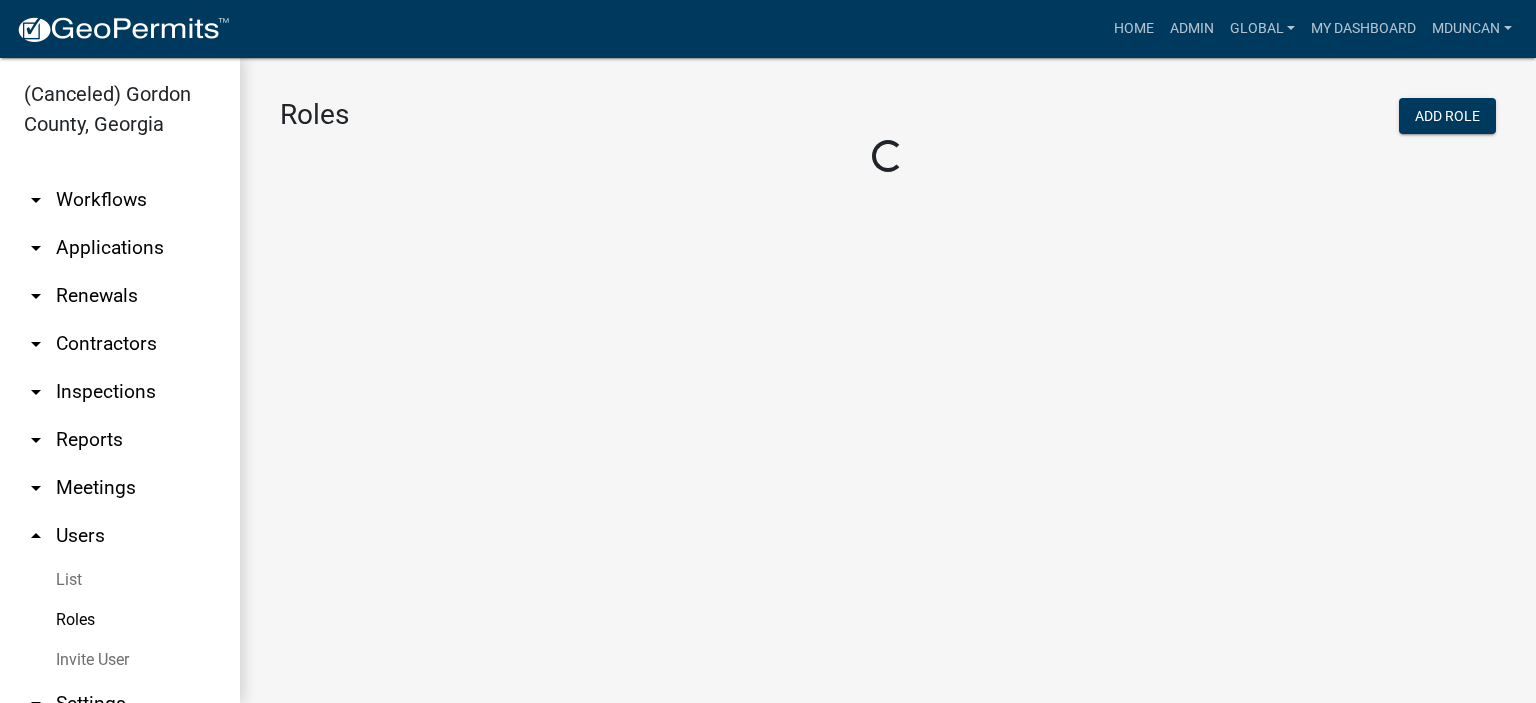 scroll, scrollTop: 0, scrollLeft: 0, axis: both 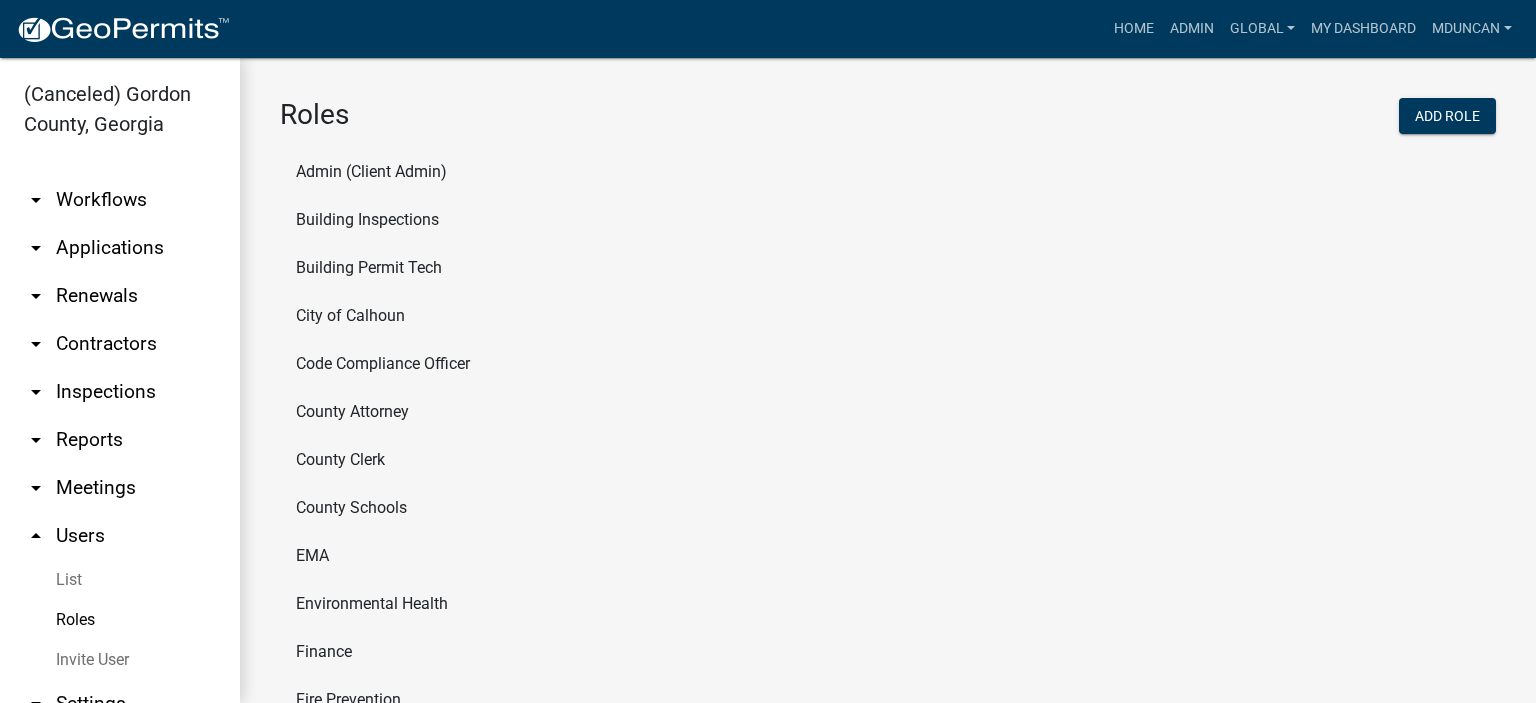 click on "Building Inspections" 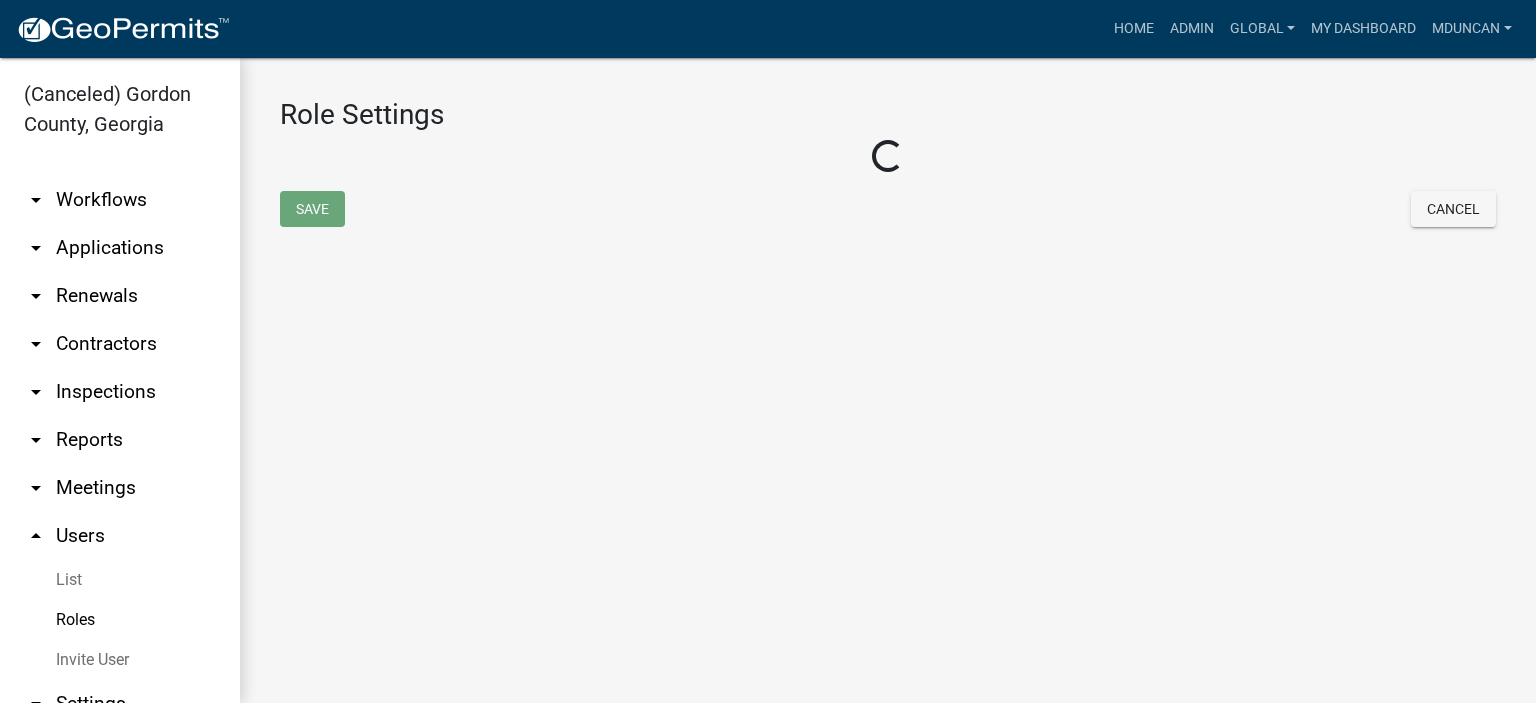 select on "1: green" 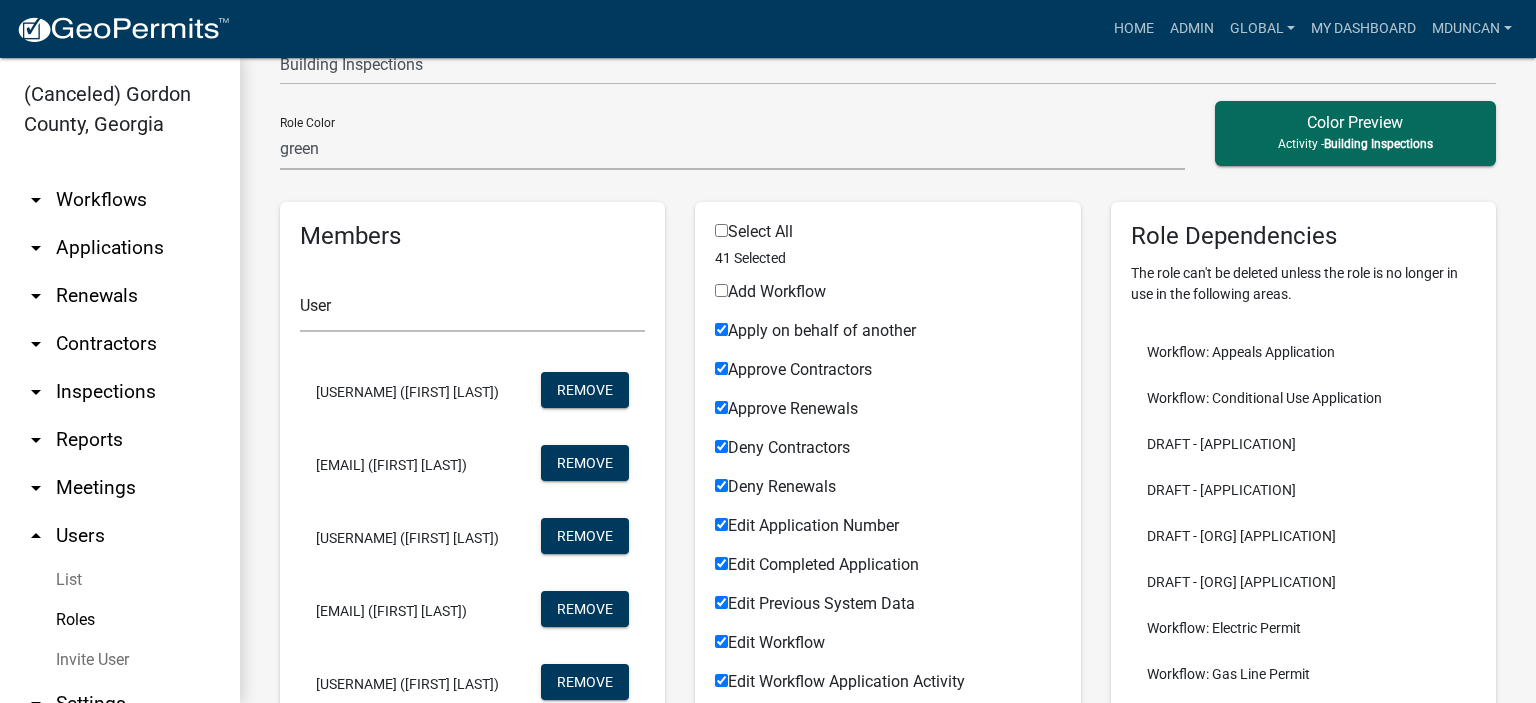 scroll, scrollTop: 300, scrollLeft: 0, axis: vertical 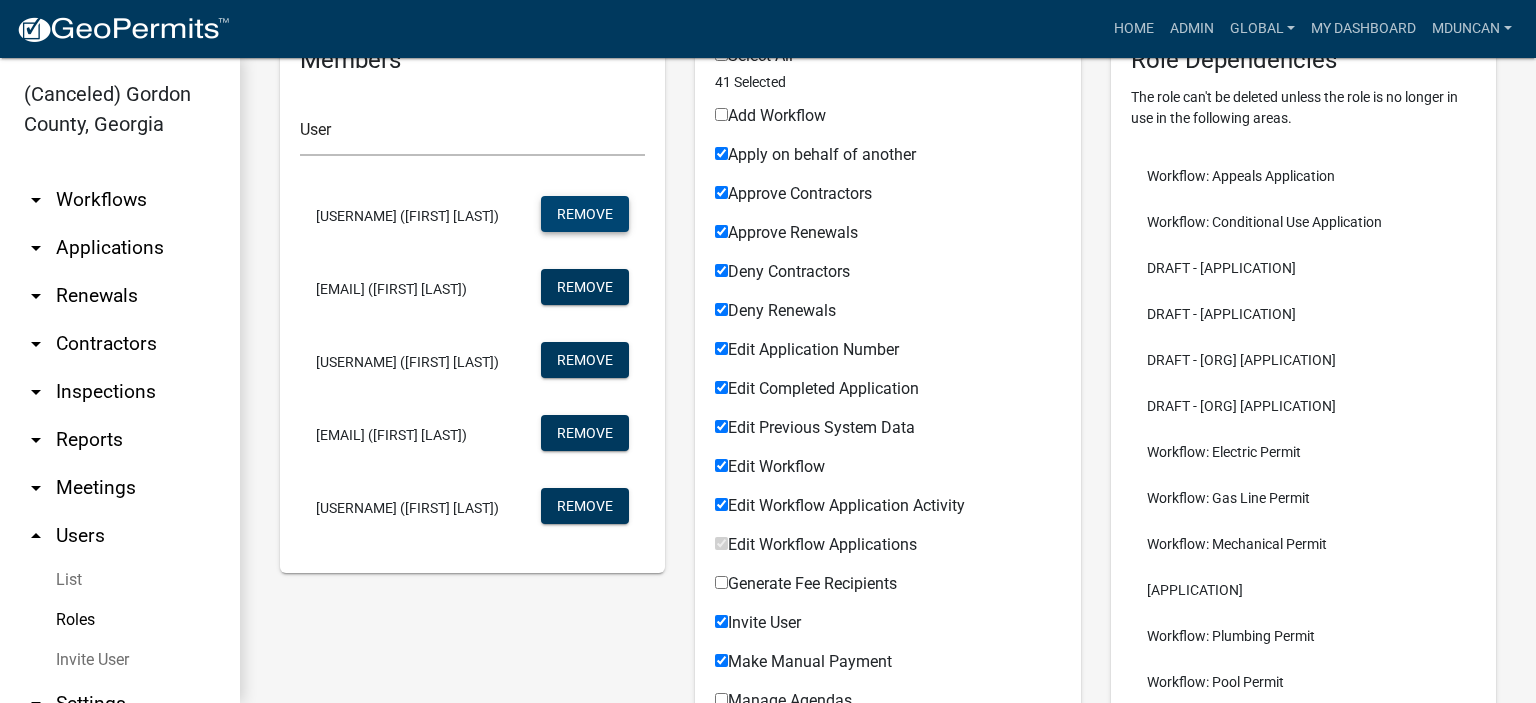 click on "Remove" at bounding box center [585, 214] 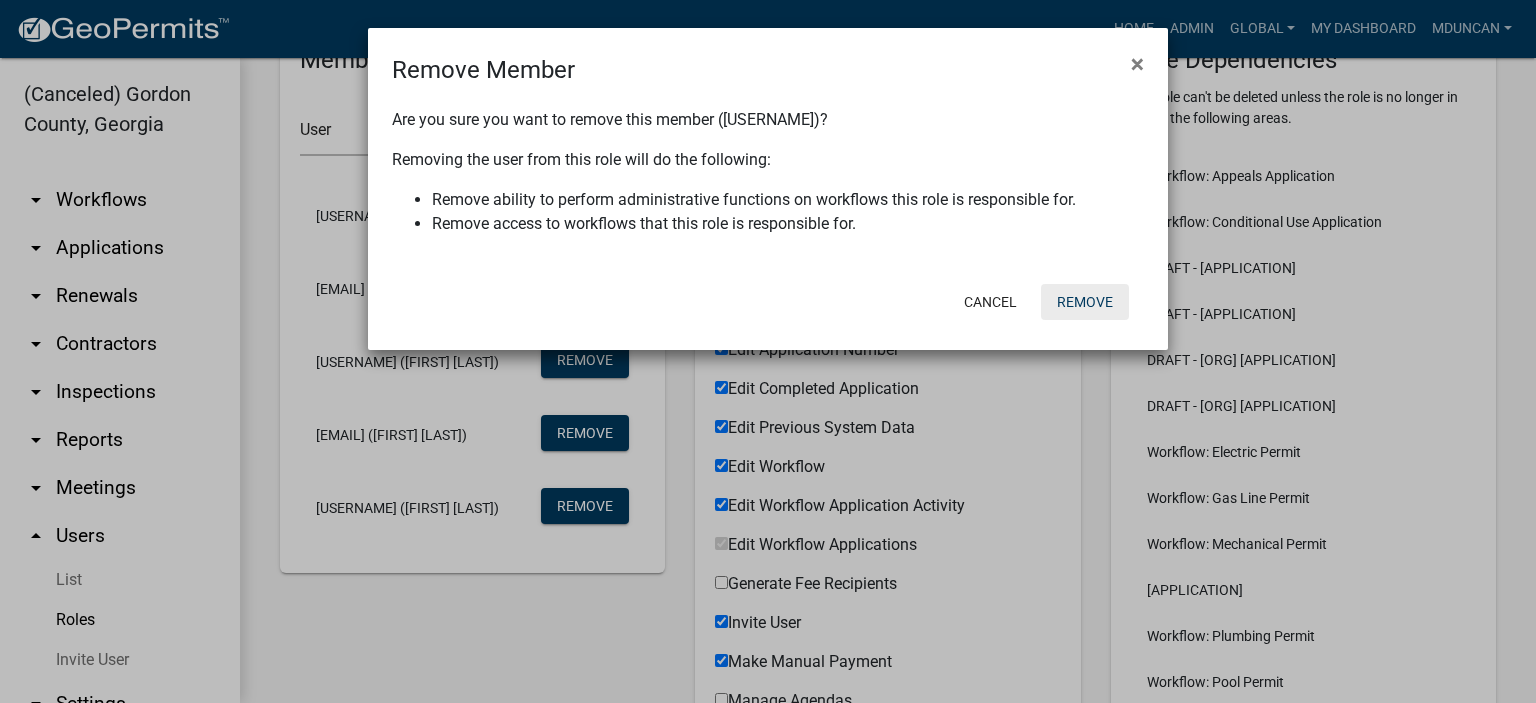 click on "Remove" 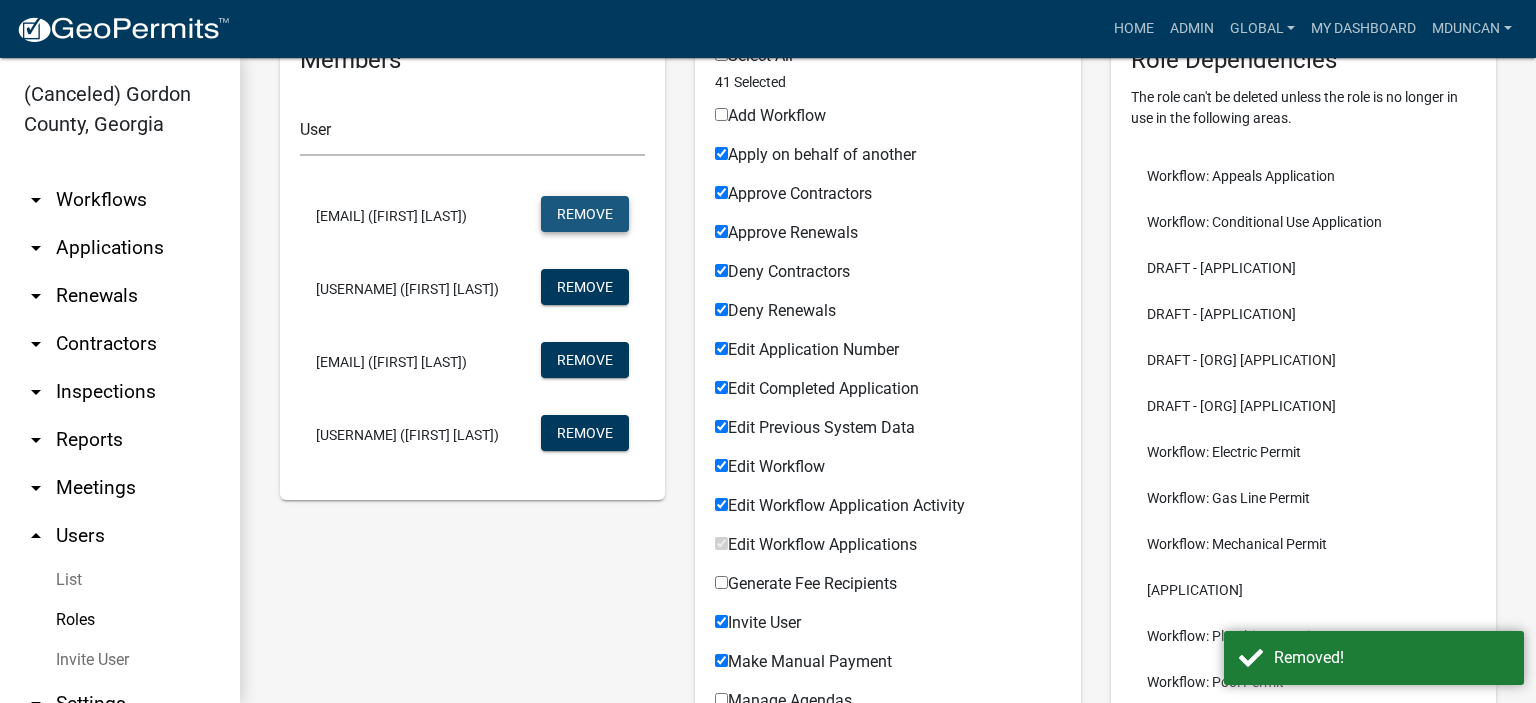 click on "Remove" at bounding box center [585, 214] 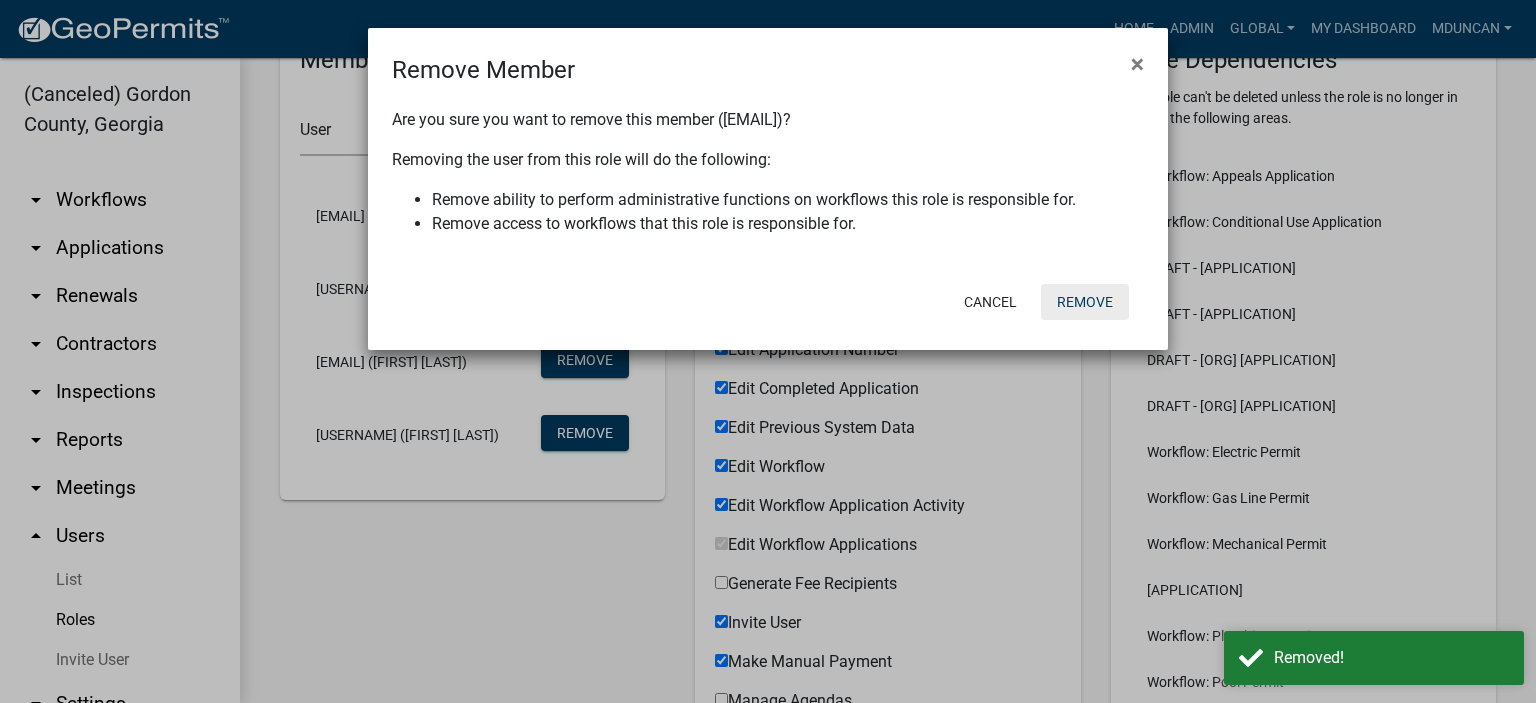 click on "Remove" 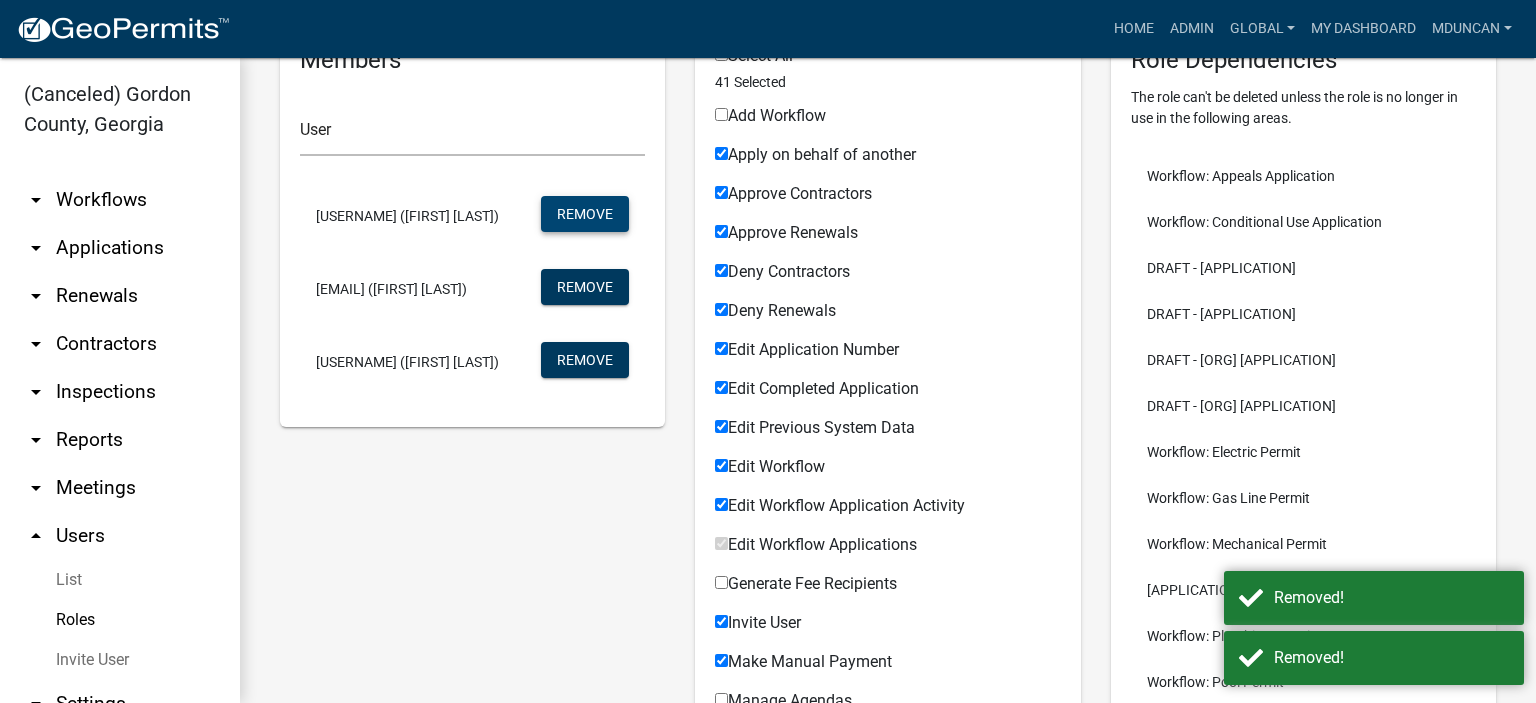 click on "Remove" at bounding box center [585, 214] 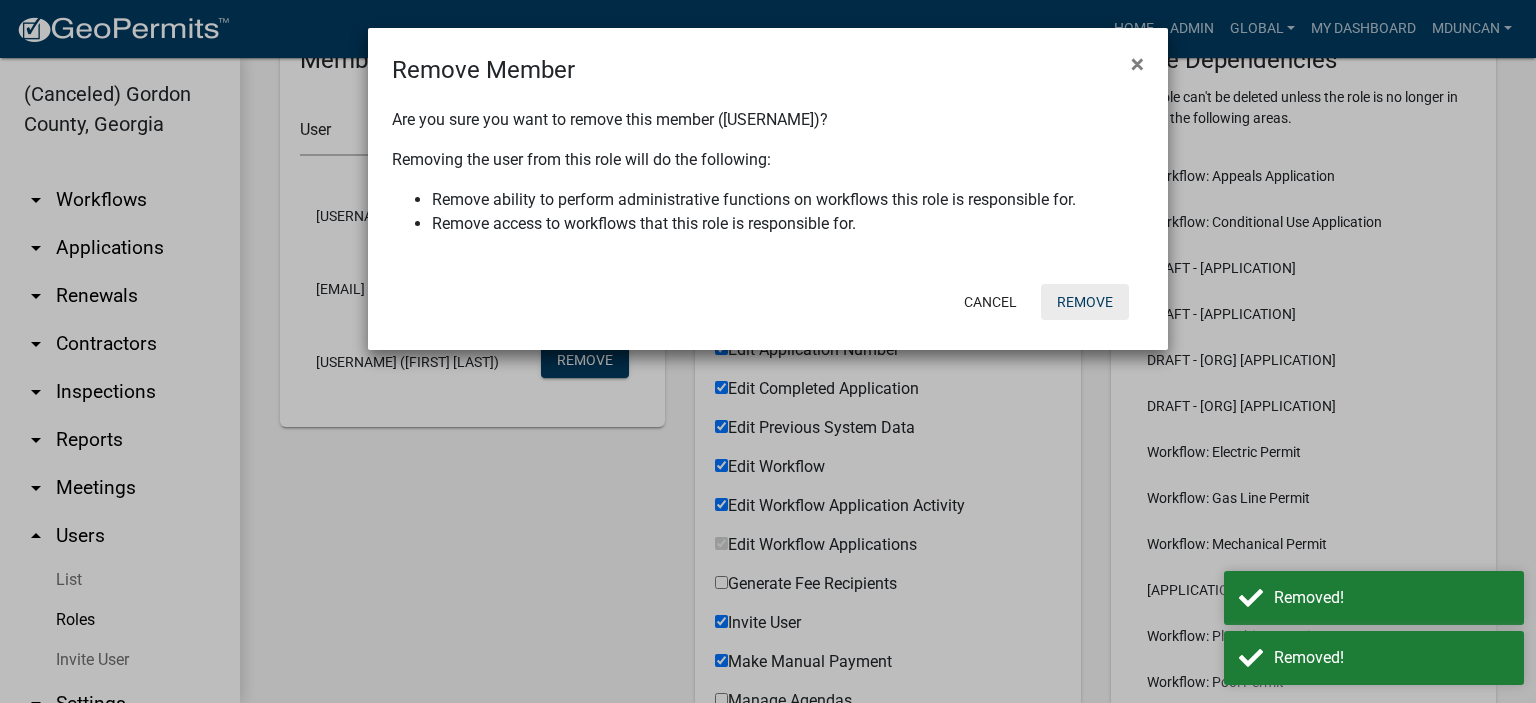 click on "Remove" 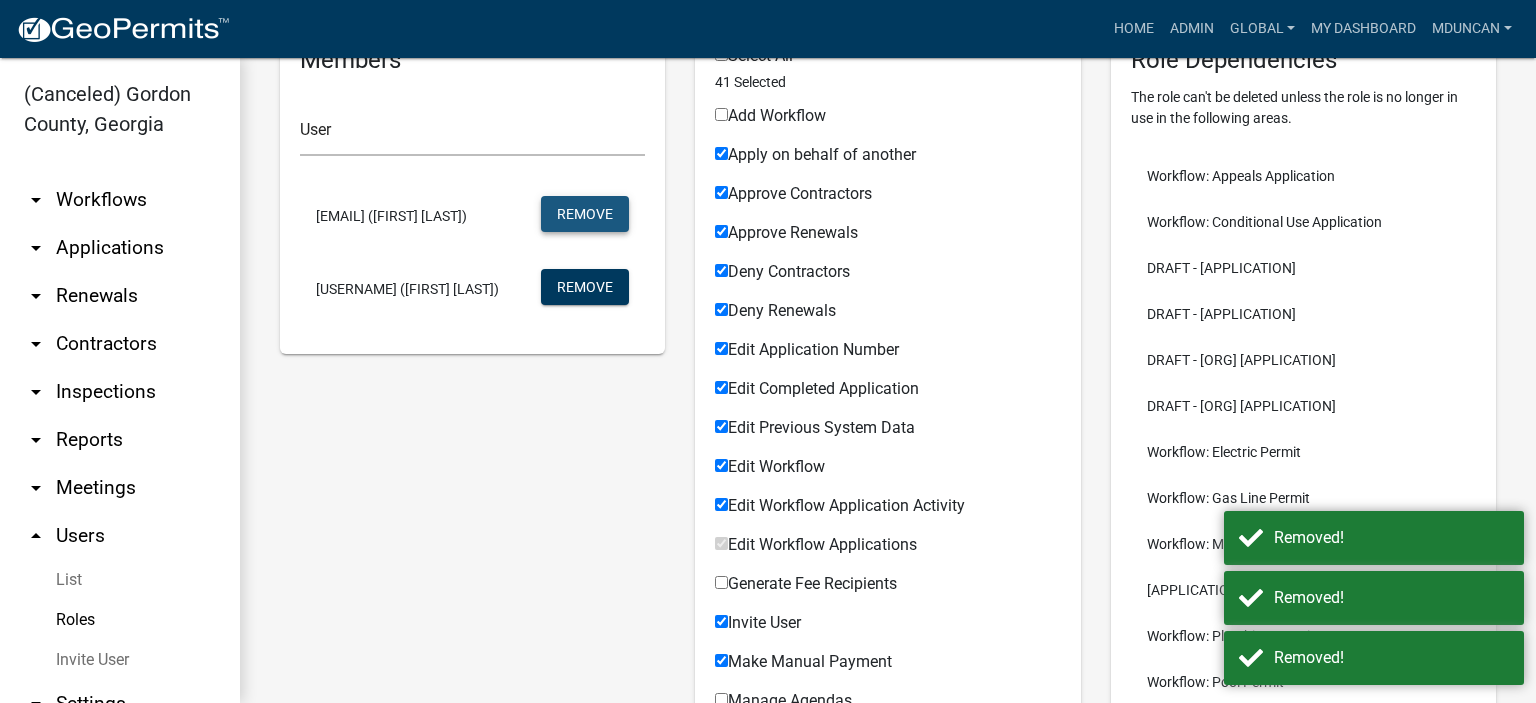 click on "Remove" at bounding box center [585, 214] 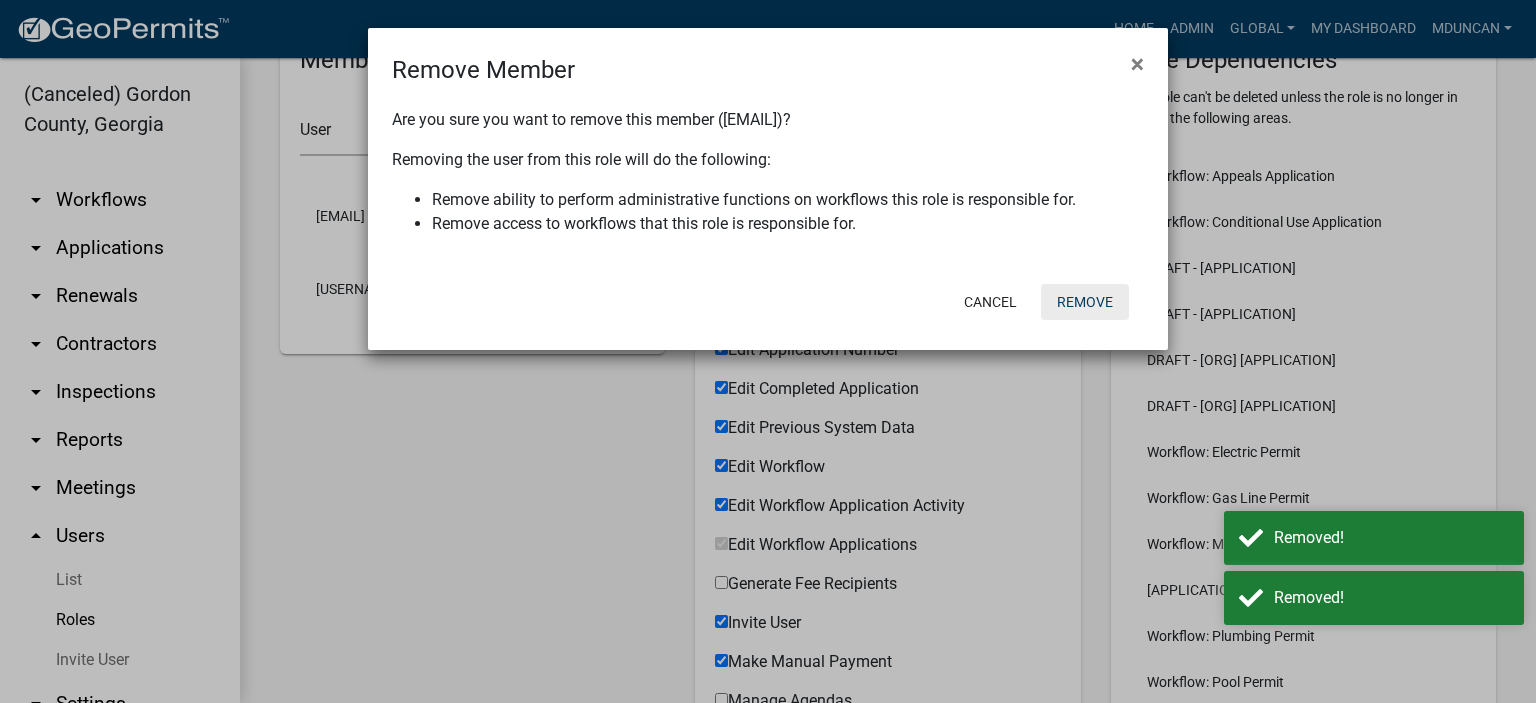 click on "Remove" 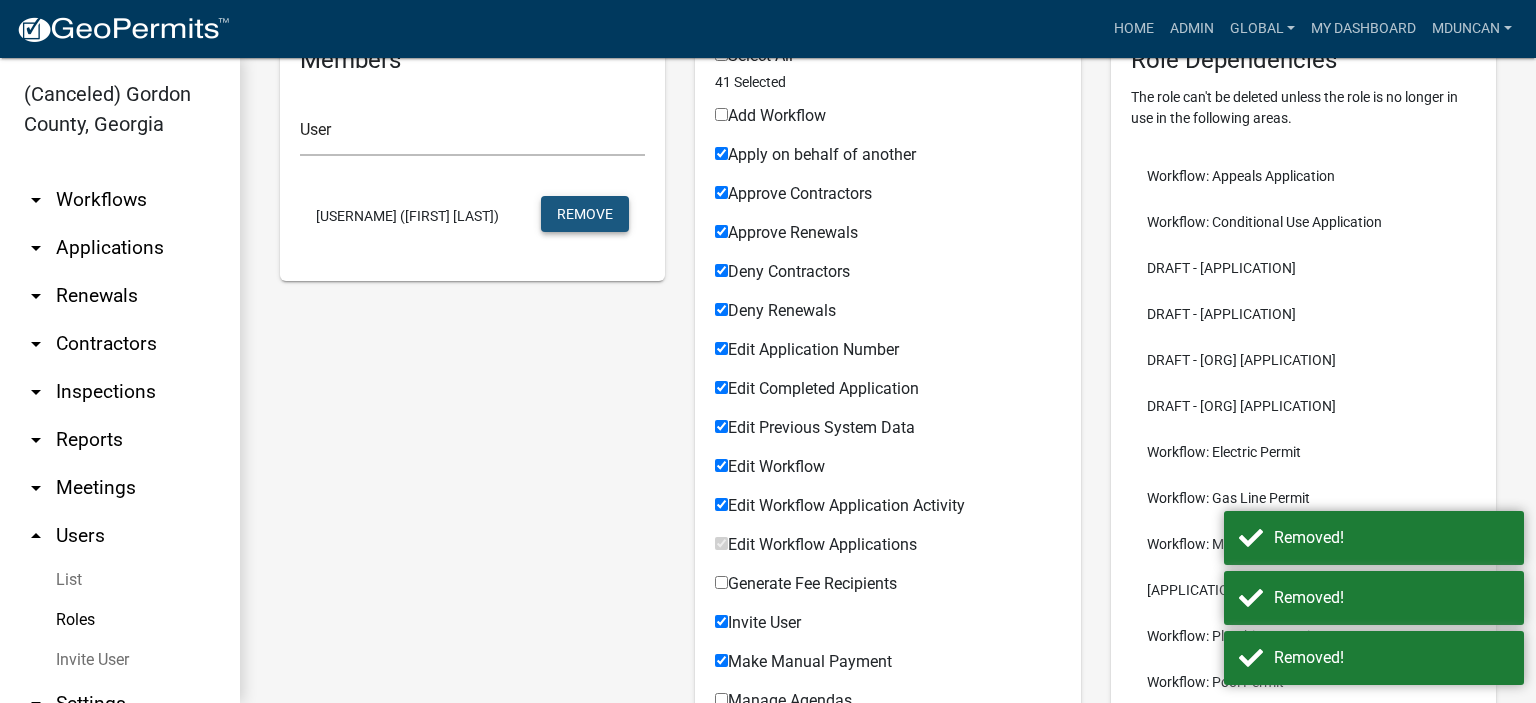 click on "Remove" at bounding box center [585, 214] 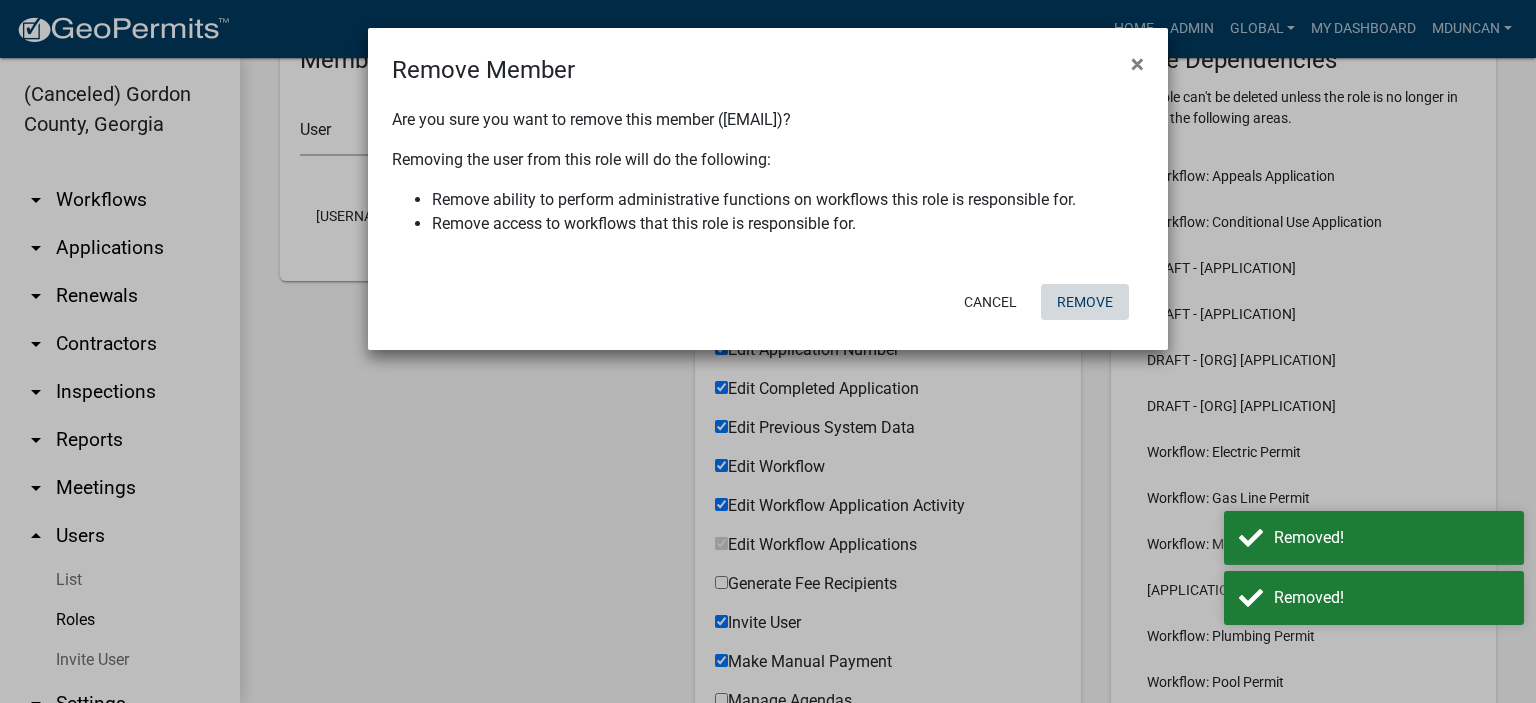 click on "Remove" 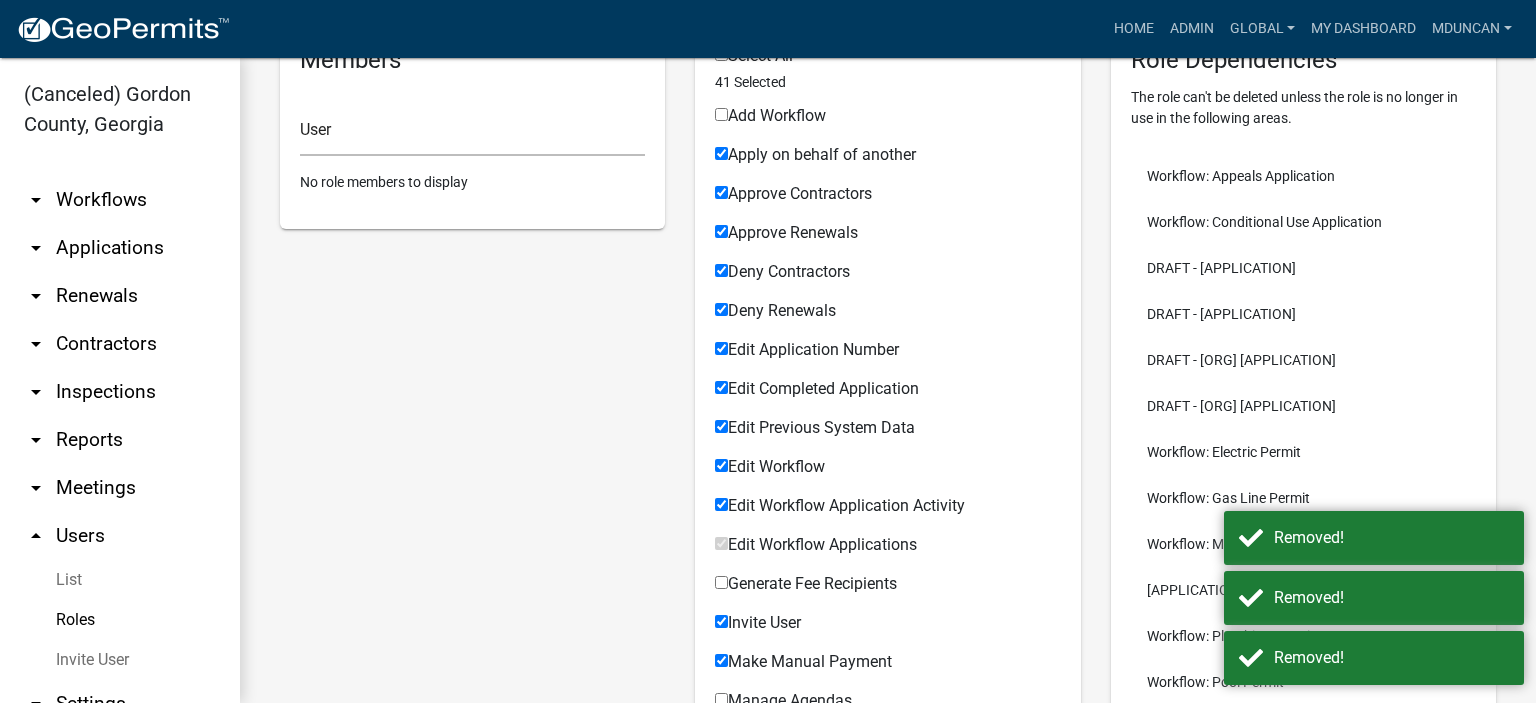 click on "Roles" at bounding box center (120, 620) 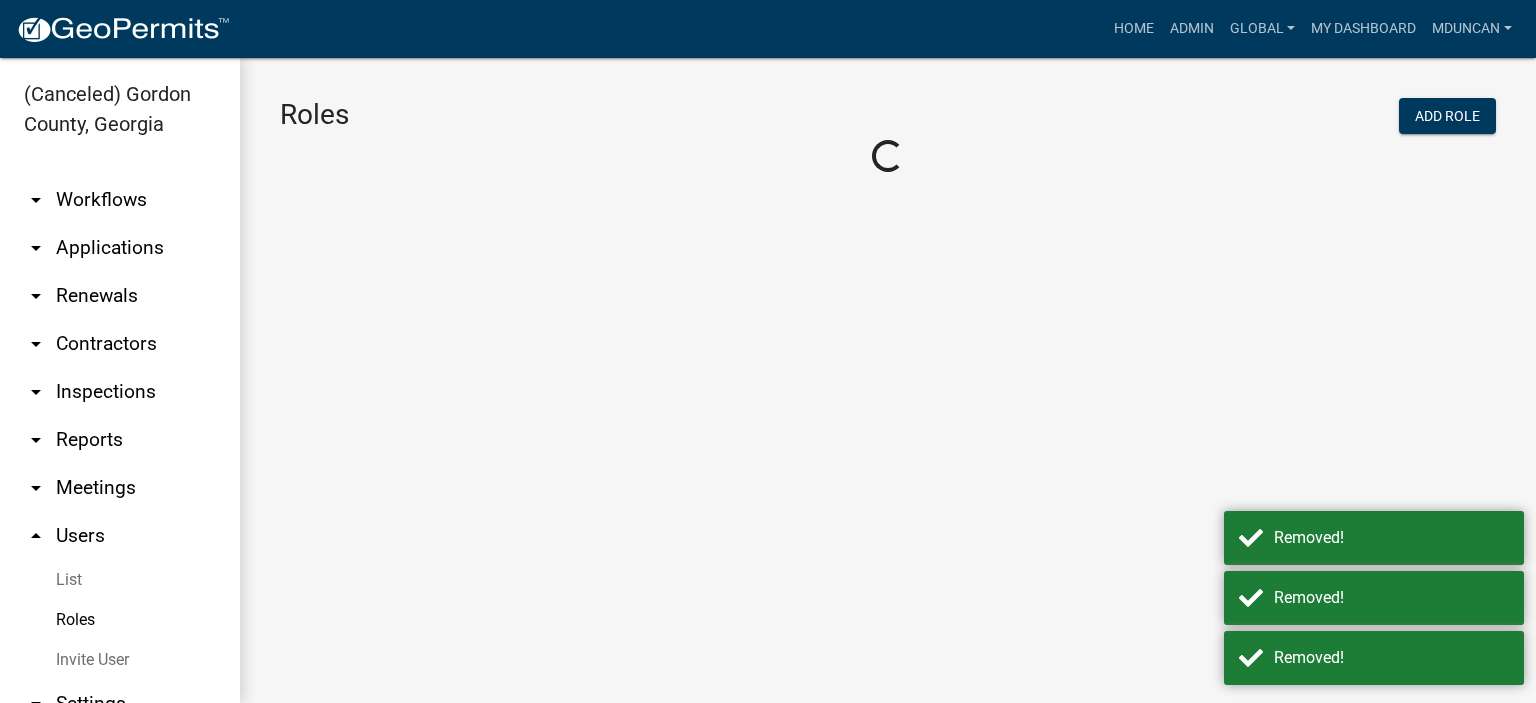 scroll, scrollTop: 0, scrollLeft: 0, axis: both 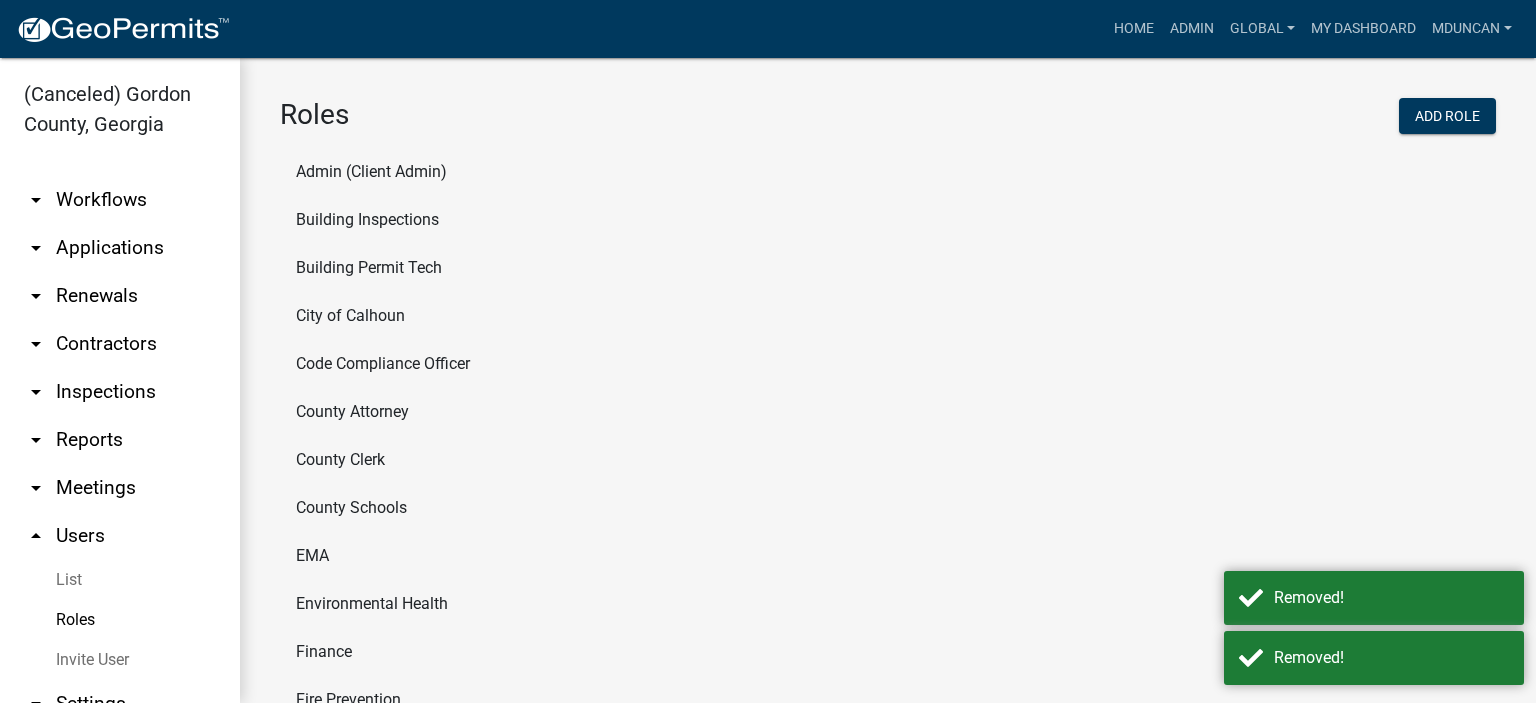 click on "Building Permit Tech" 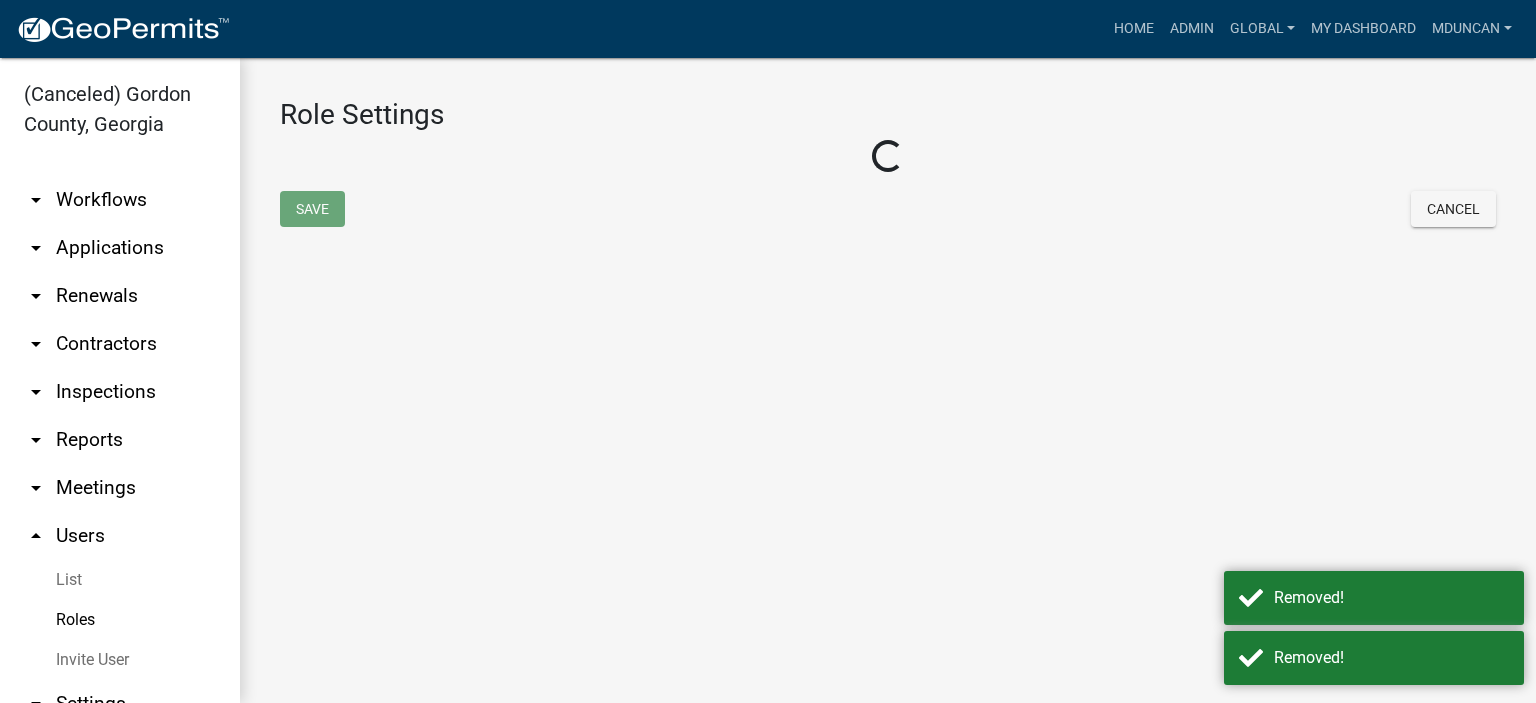 select on "8: light-yellow" 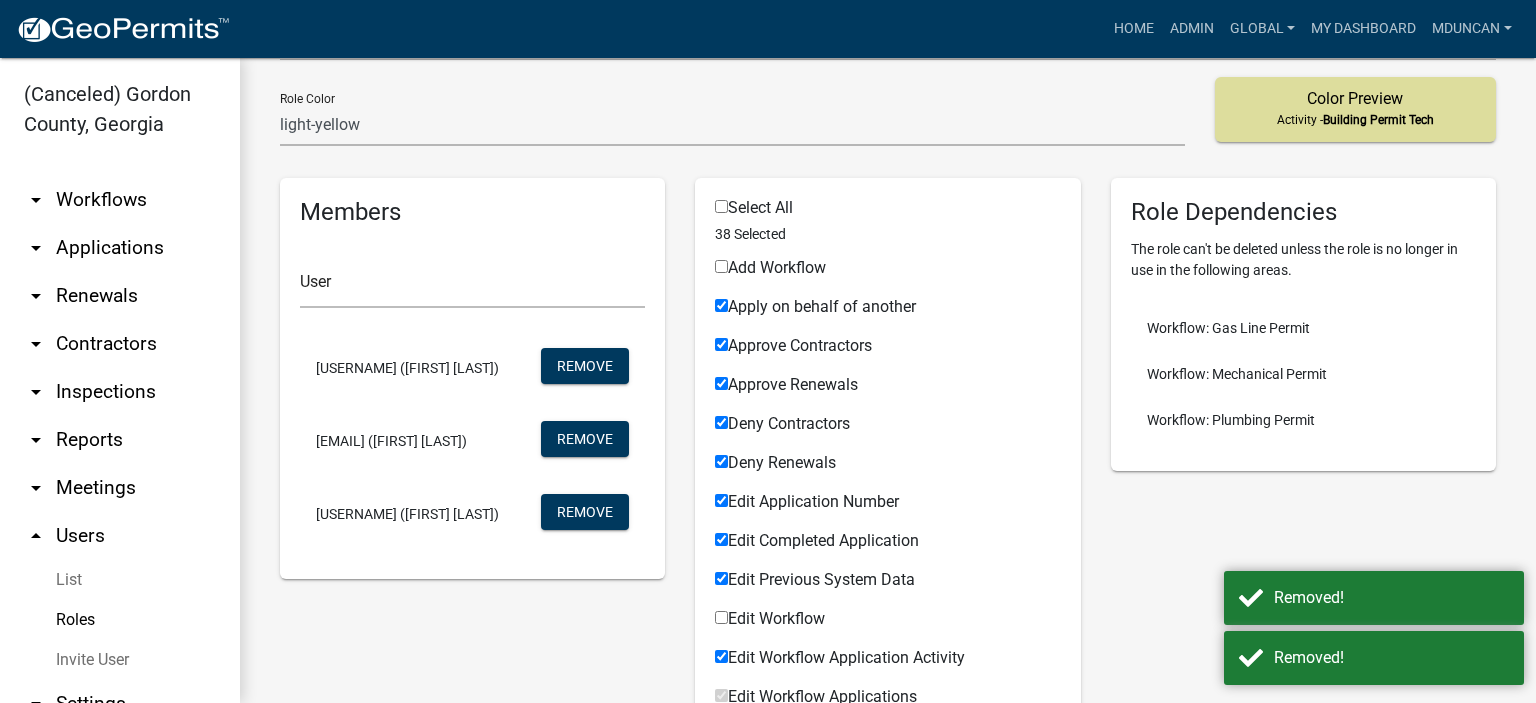 scroll, scrollTop: 300, scrollLeft: 0, axis: vertical 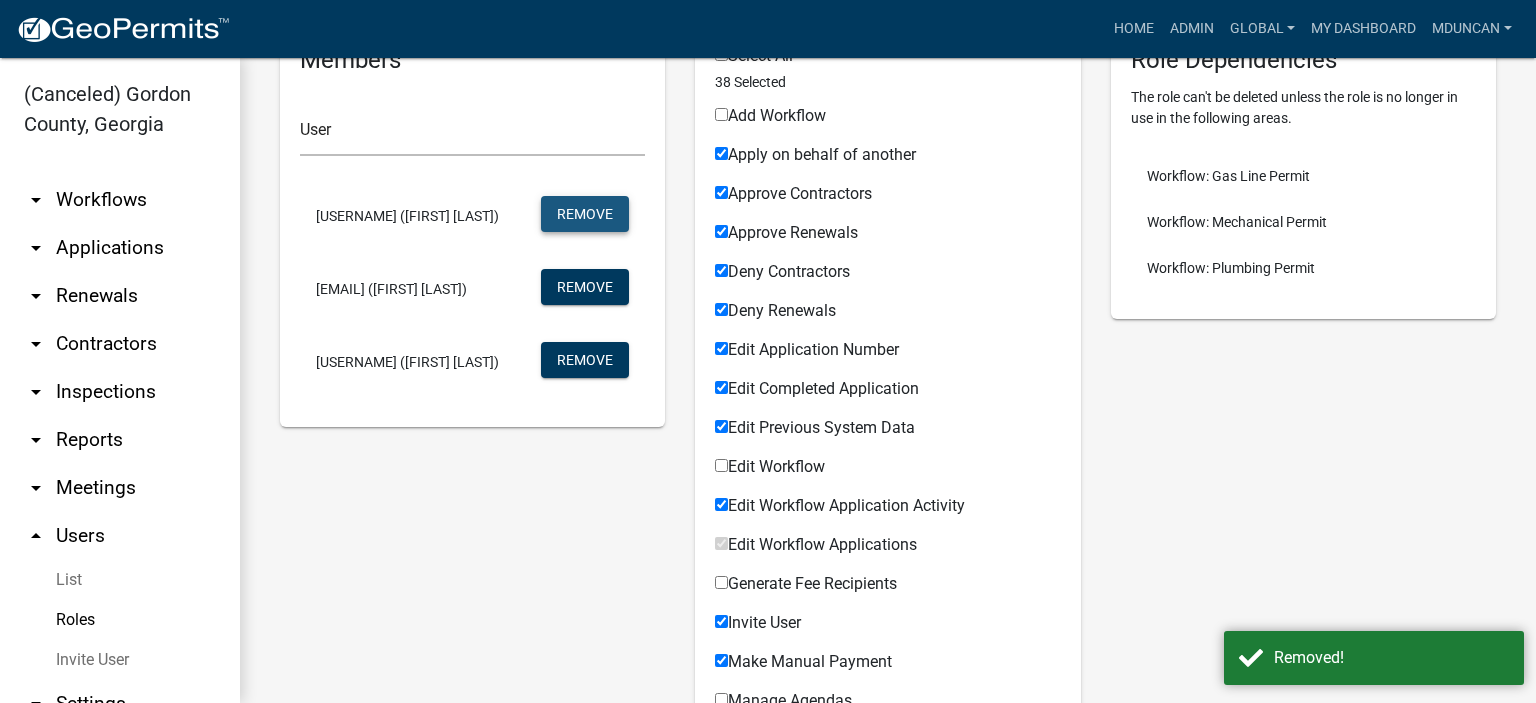 click on "Remove" at bounding box center [585, 214] 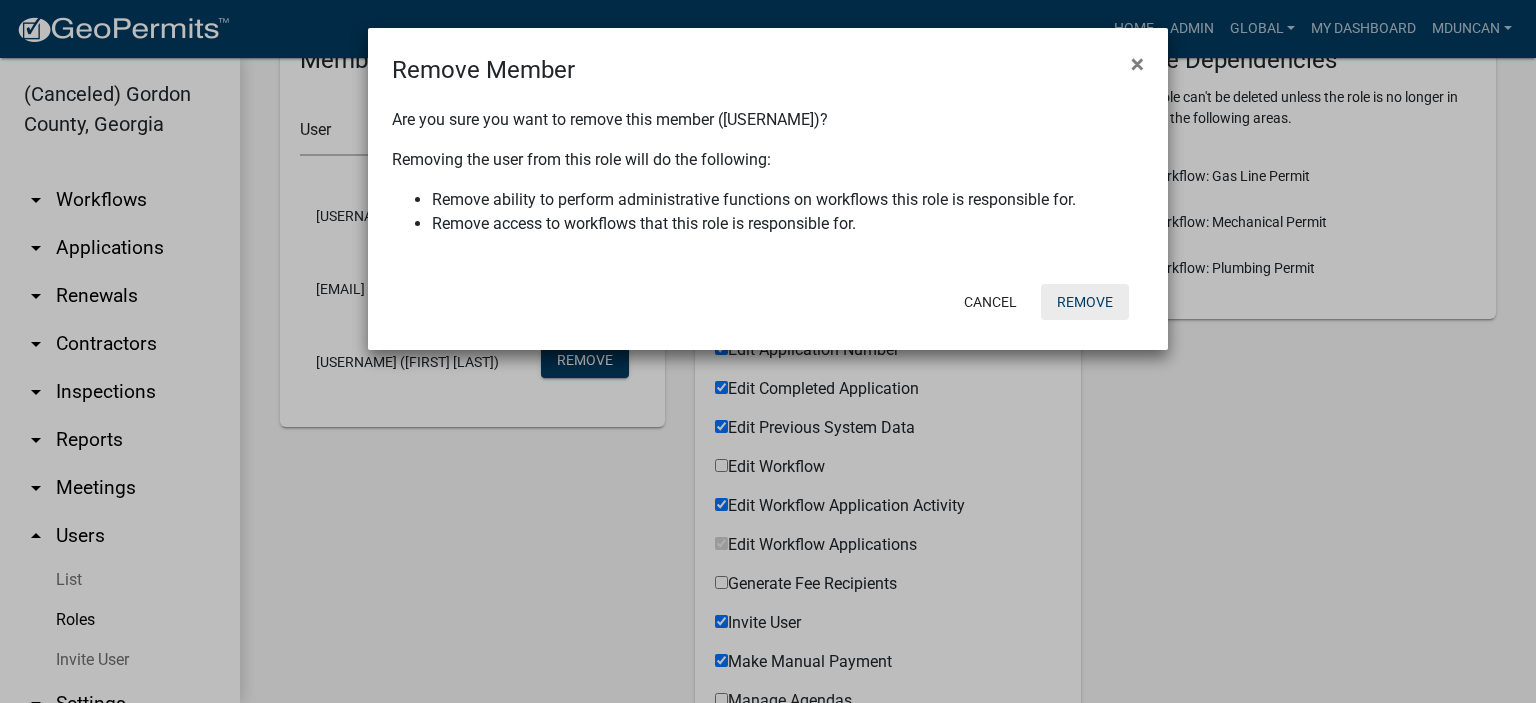 click on "Remove" 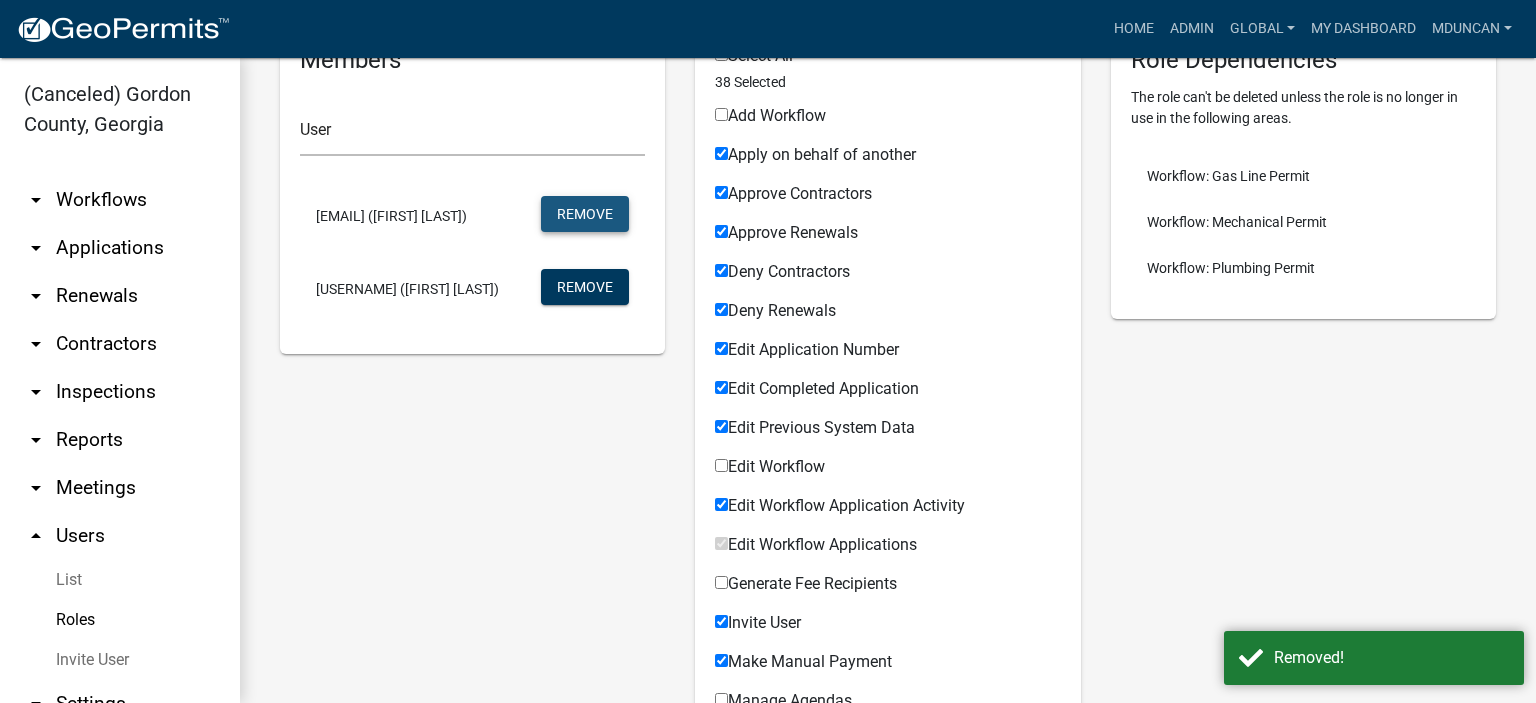 click on "Remove" at bounding box center [585, 214] 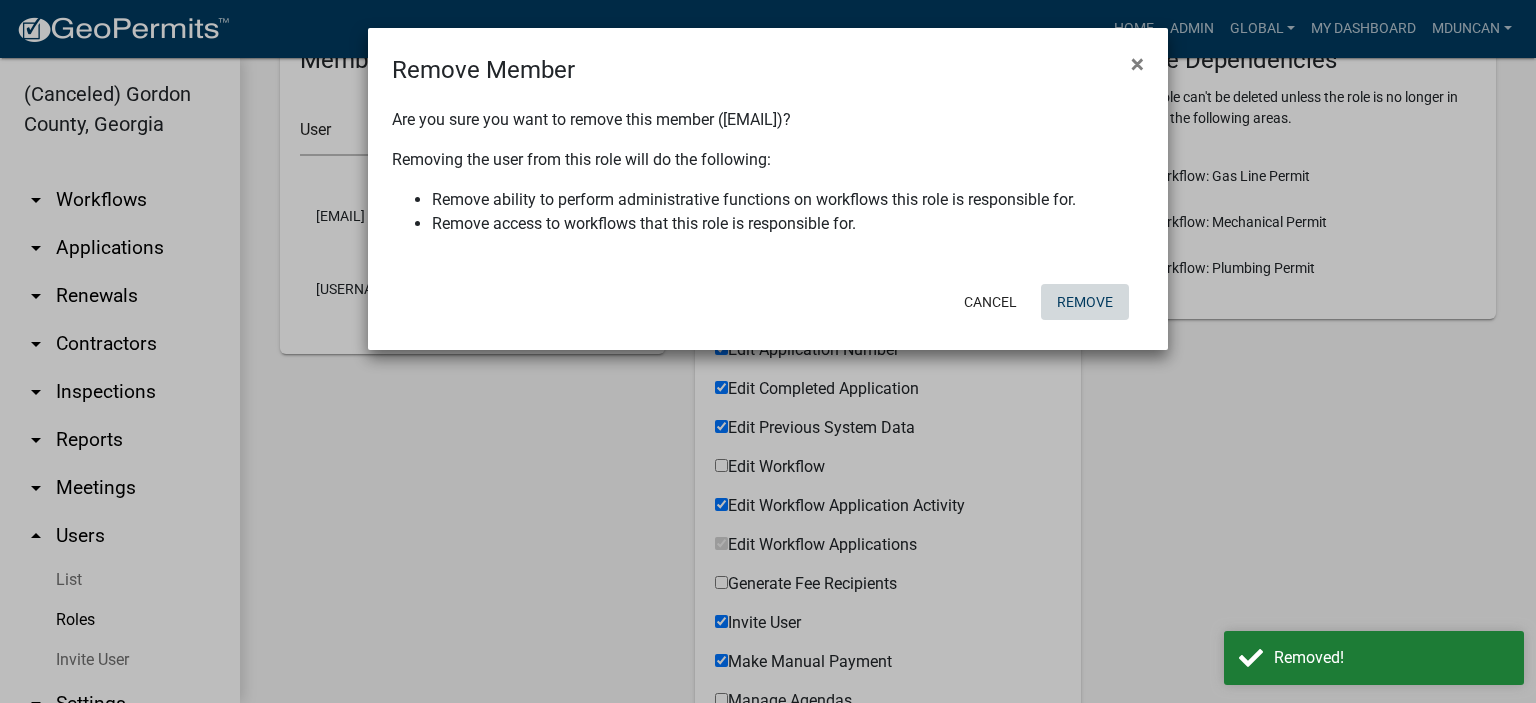 click on "Remove" 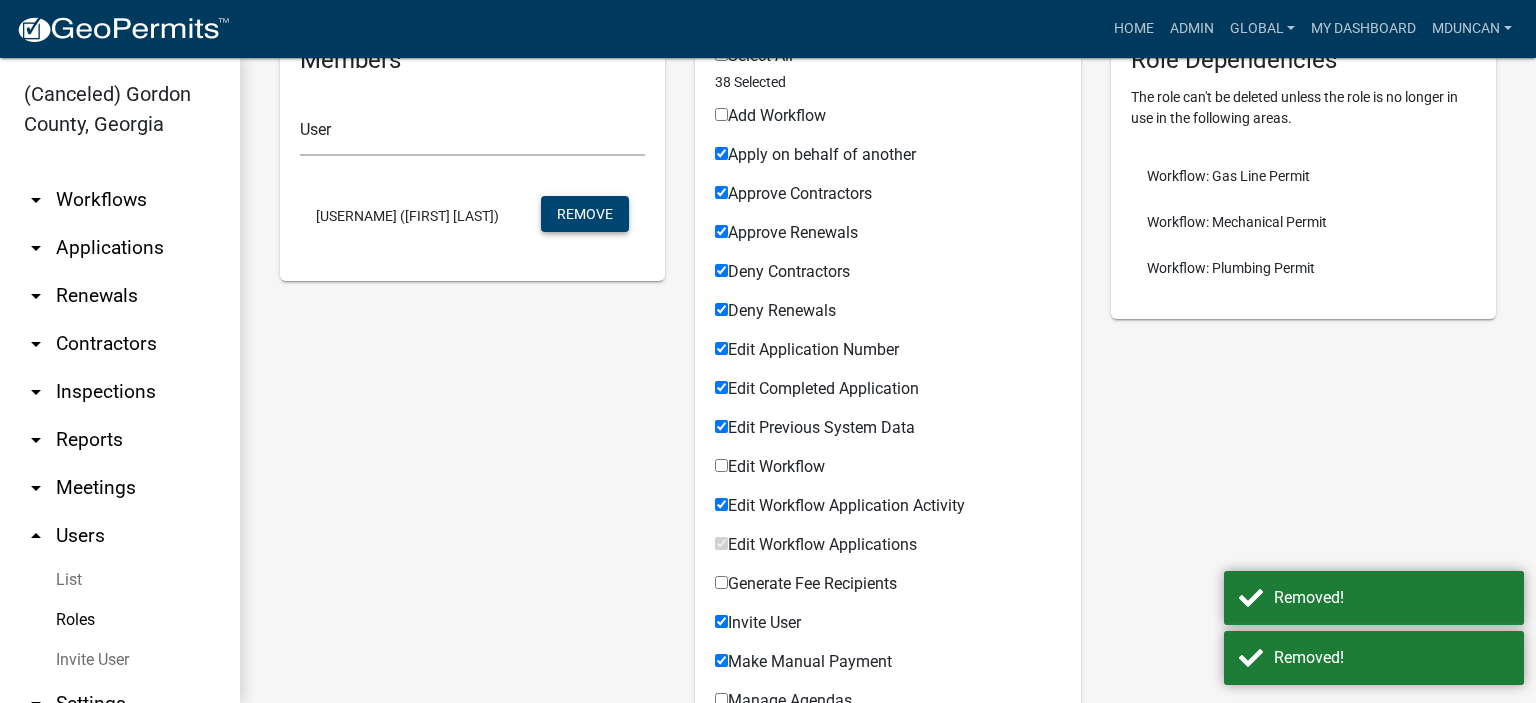 click on "Remove" at bounding box center [585, 214] 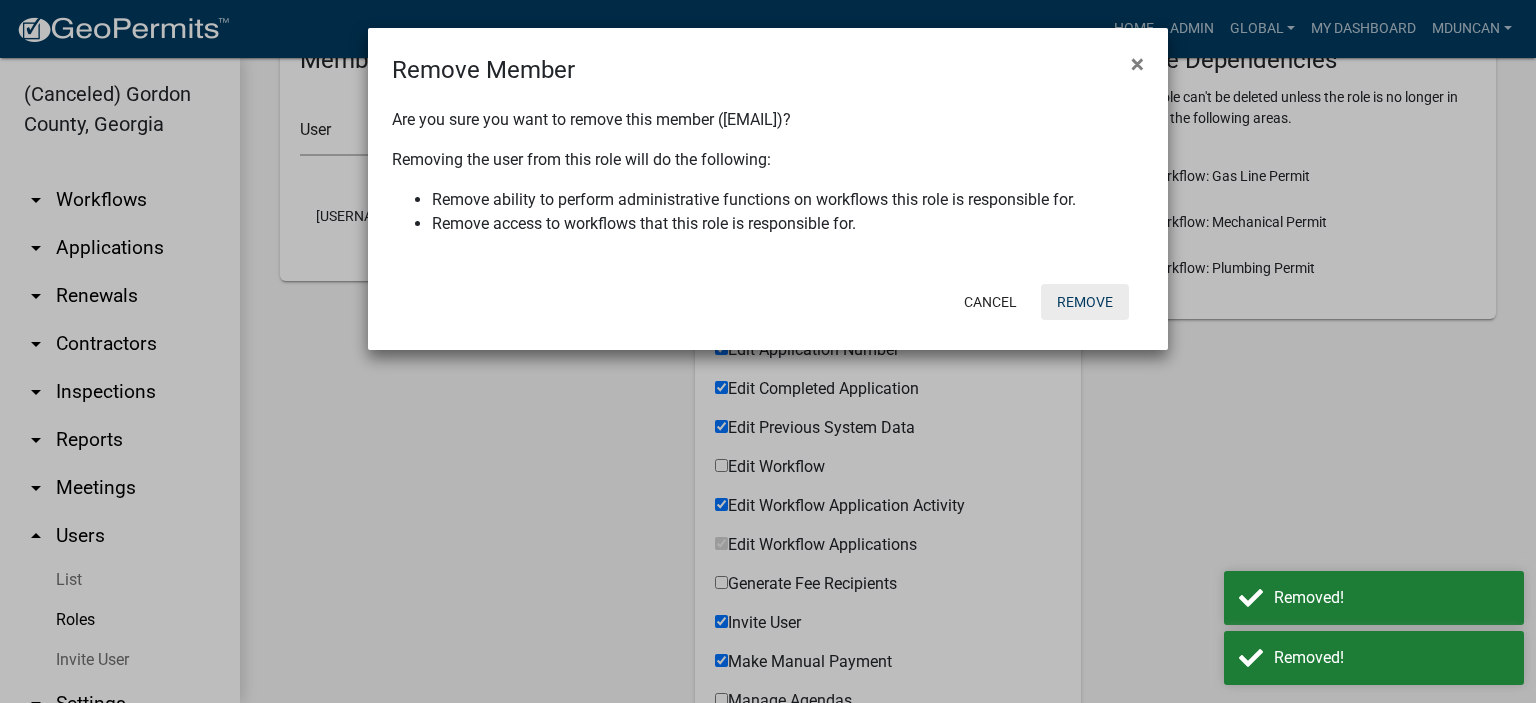 click on "Remove" 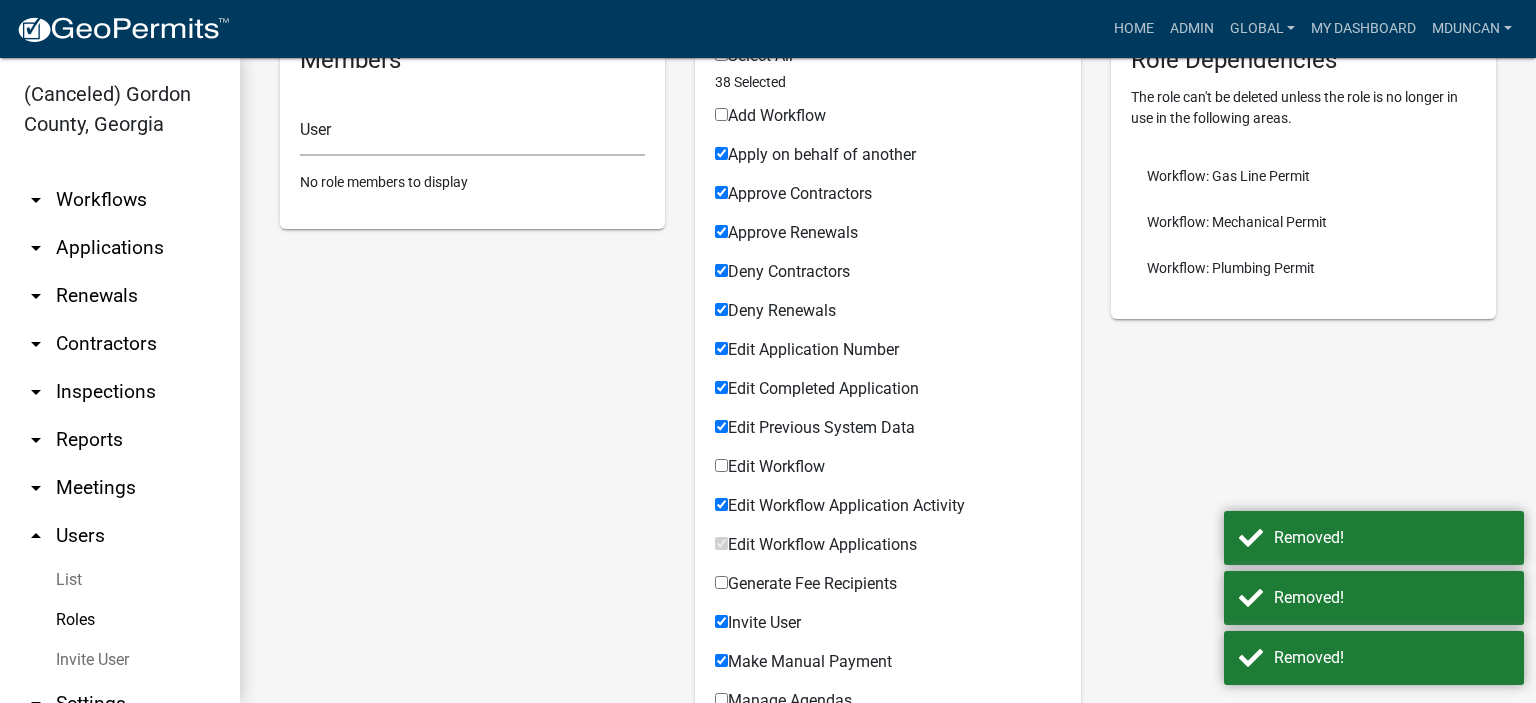 click on "Roles" at bounding box center [120, 620] 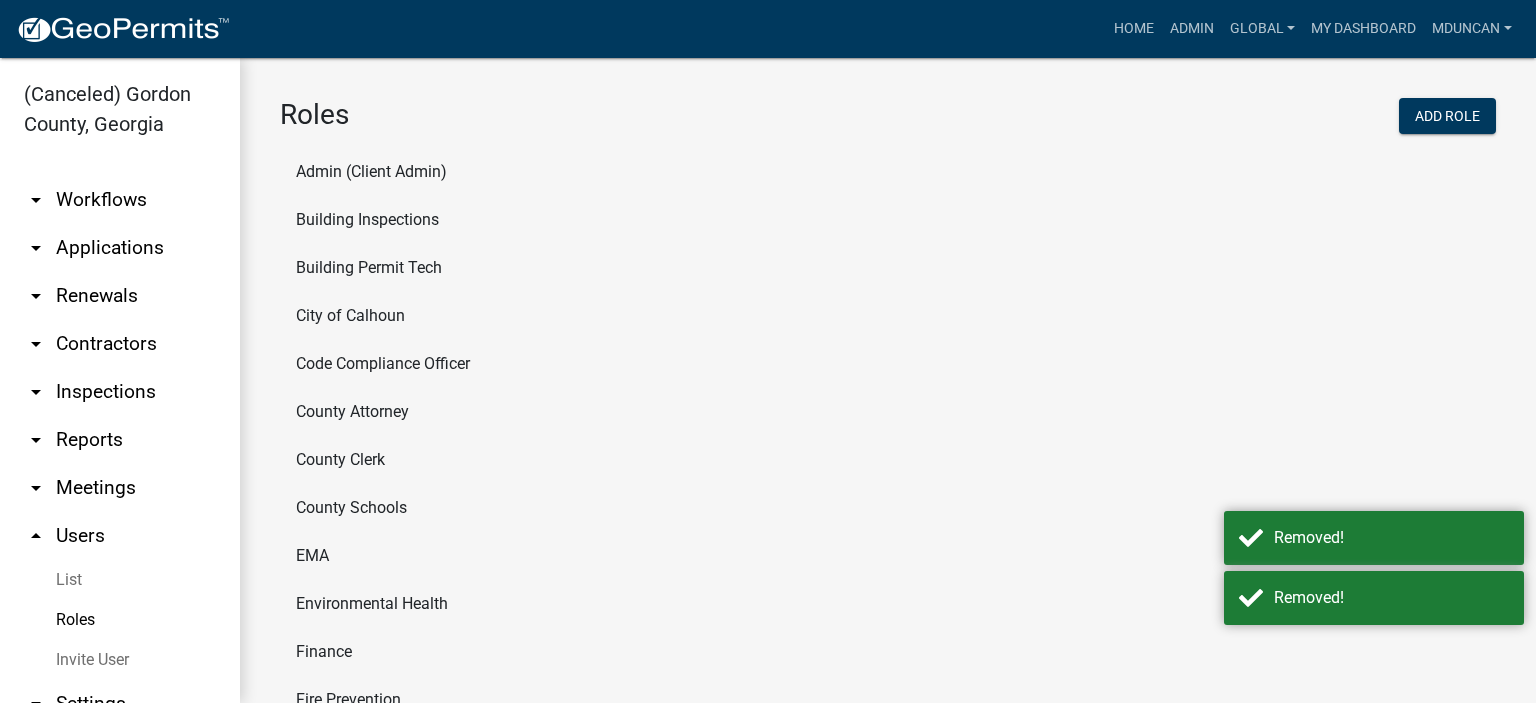 click on "City of Calhoun" 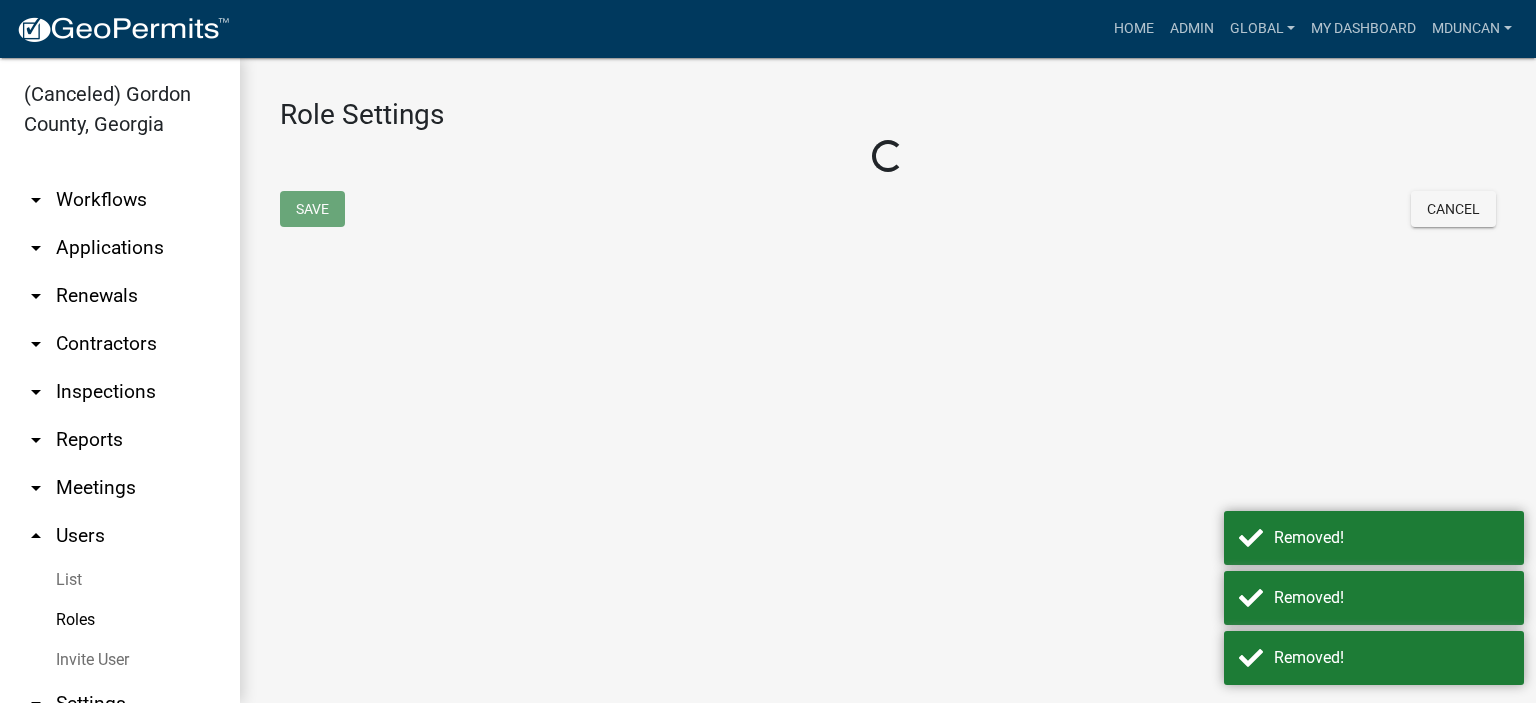 select on "6: light-blue" 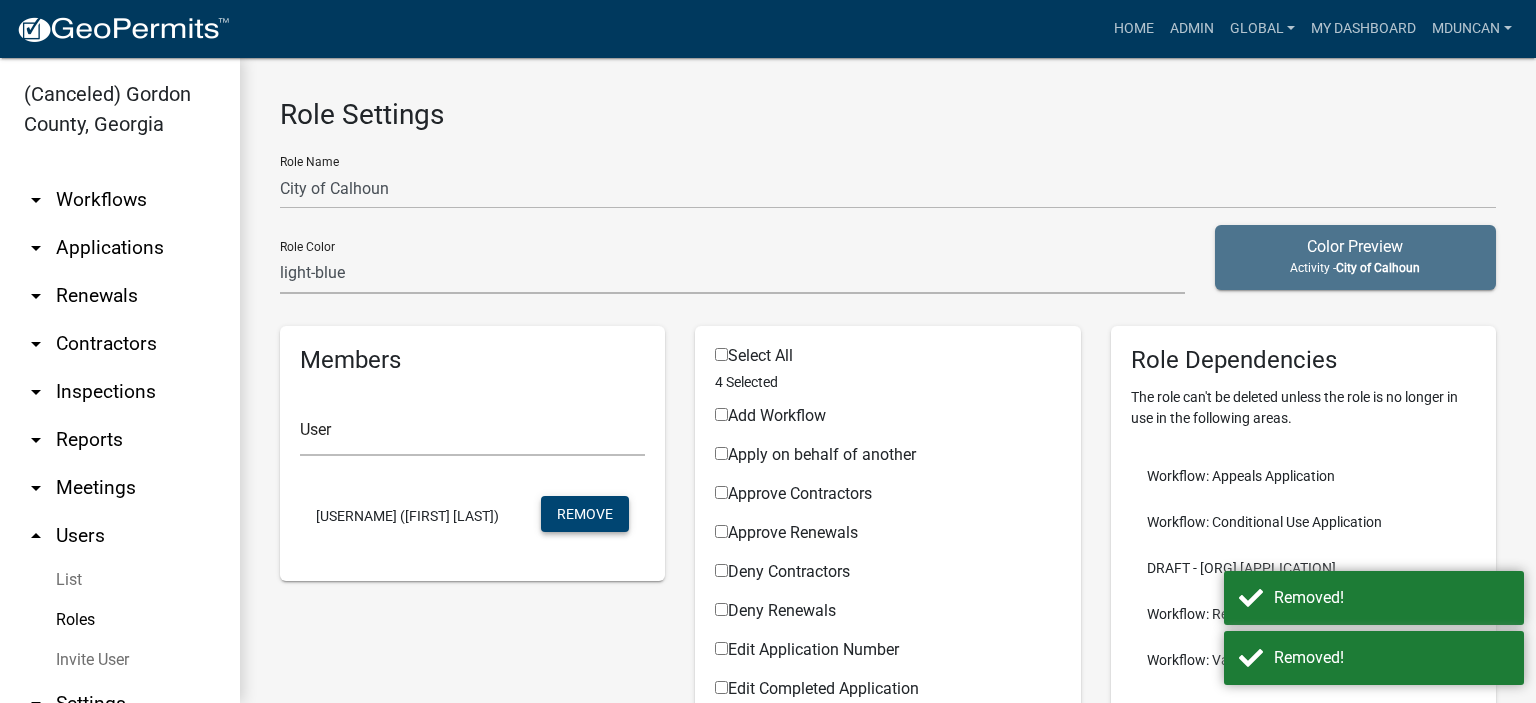 click on "Remove" at bounding box center (585, 514) 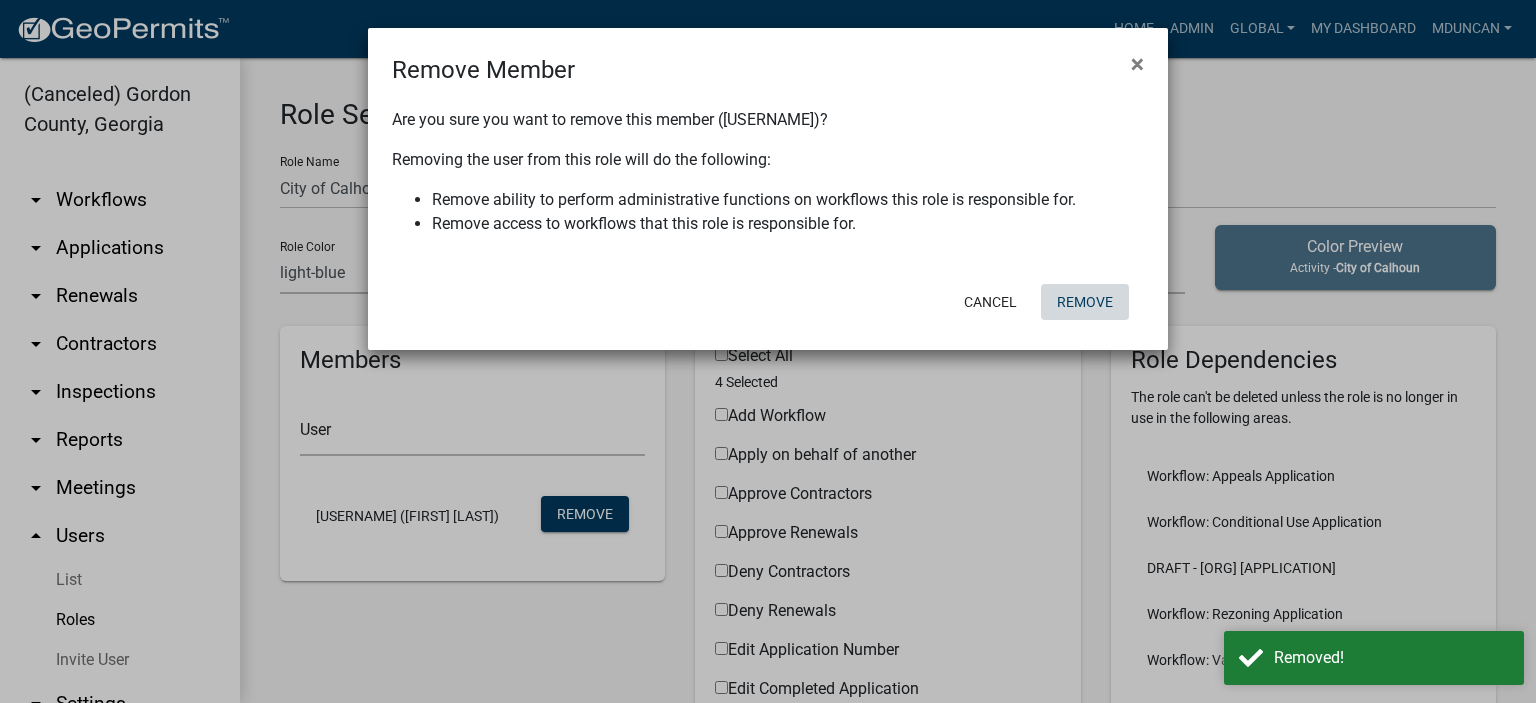 drag, startPoint x: 1058, startPoint y: 295, endPoint x: 1025, endPoint y: 317, distance: 39.661064 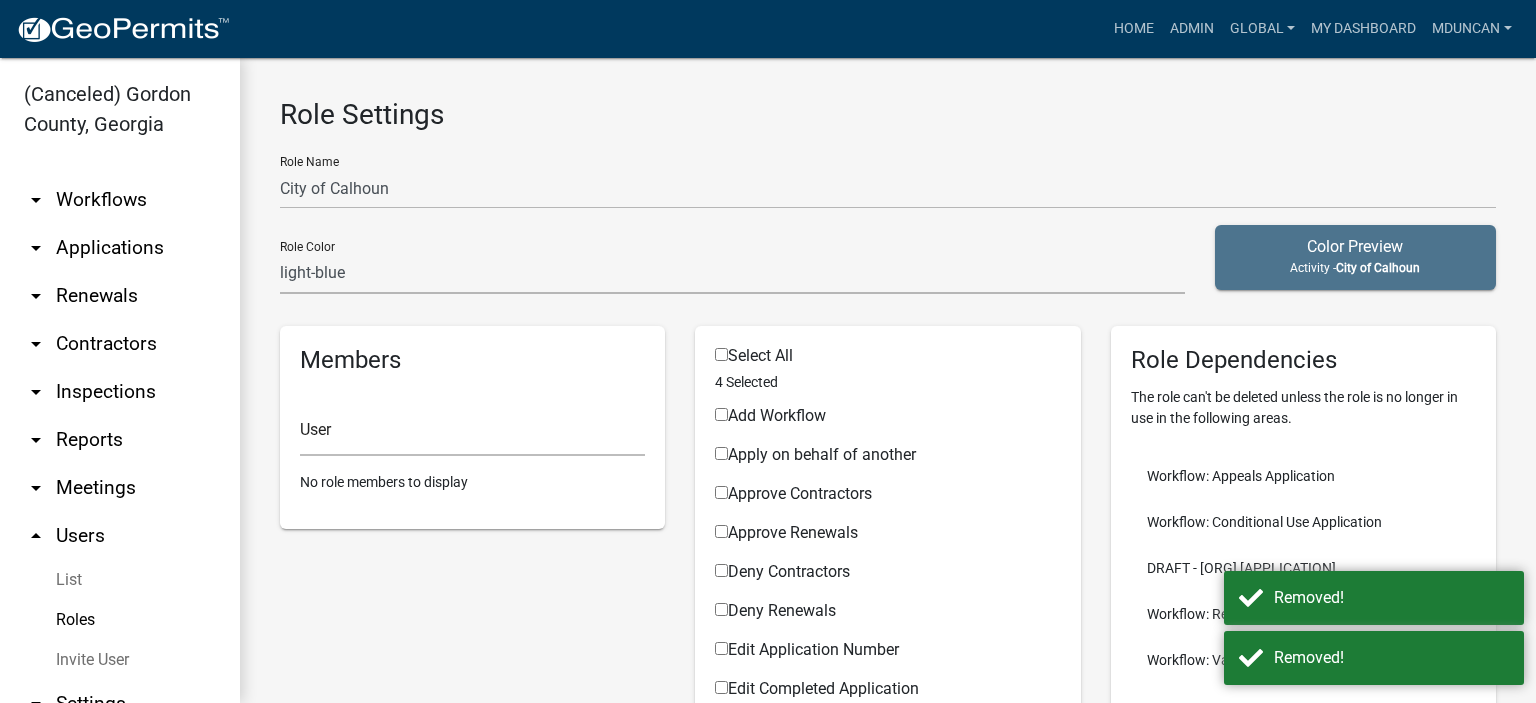 click on "Roles" at bounding box center (120, 620) 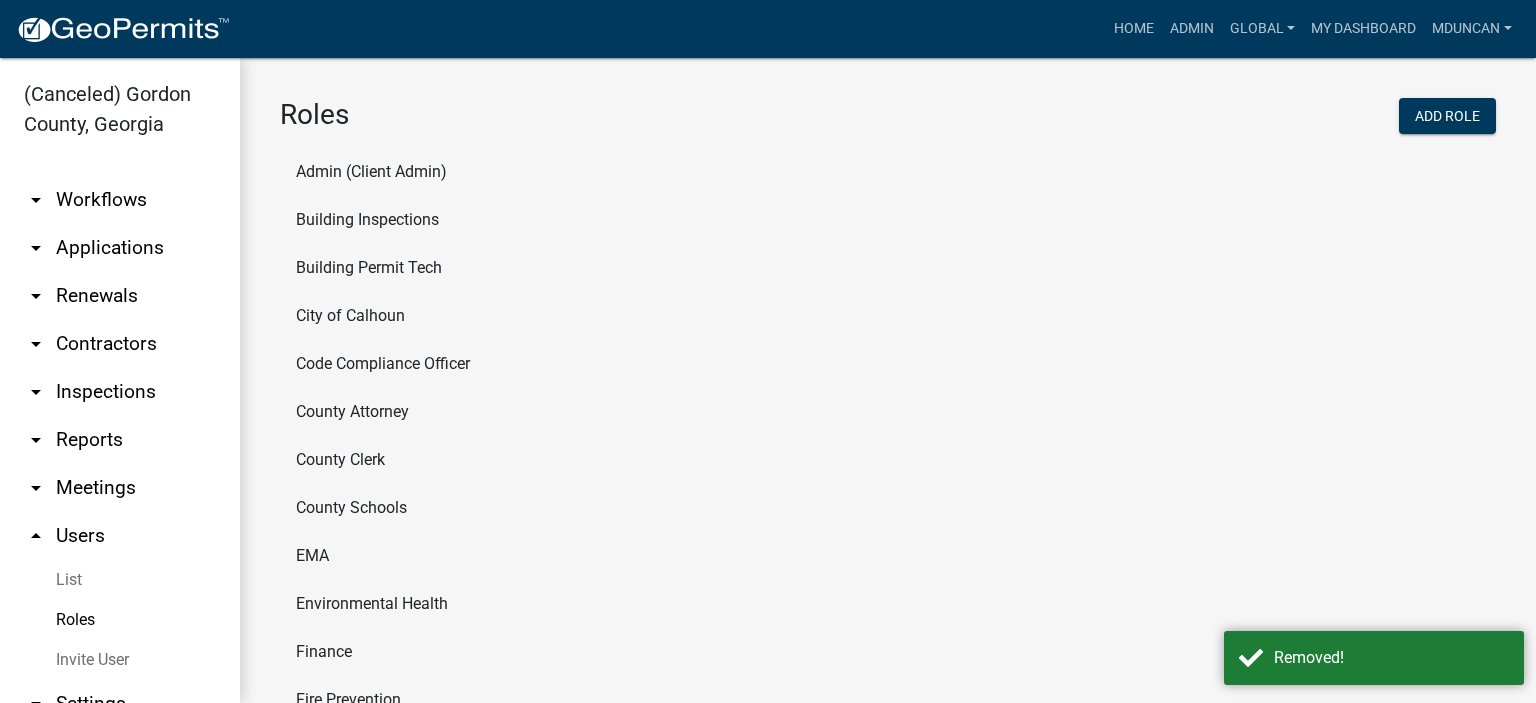 click on "Code Compliance Officer" 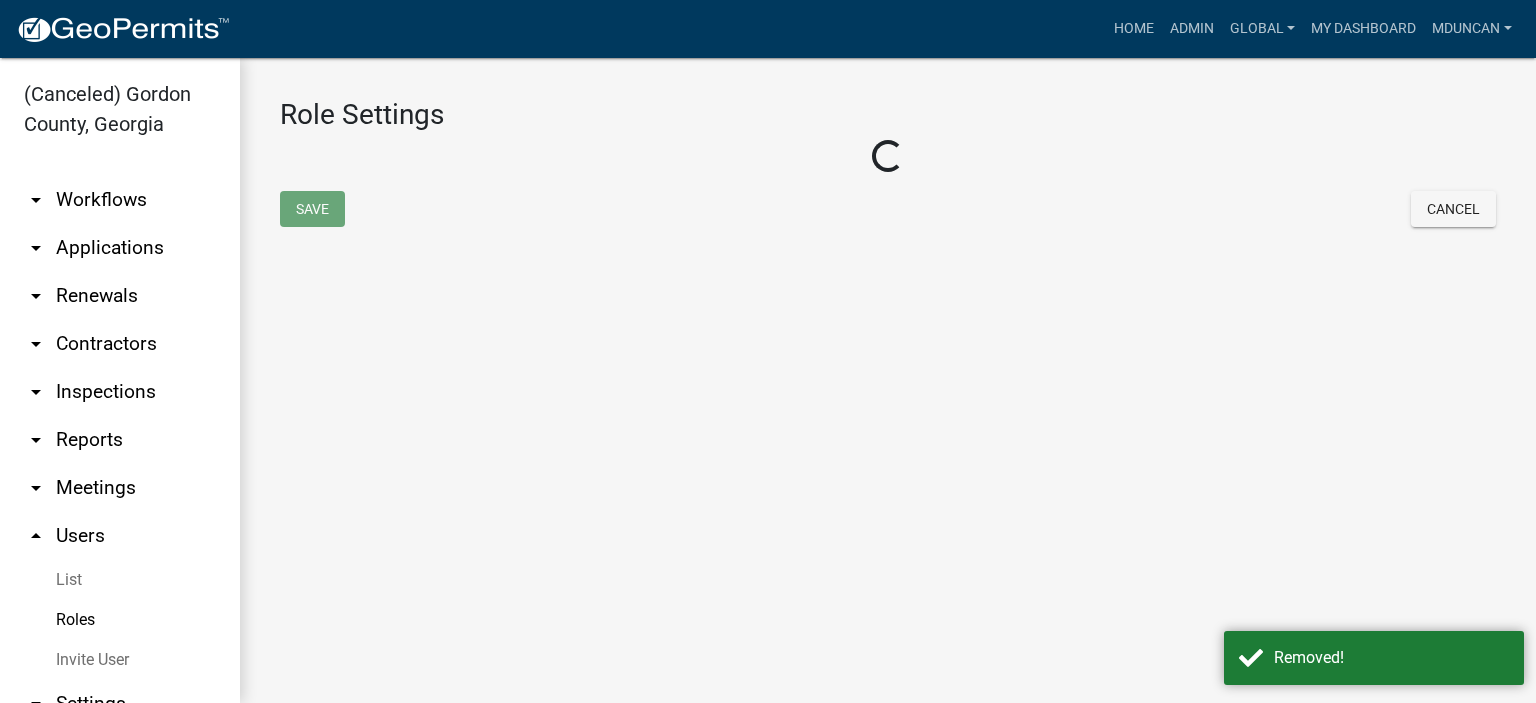 select on "6: light-blue" 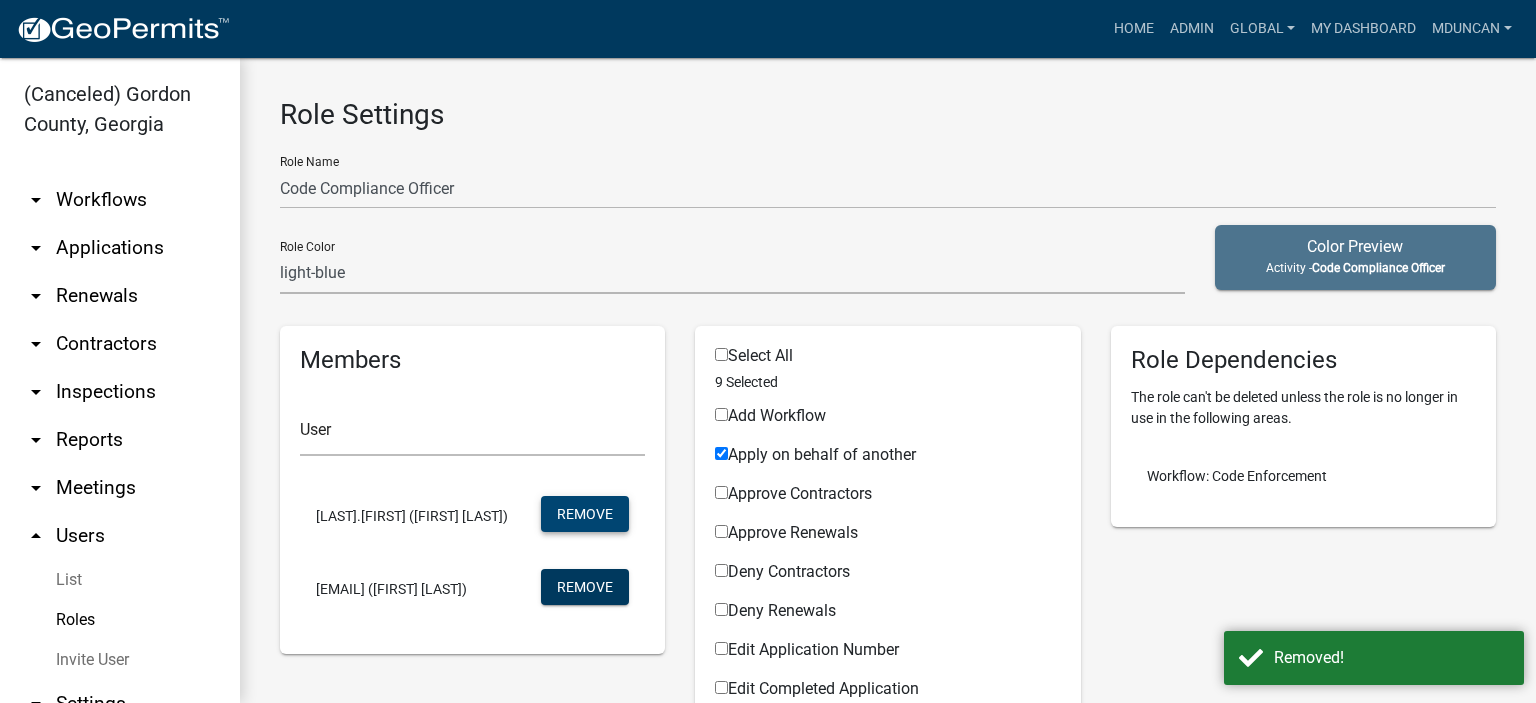 click on "Remove" at bounding box center (585, 514) 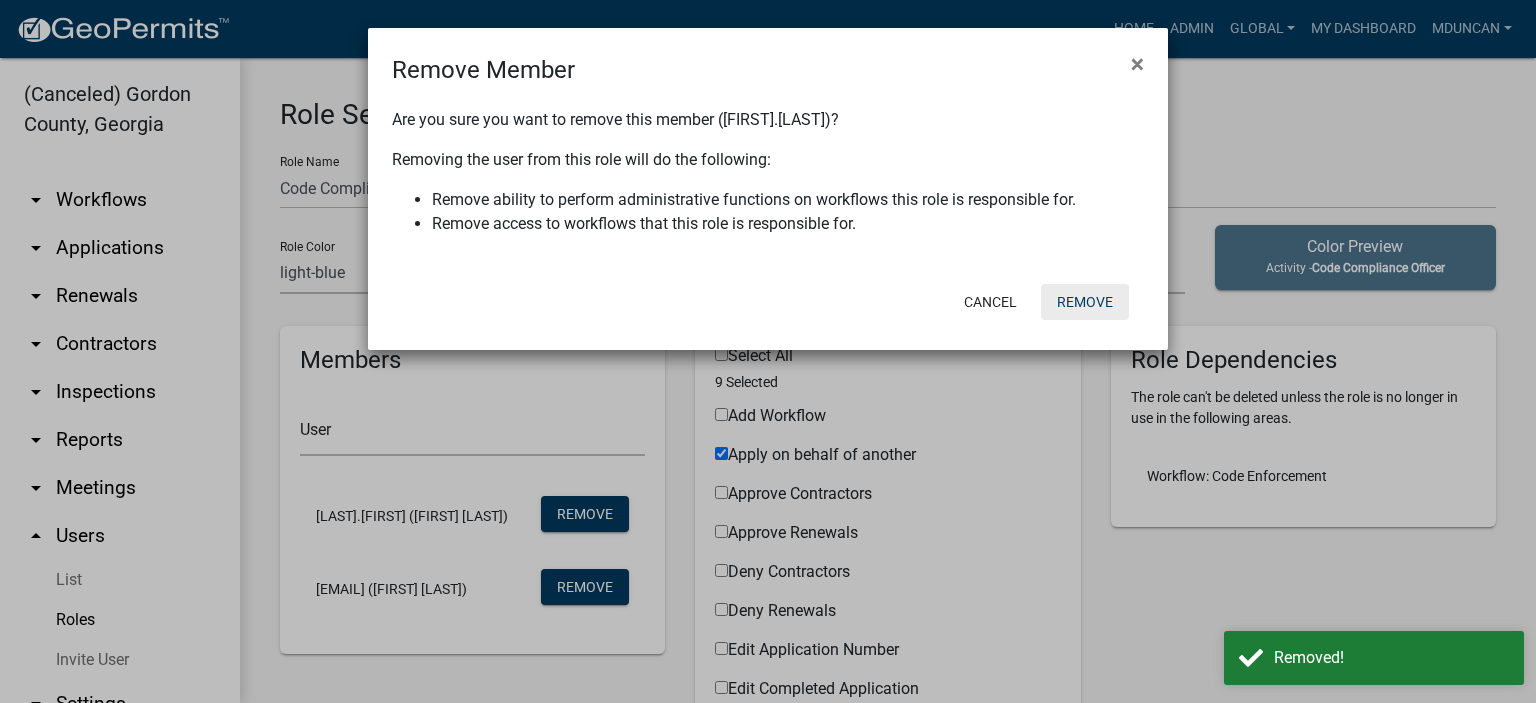 drag, startPoint x: 1094, startPoint y: 293, endPoint x: 900, endPoint y: 370, distance: 208.7223 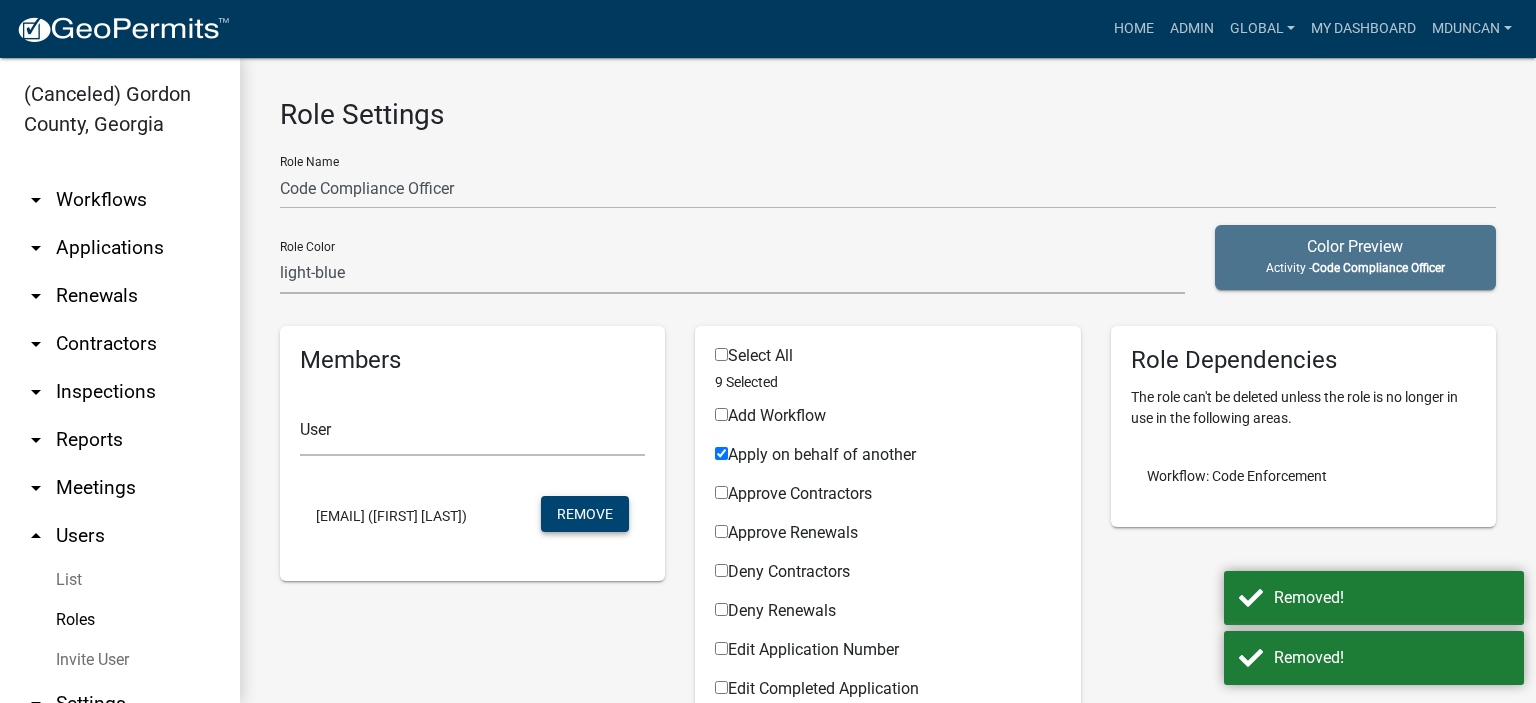 click on "Remove" at bounding box center (585, 514) 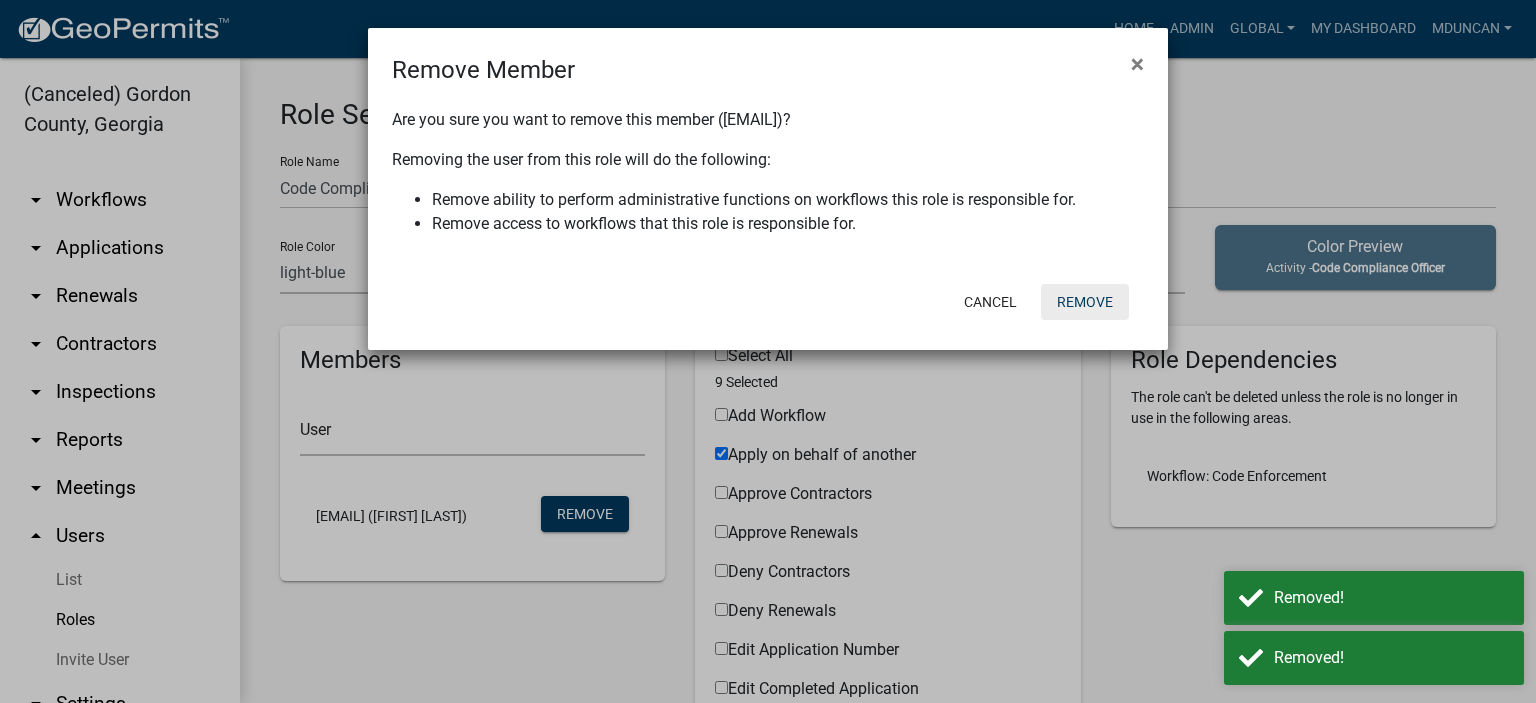 click on "Remove" 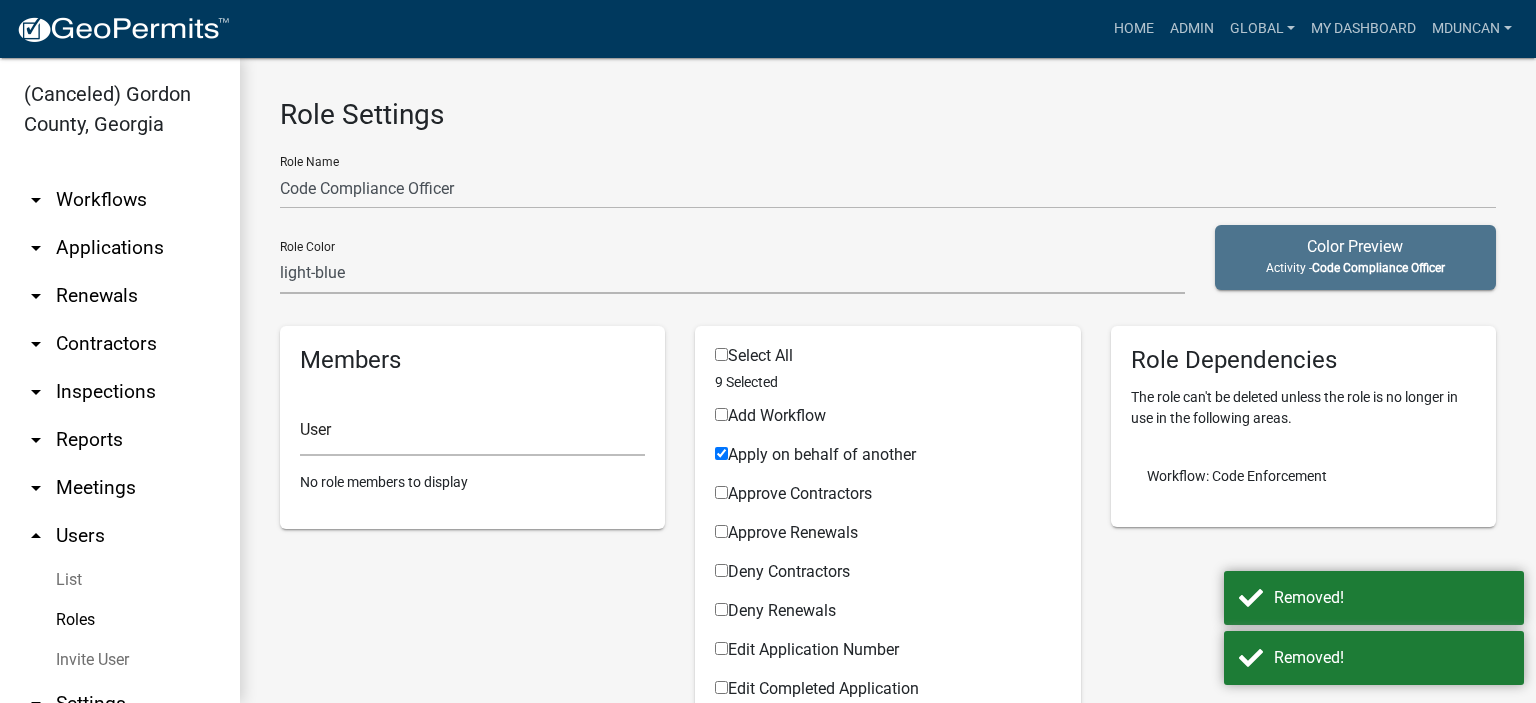 click on "Roles" at bounding box center (120, 620) 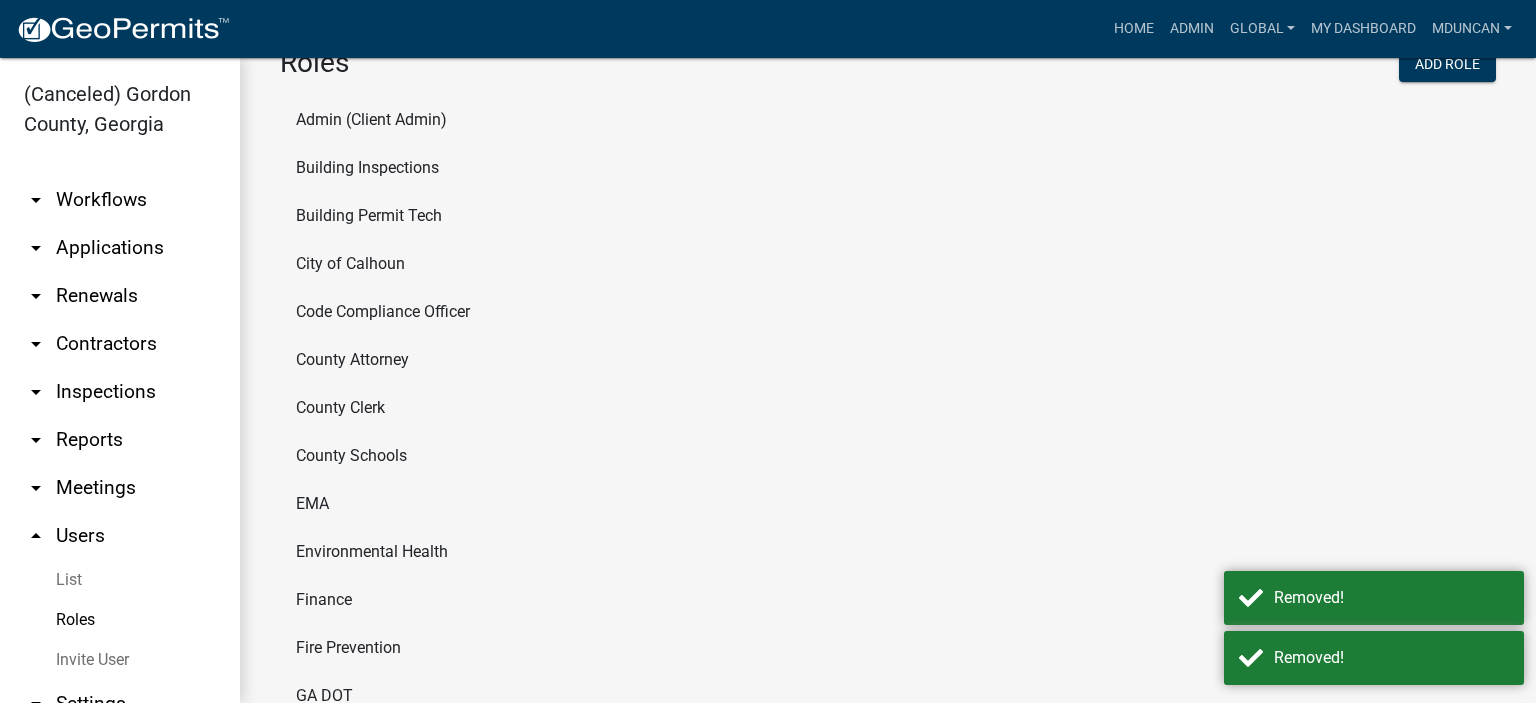scroll, scrollTop: 100, scrollLeft: 0, axis: vertical 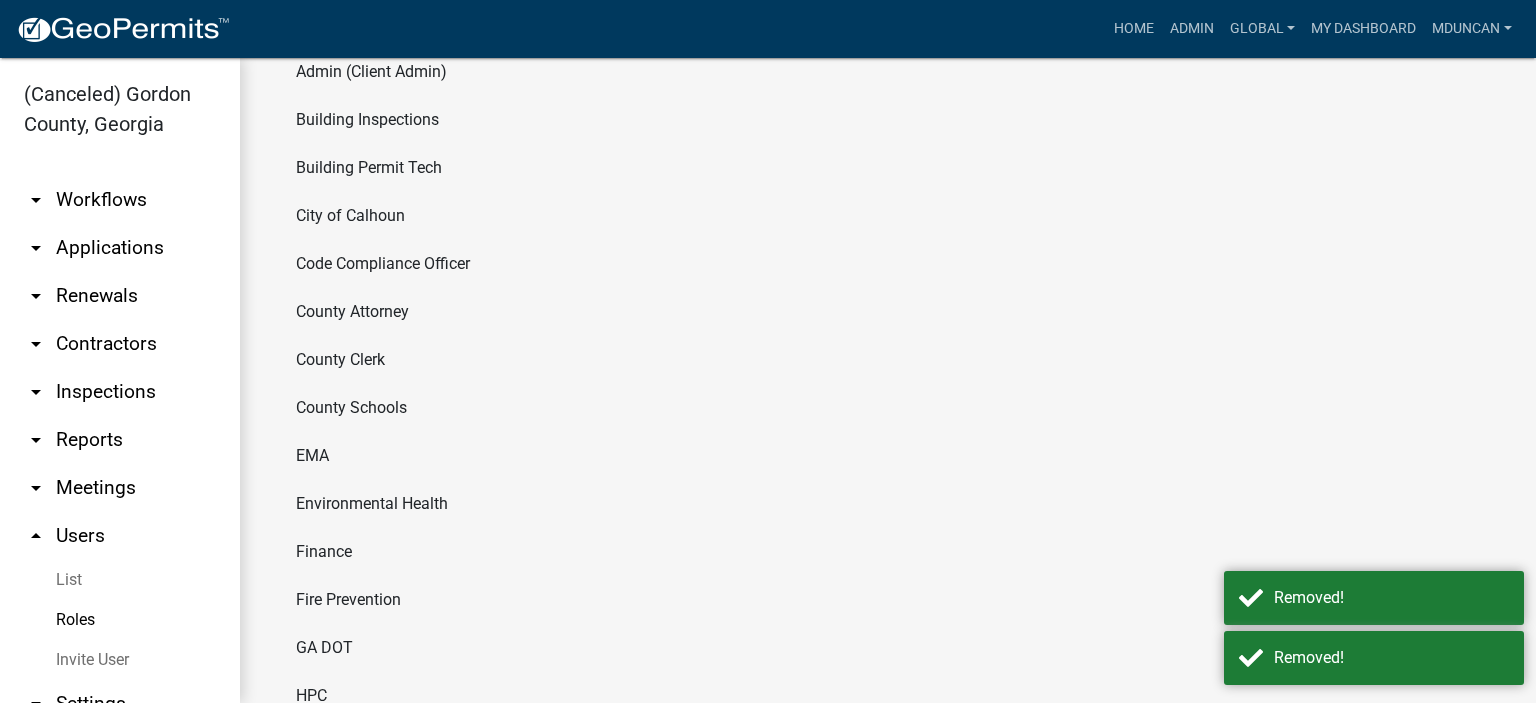 click on "Code Compliance Officer" 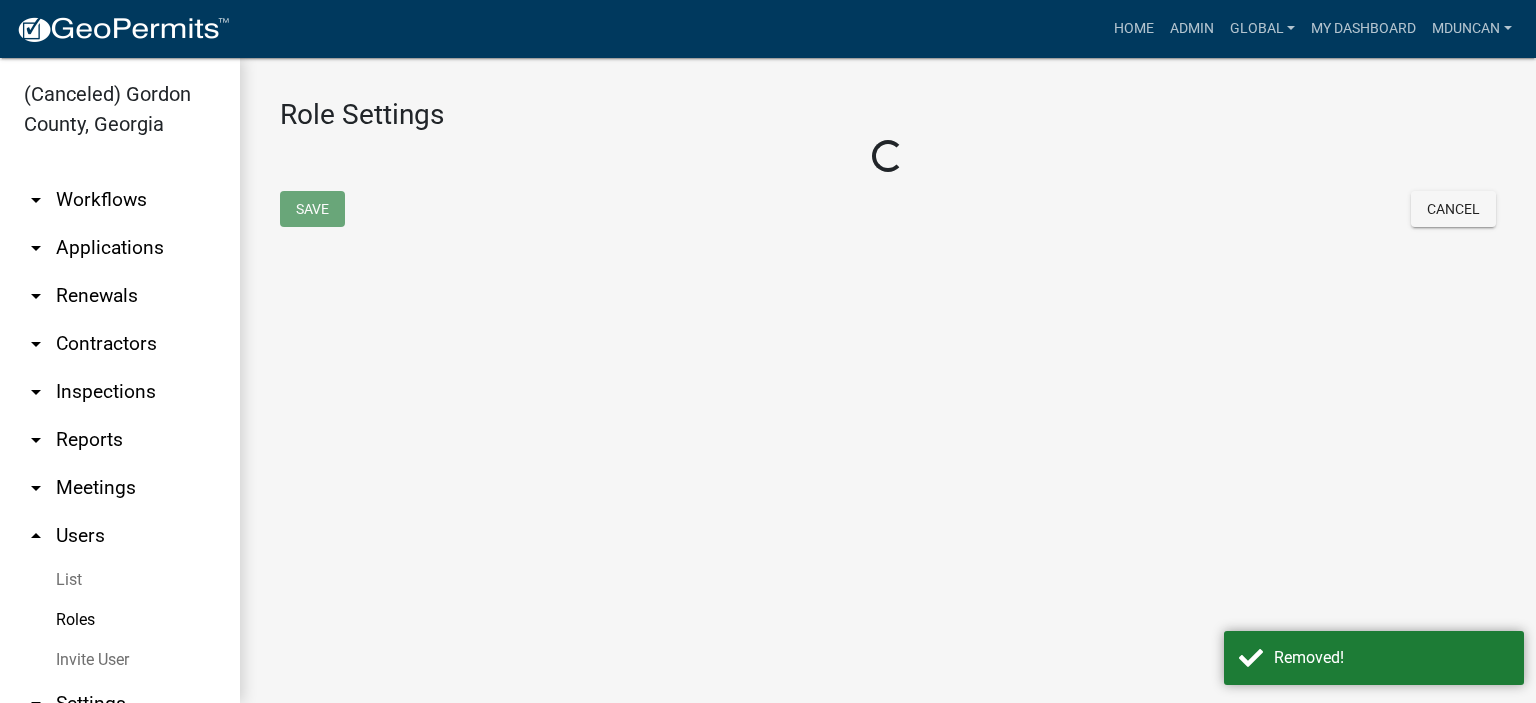 select on "6: light-blue" 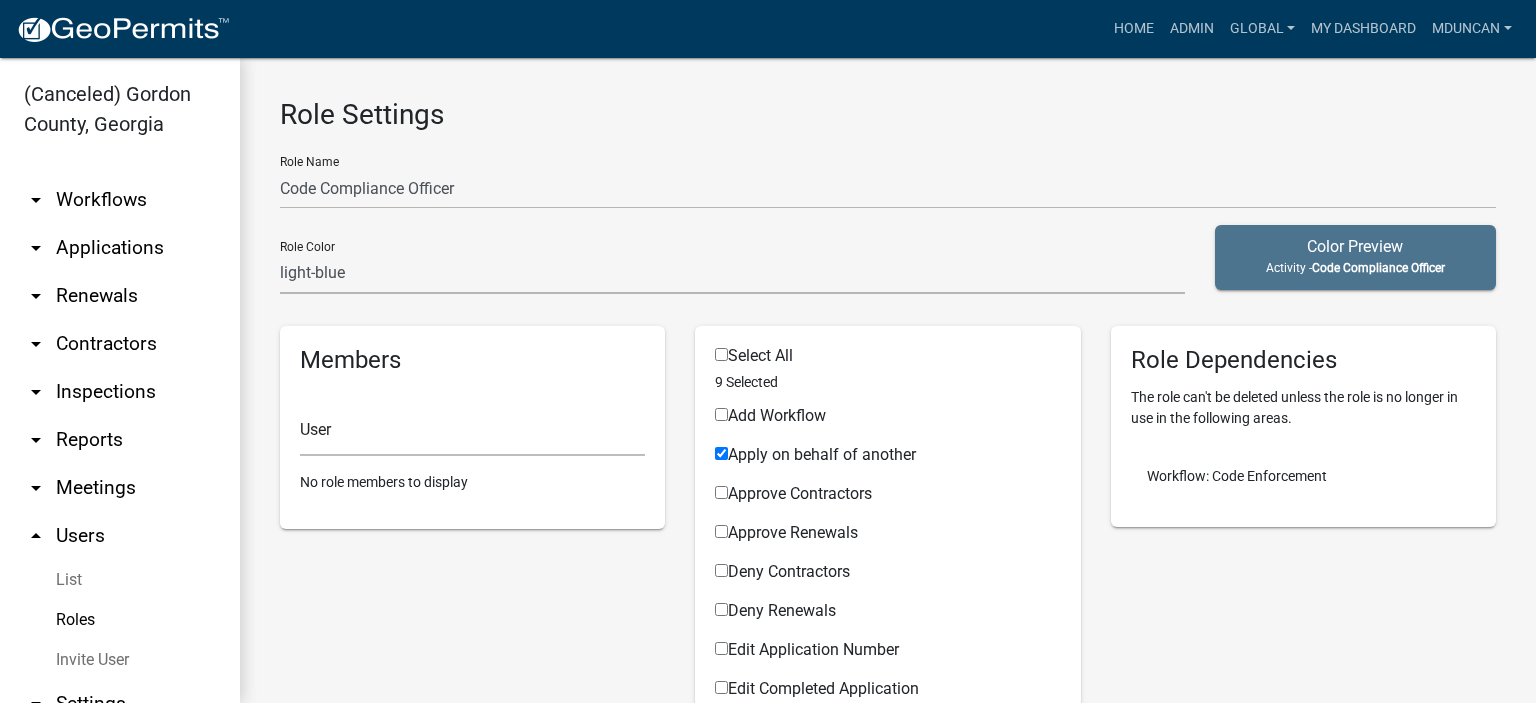 click on "Roles" at bounding box center (120, 620) 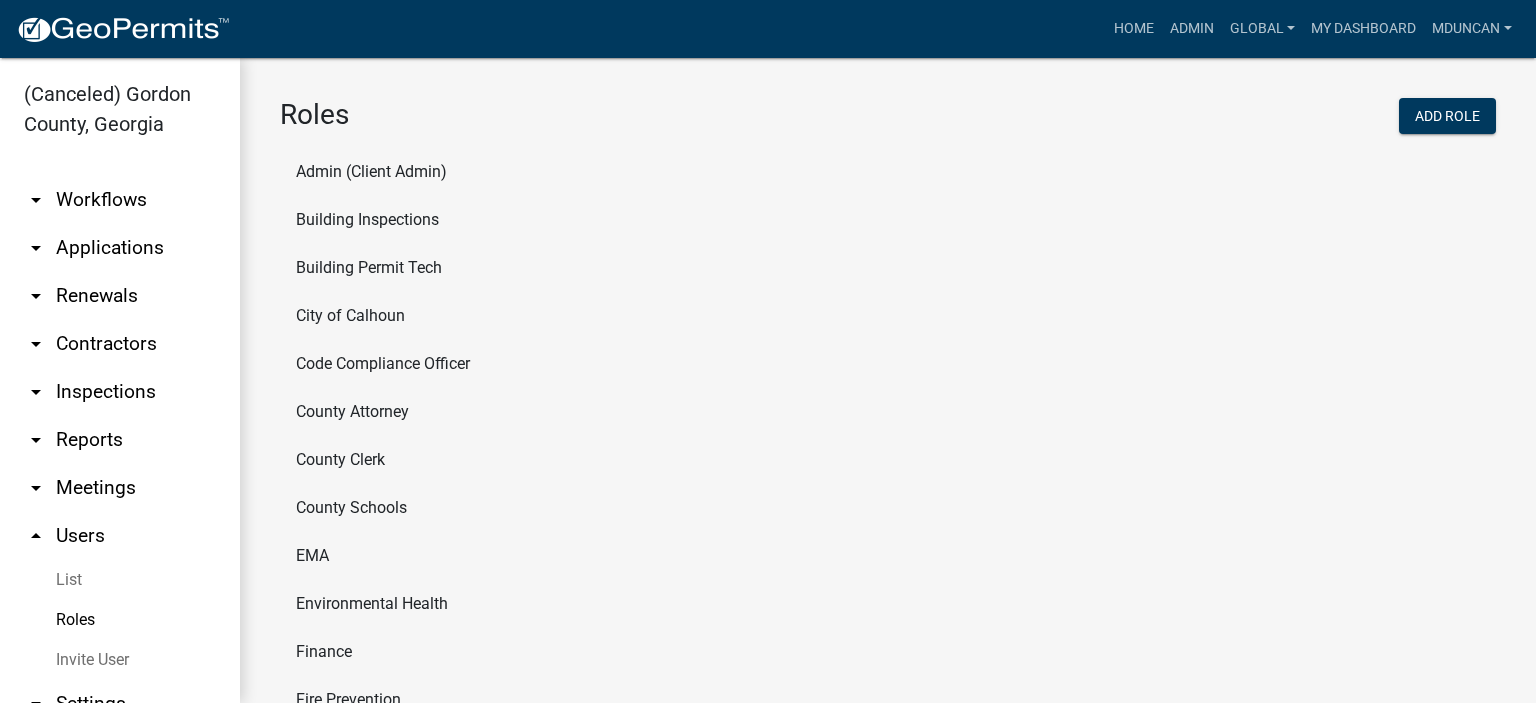 click on "County Attorney" 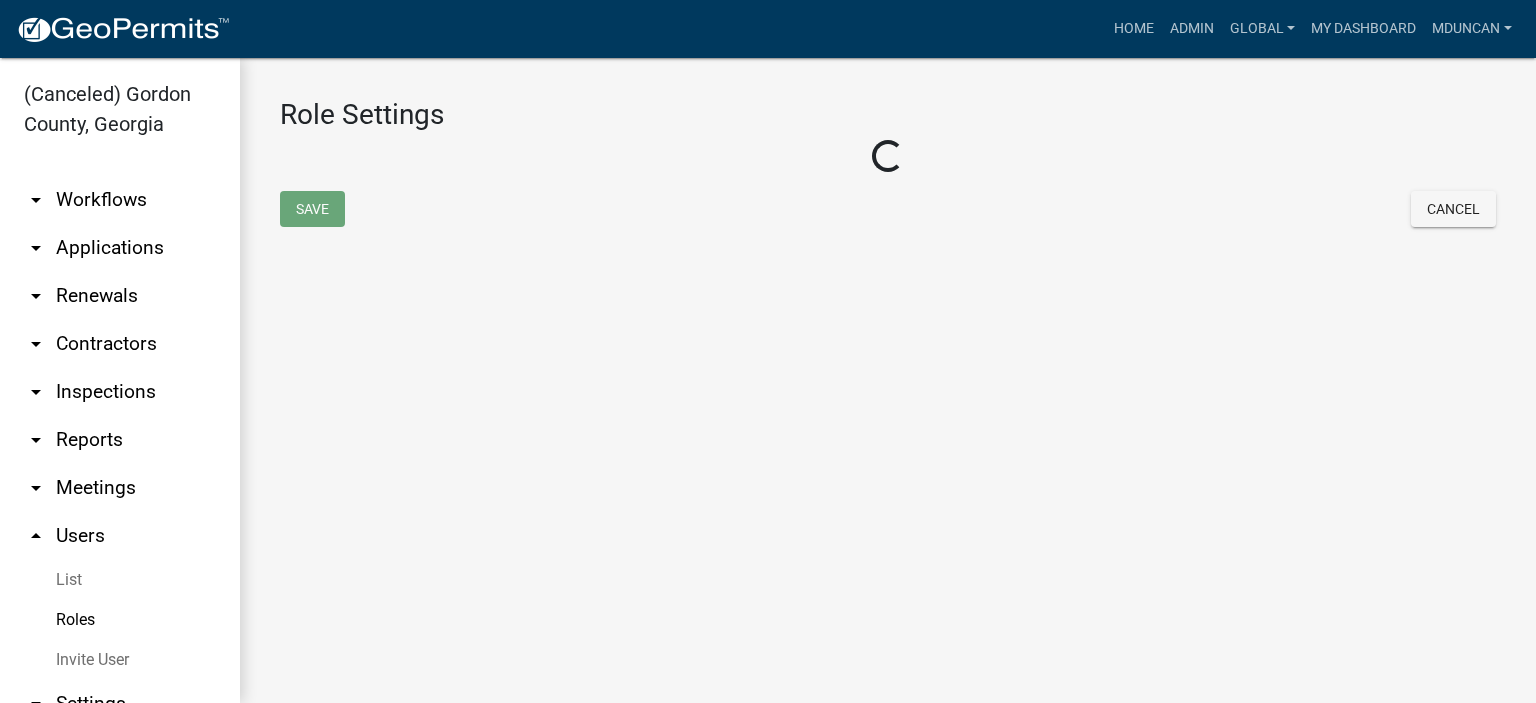 select on "2: yellow" 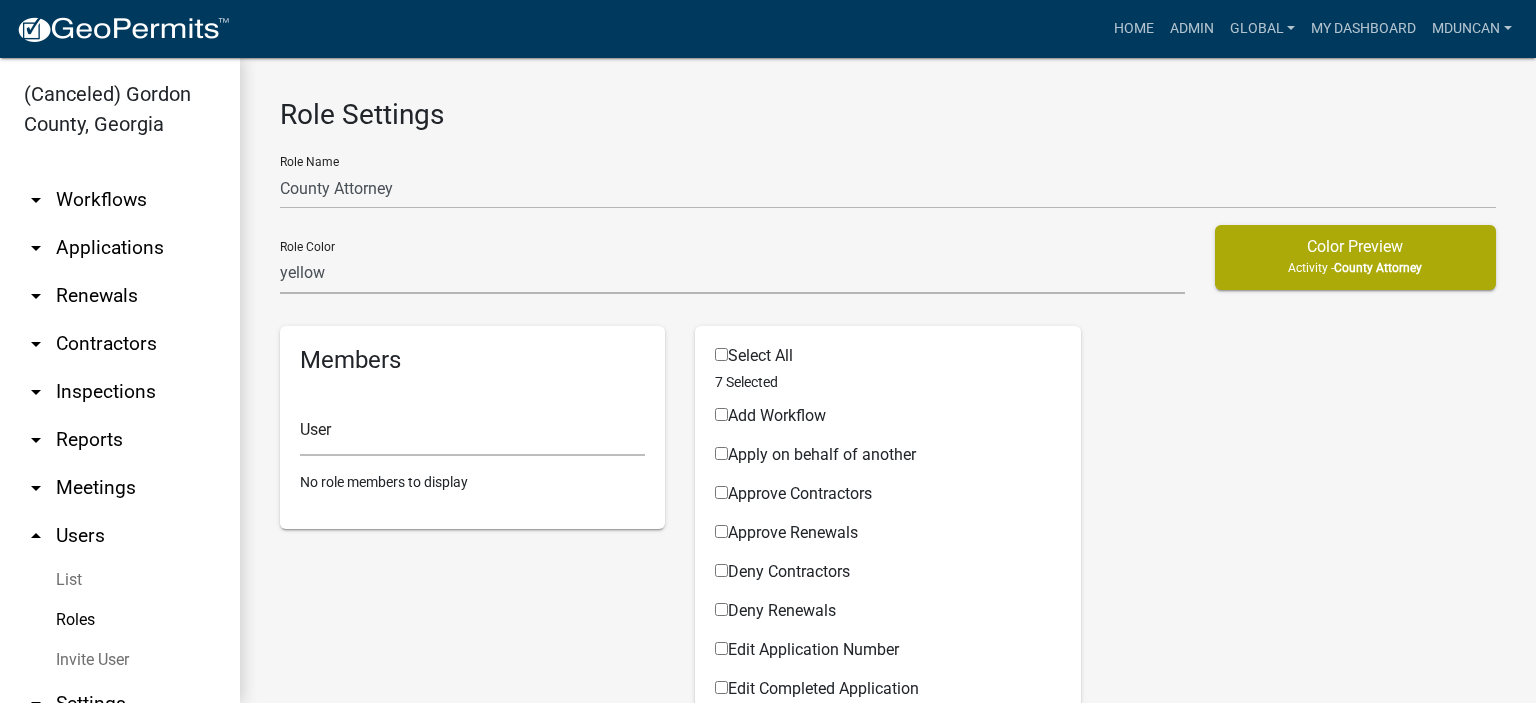 click on "Roles" at bounding box center (120, 620) 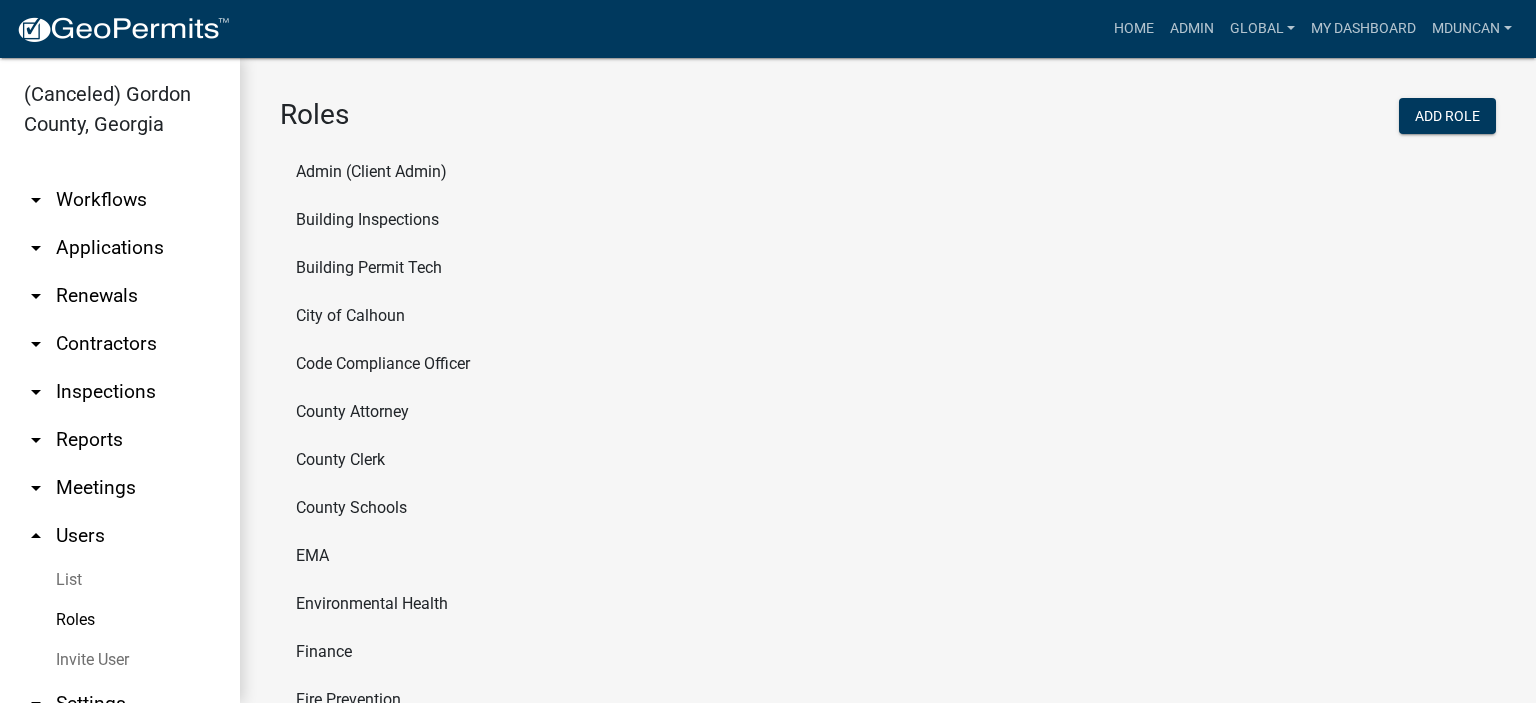click on "County Clerk" 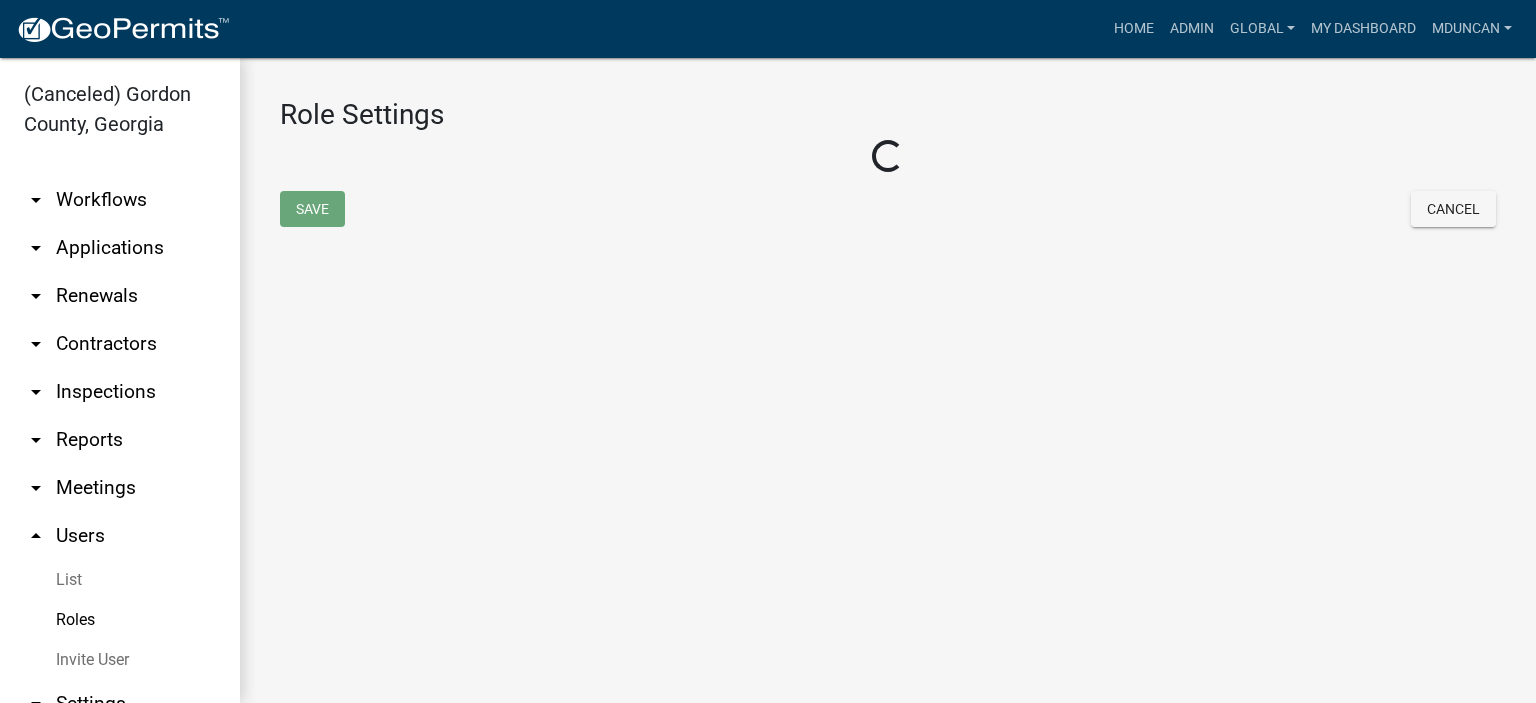 select on "7: light-green" 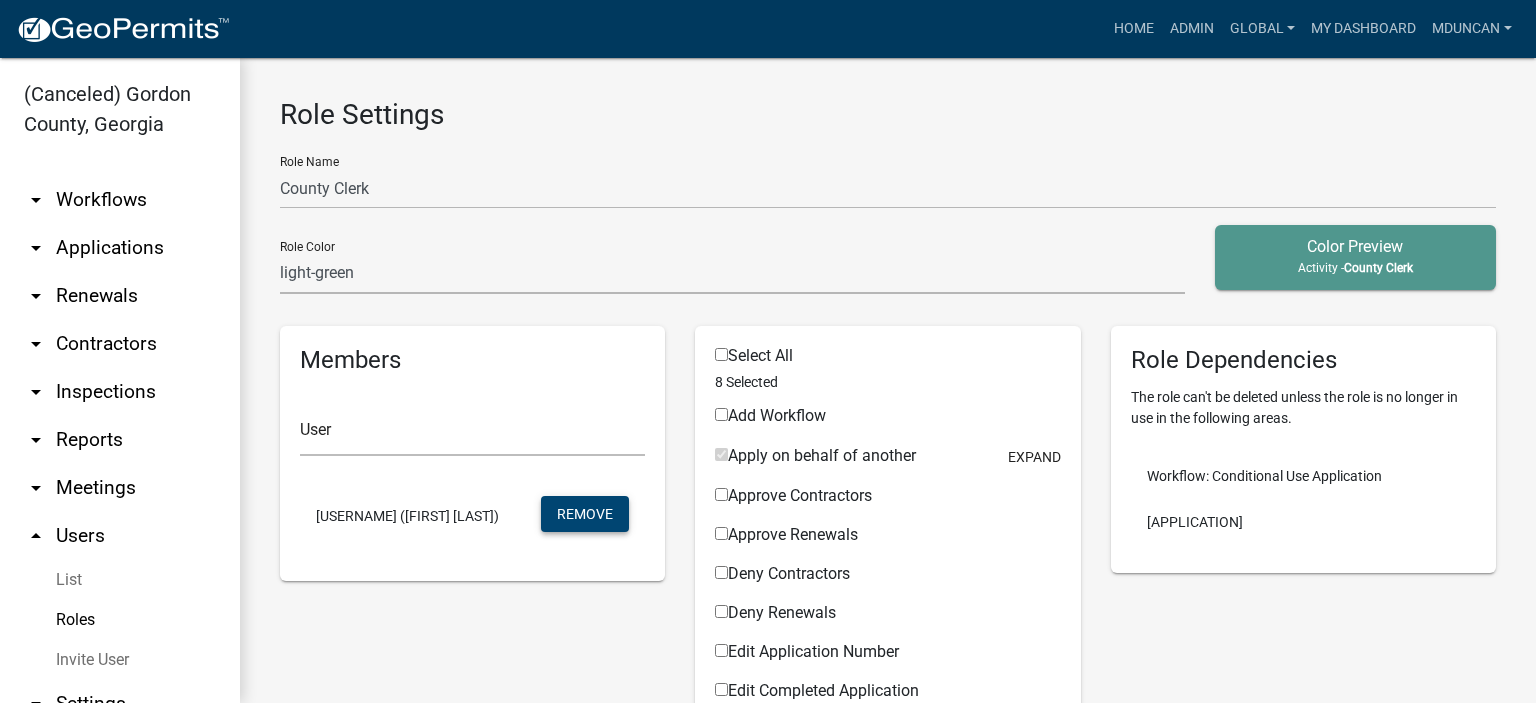 click on "Remove" at bounding box center (585, 514) 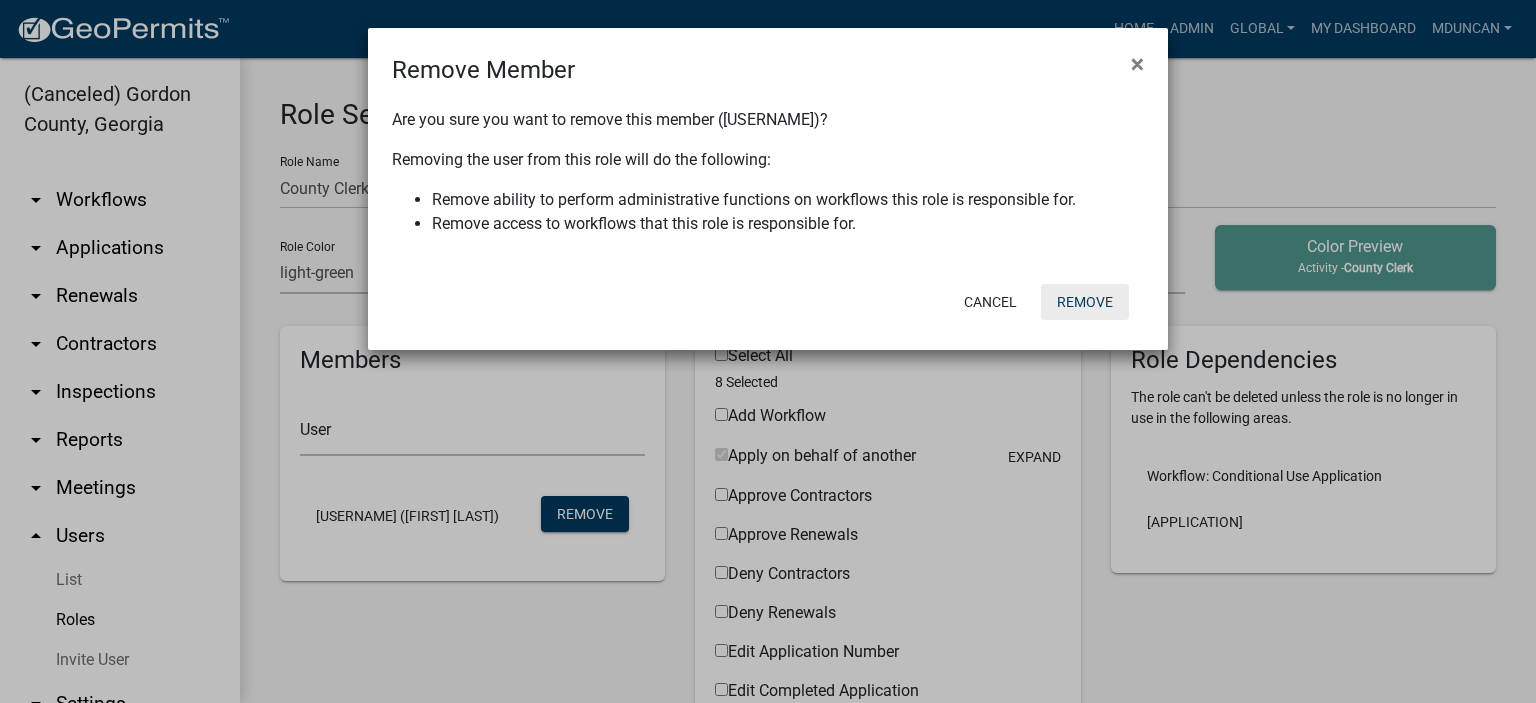 click on "Remove" 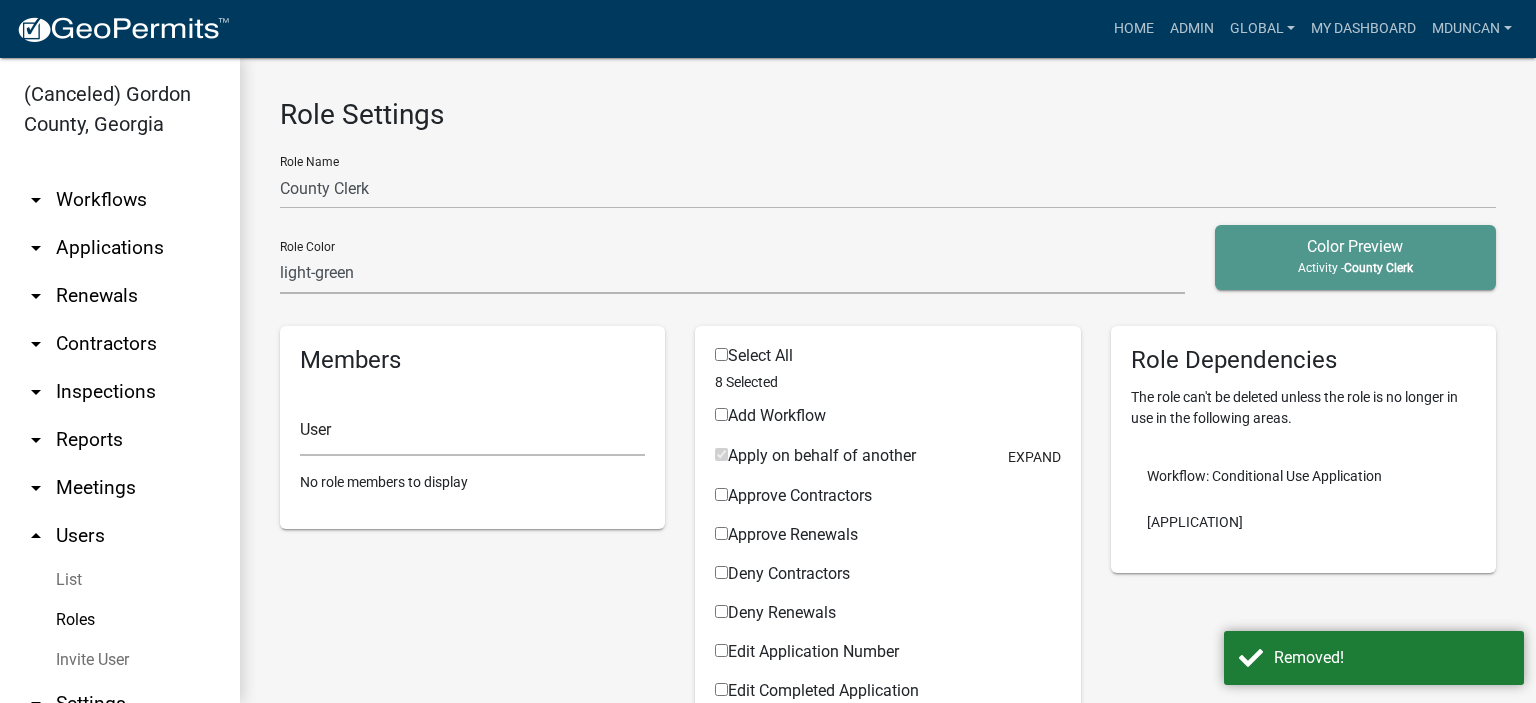click on "Roles" at bounding box center [120, 620] 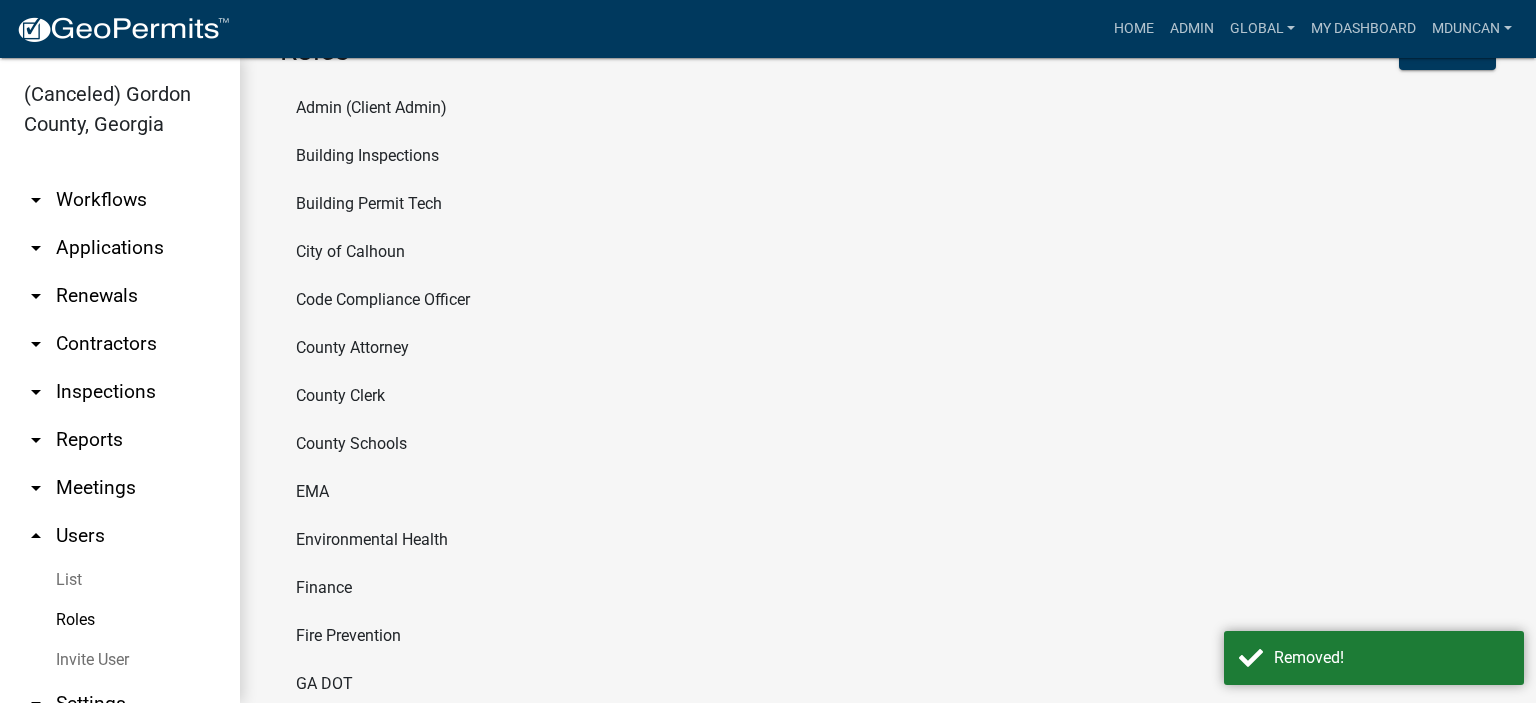 scroll, scrollTop: 100, scrollLeft: 0, axis: vertical 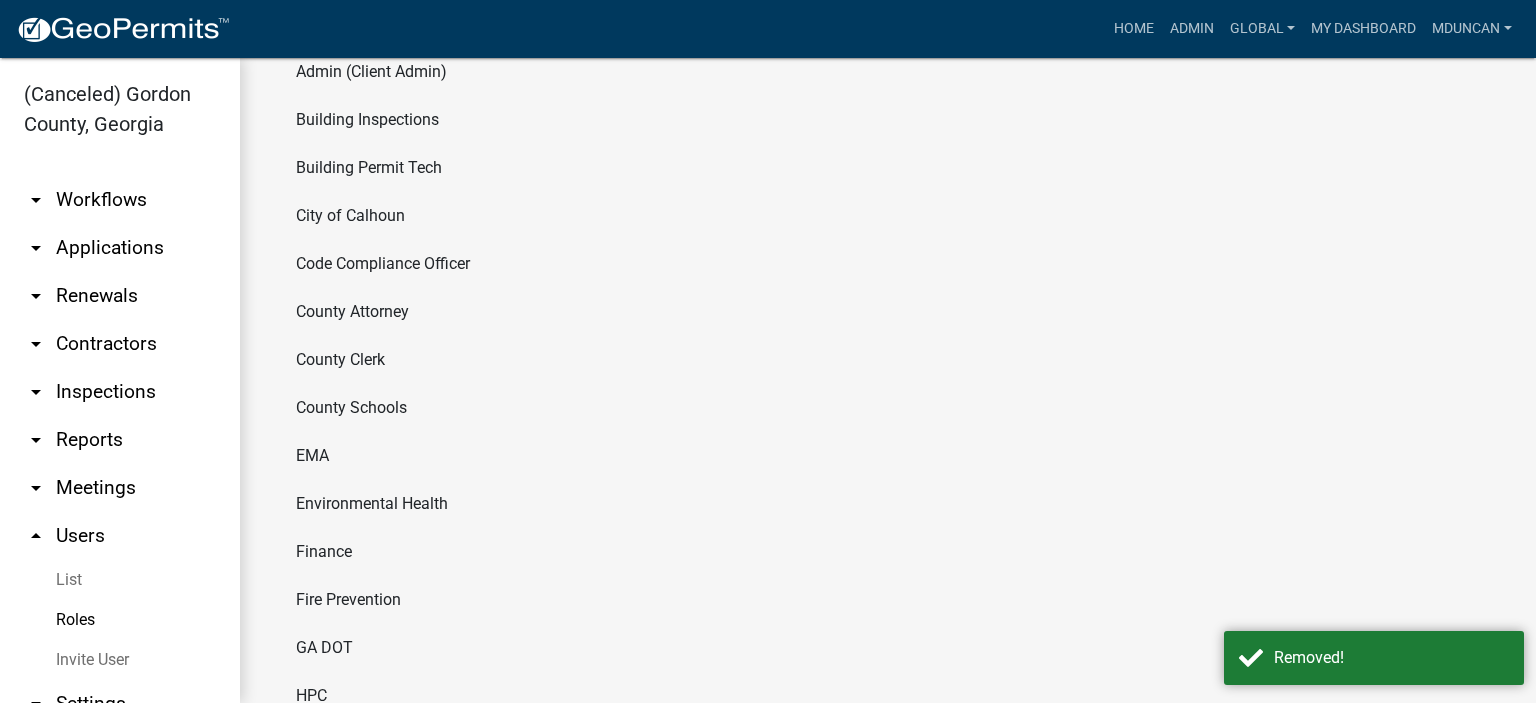 click on "County Schools" 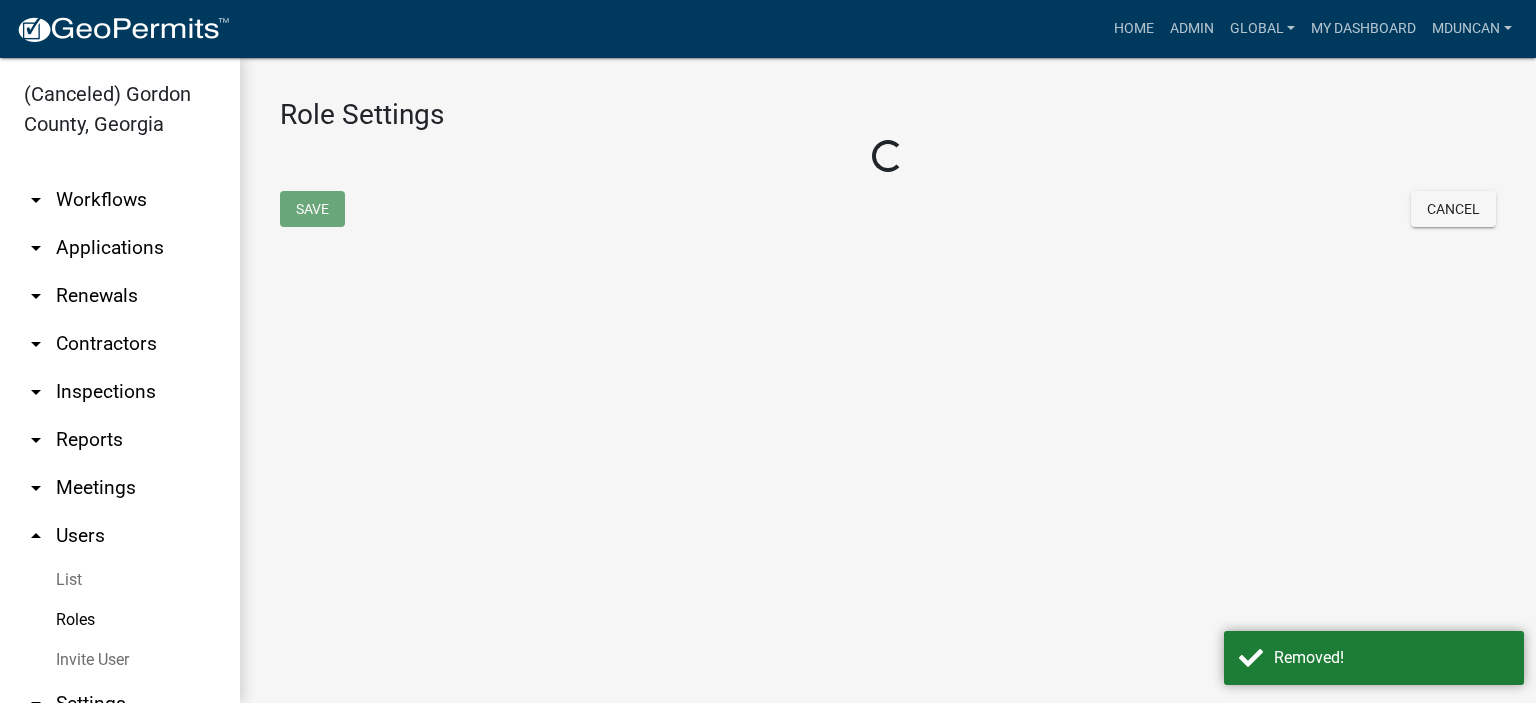scroll, scrollTop: 0, scrollLeft: 0, axis: both 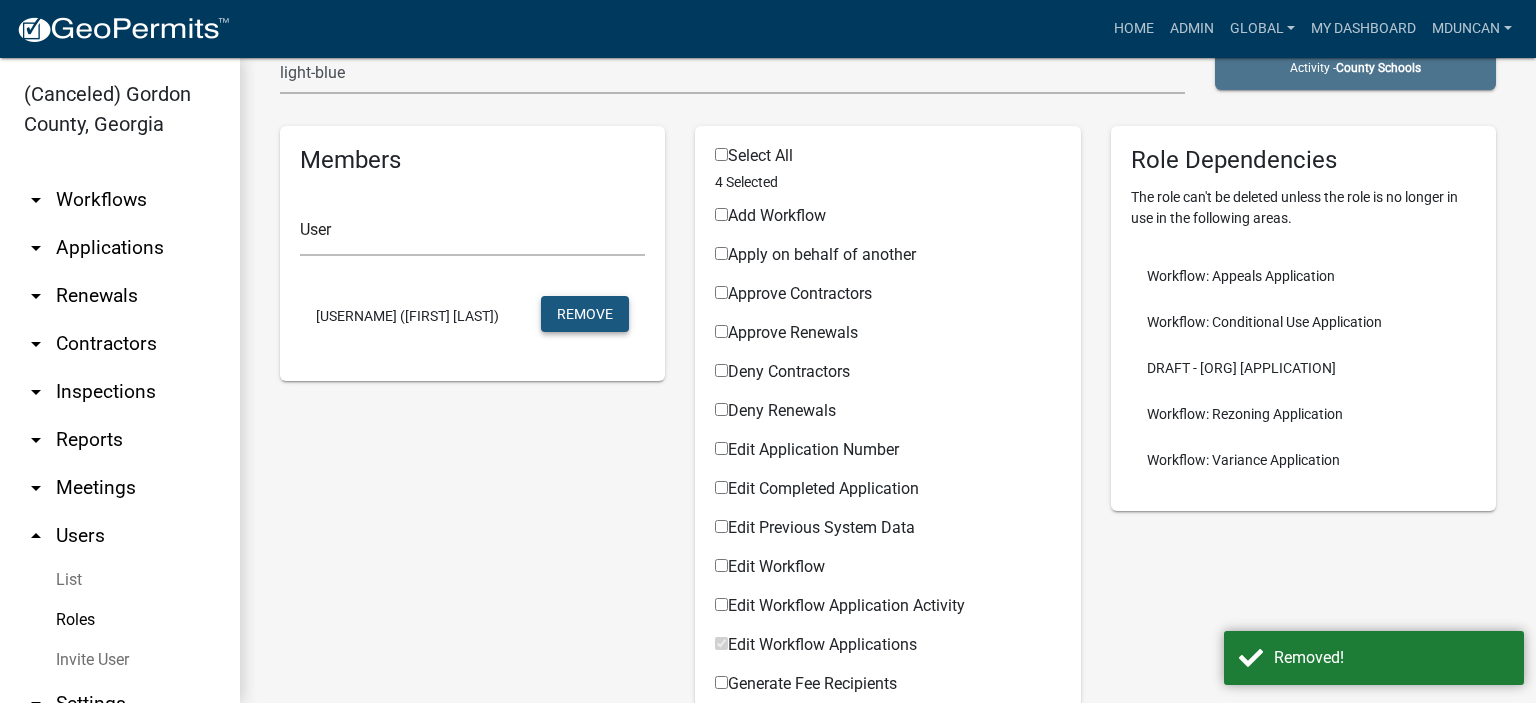 click on "Remove" at bounding box center [585, 314] 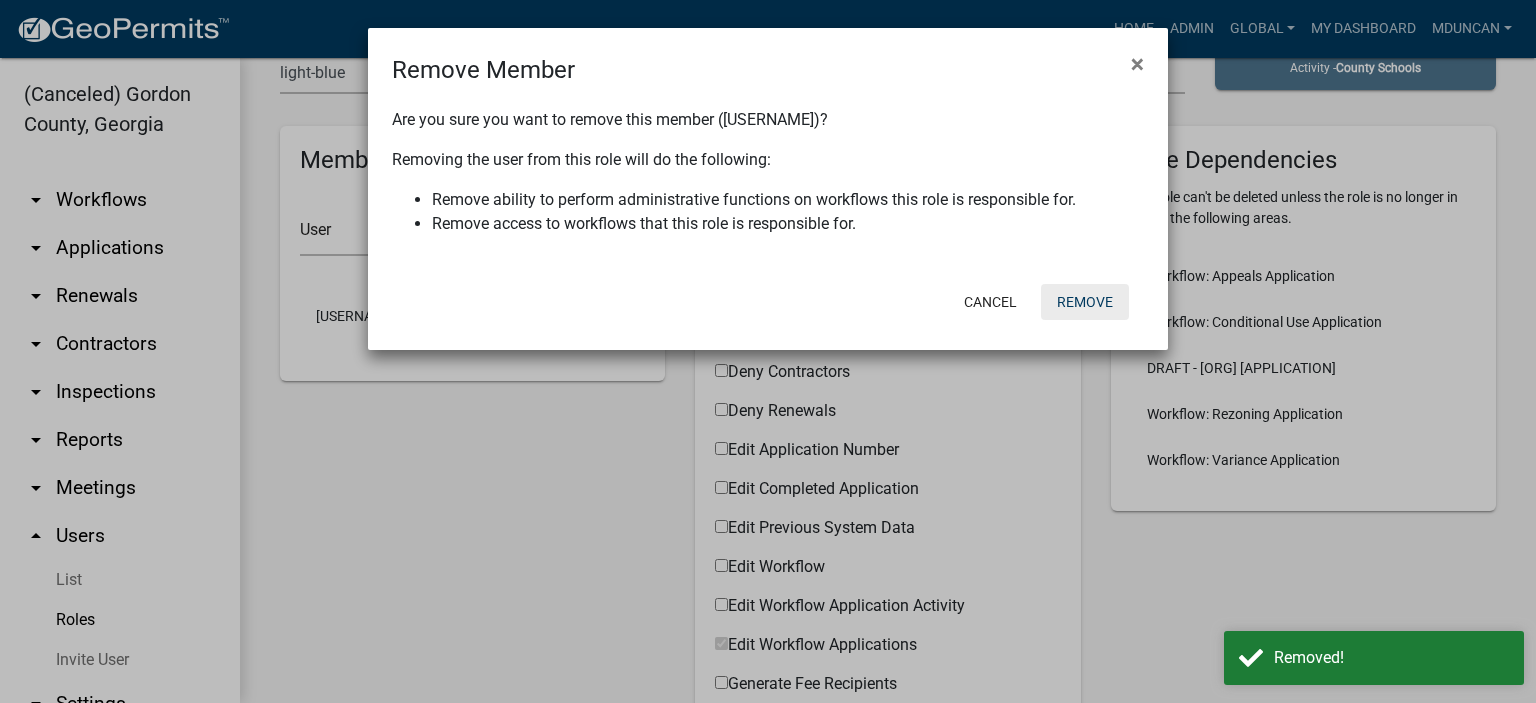 click on "Remove" 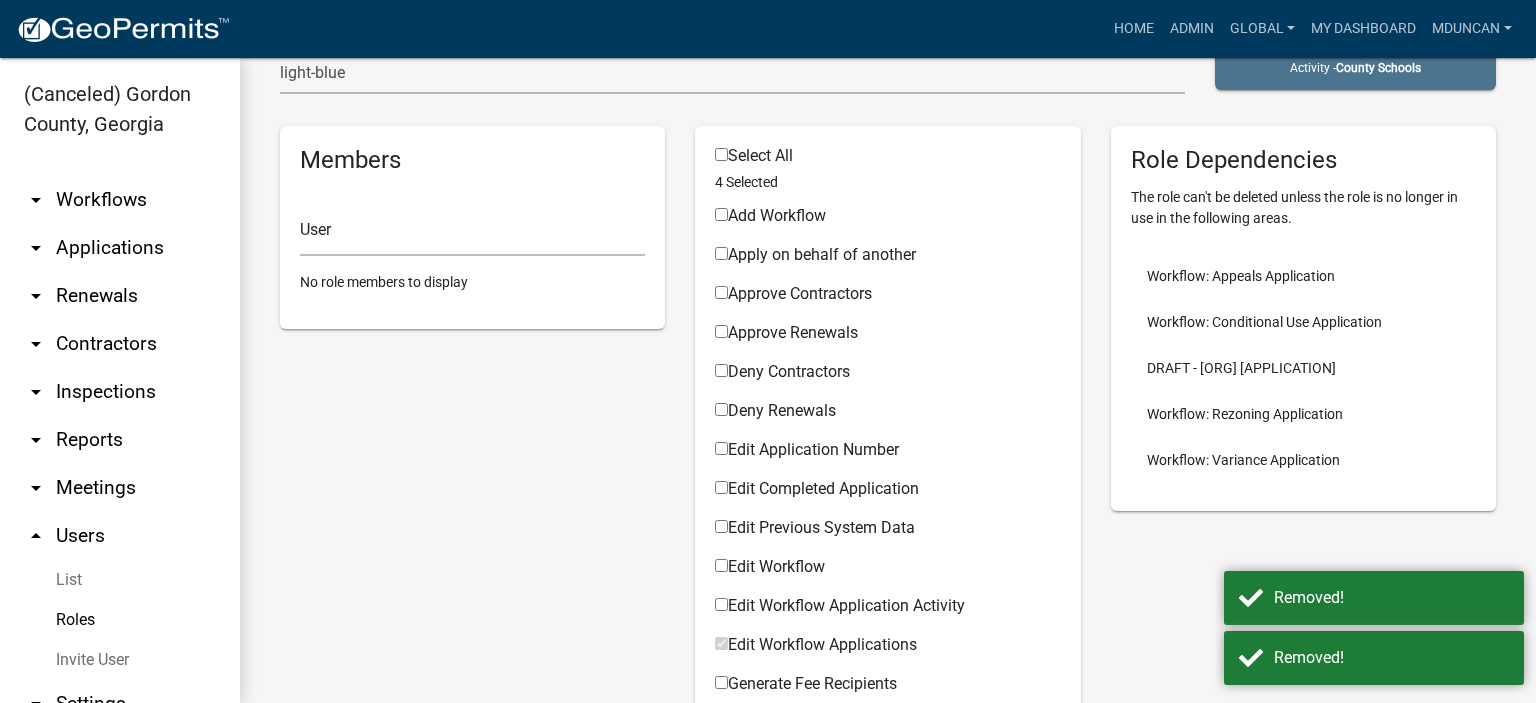 click on "Roles" at bounding box center (120, 620) 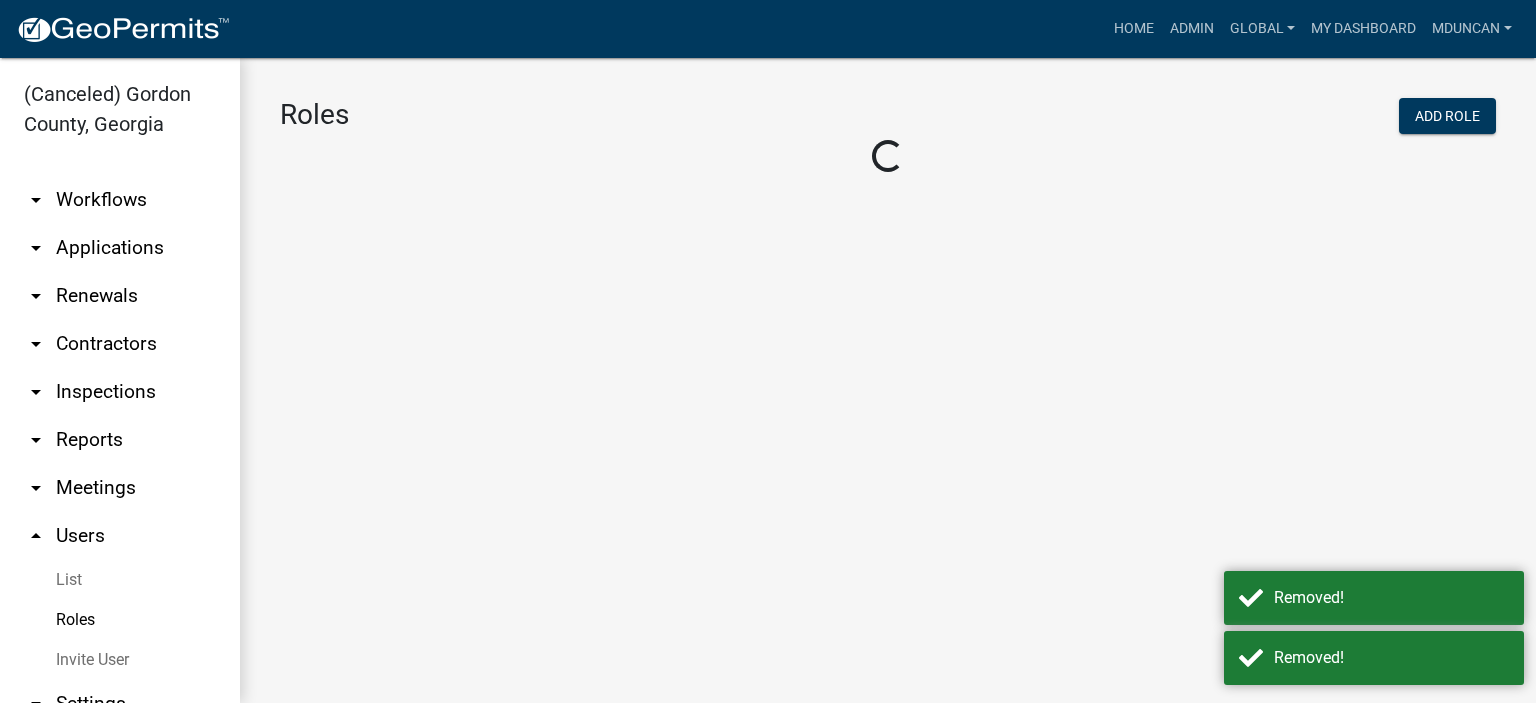 scroll, scrollTop: 0, scrollLeft: 0, axis: both 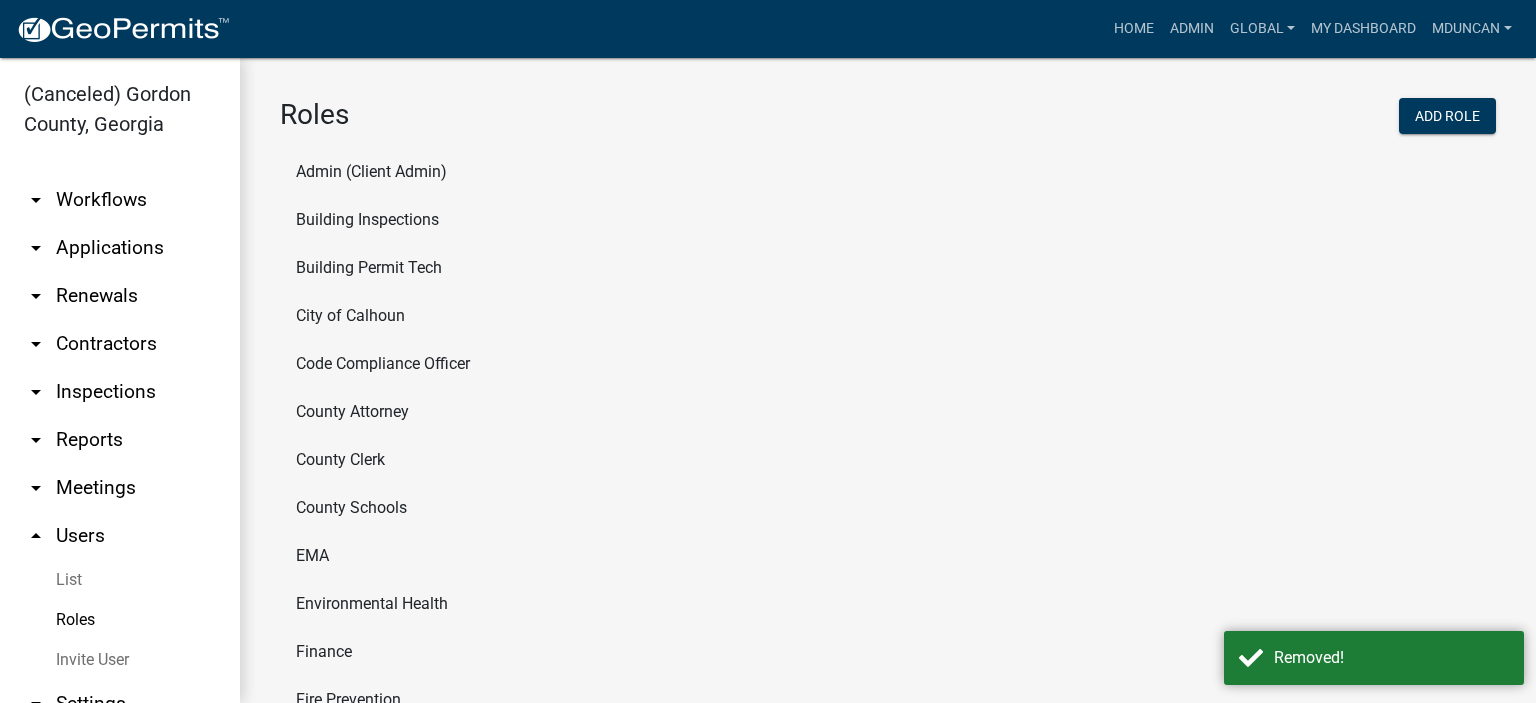 click on "EMA" 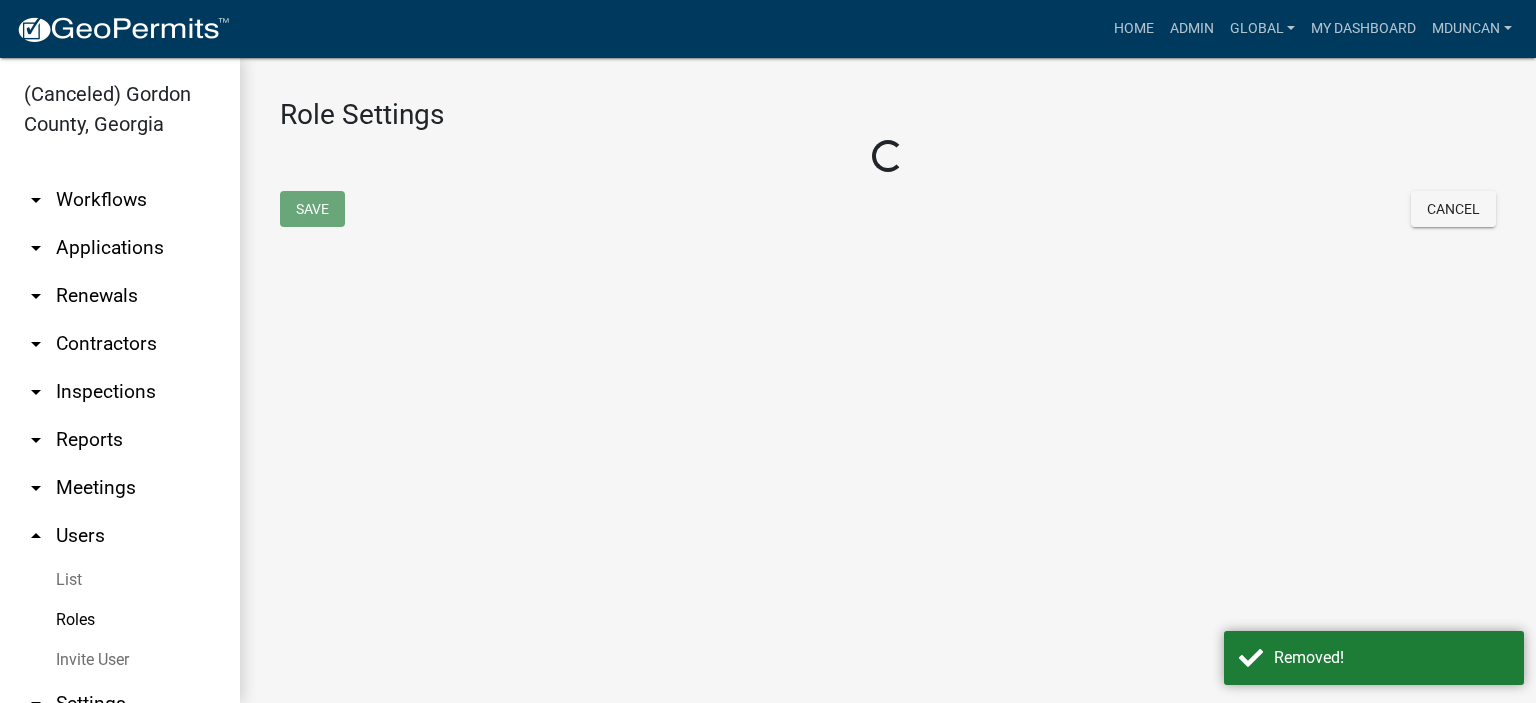 select on "4: red" 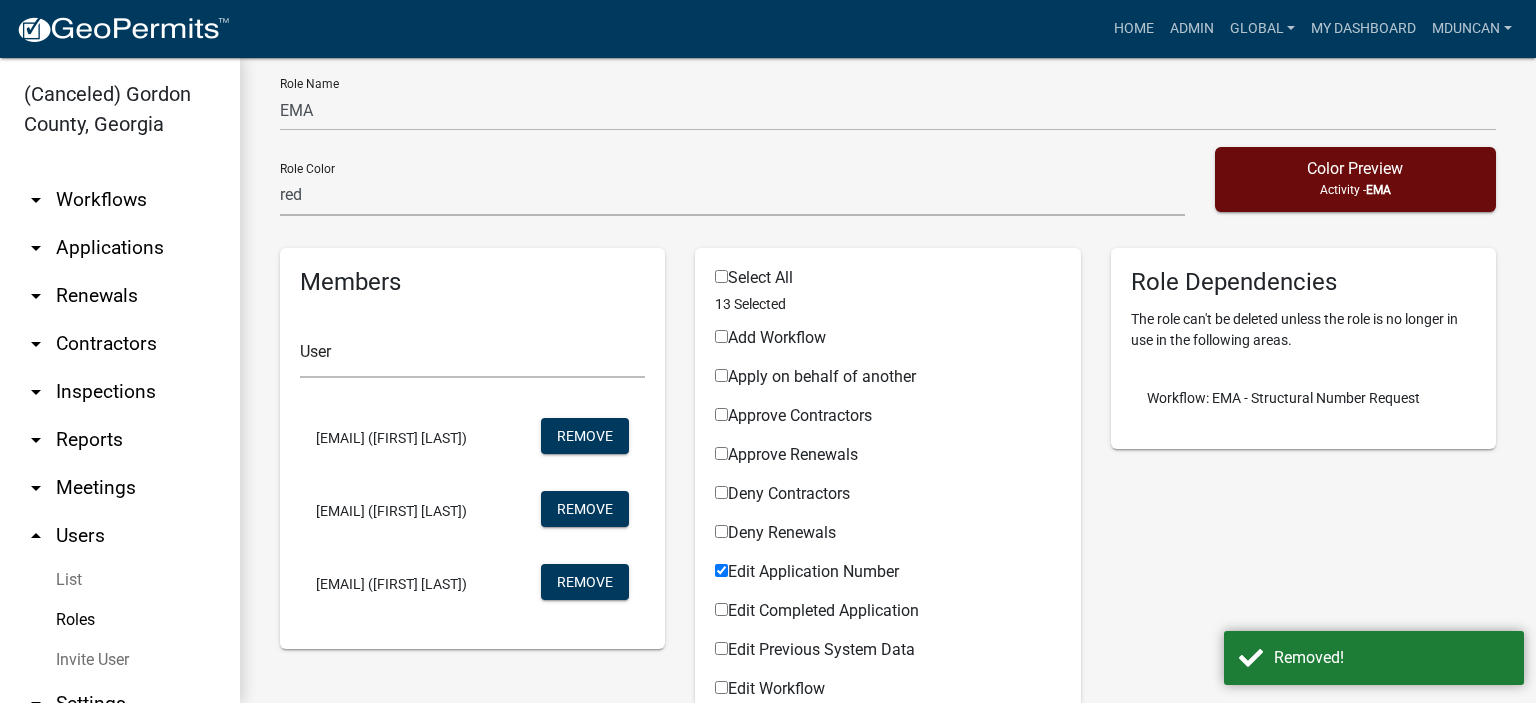 scroll, scrollTop: 200, scrollLeft: 0, axis: vertical 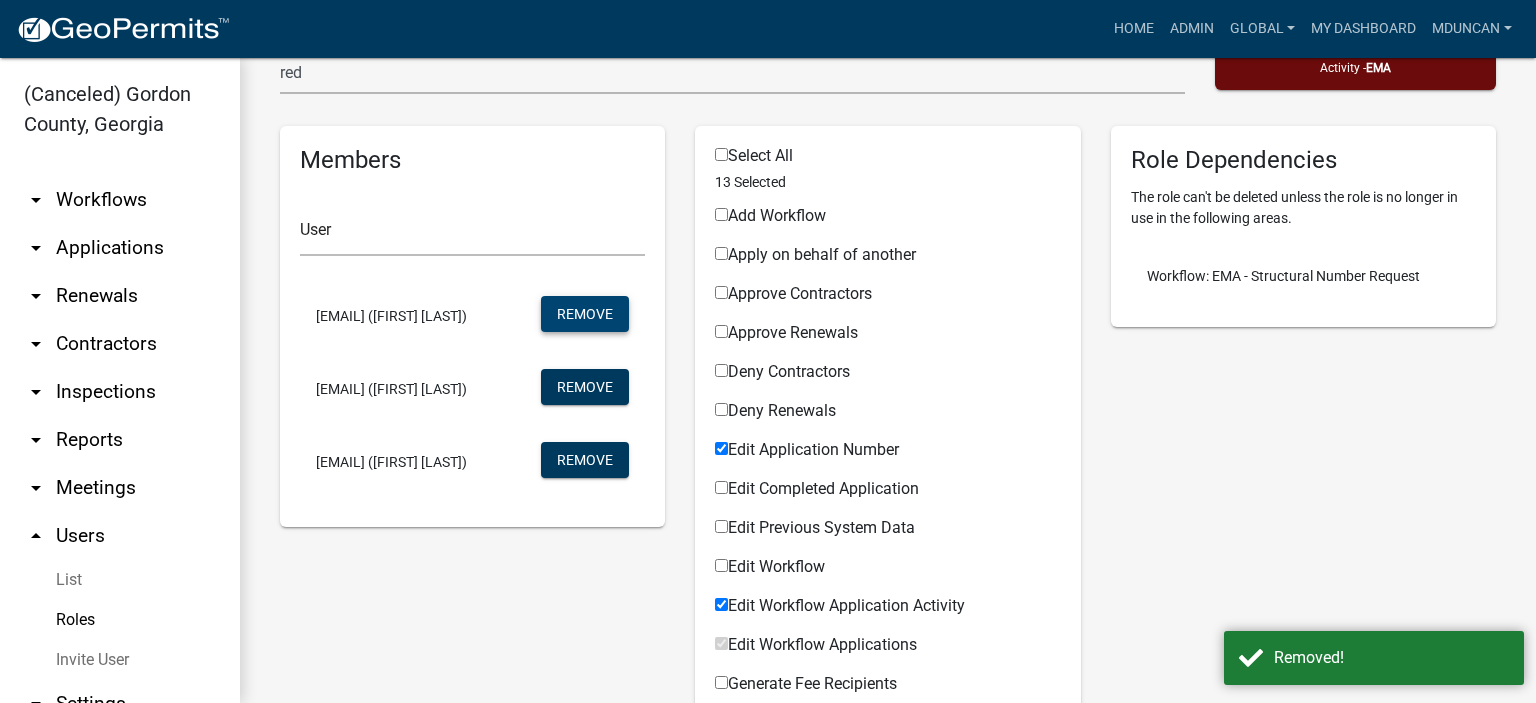 click on "Remove" at bounding box center (585, 314) 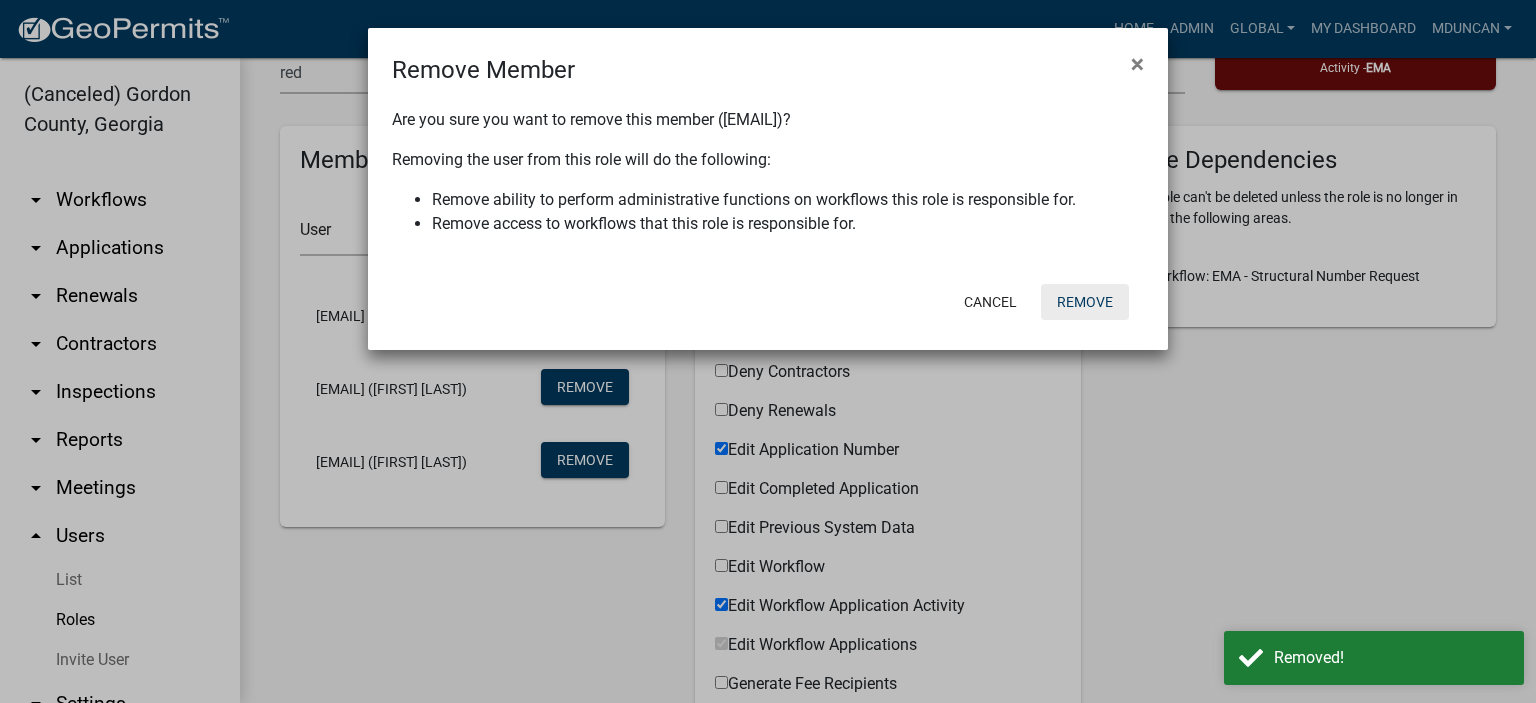 click on "Remove" 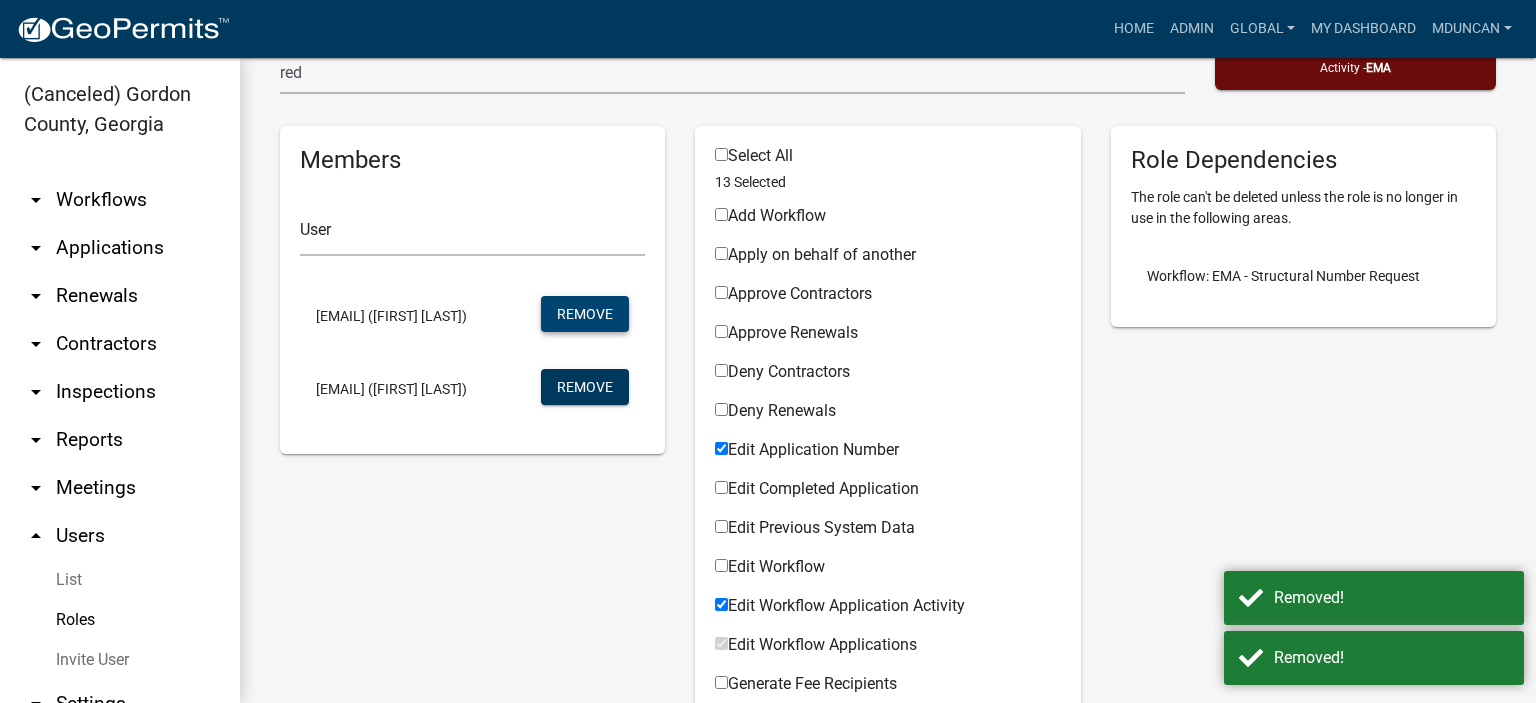 drag, startPoint x: 364, startPoint y: 347, endPoint x: 439, endPoint y: 348, distance: 75.00667 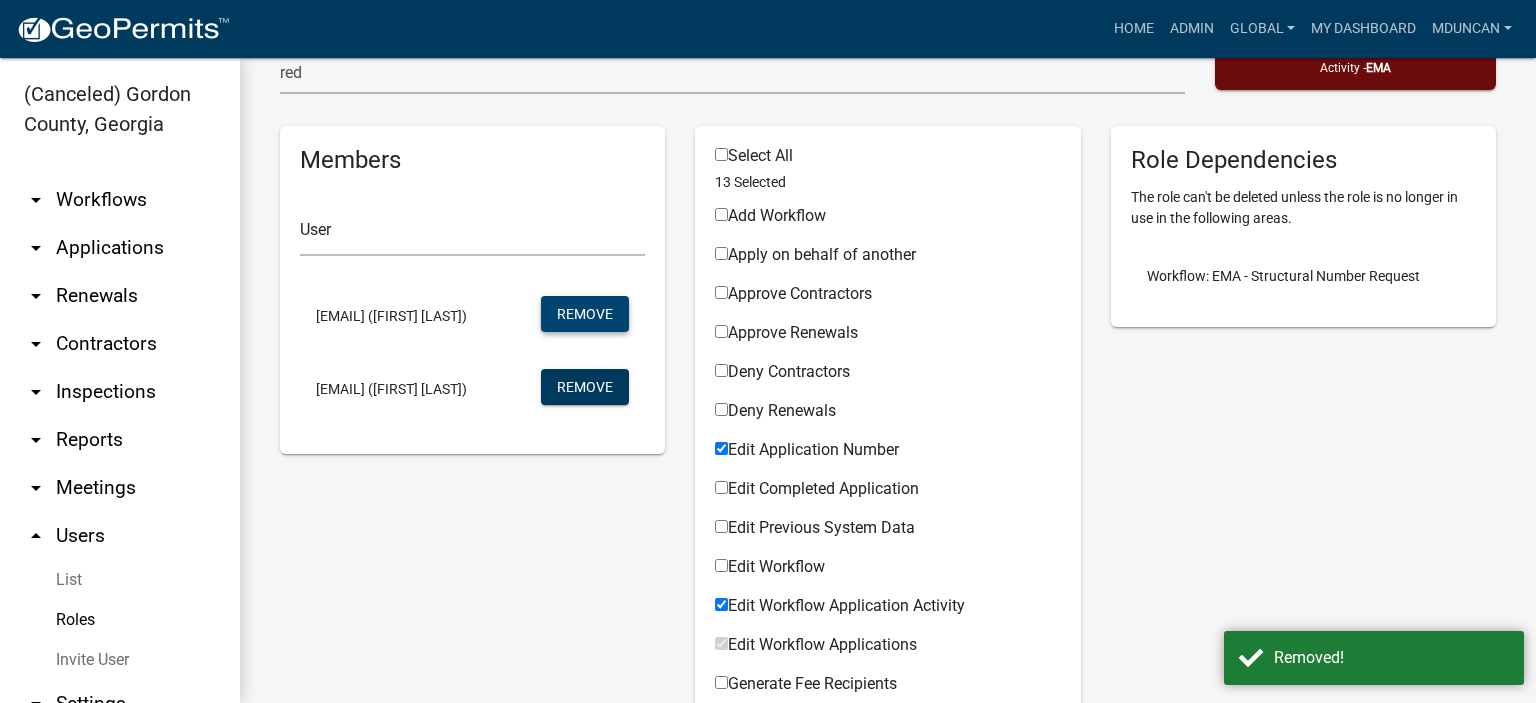 click on "Remove" at bounding box center [585, 314] 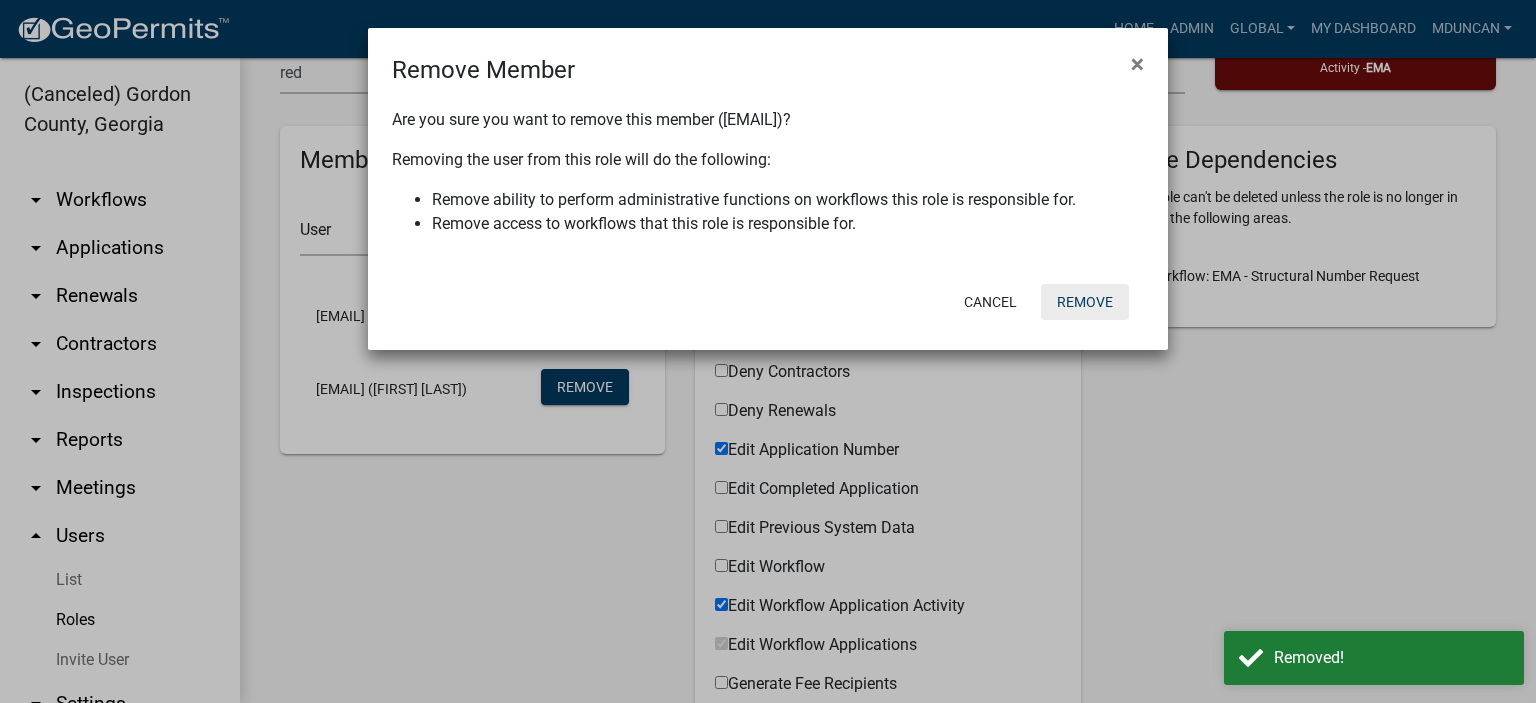 click on "Remove" 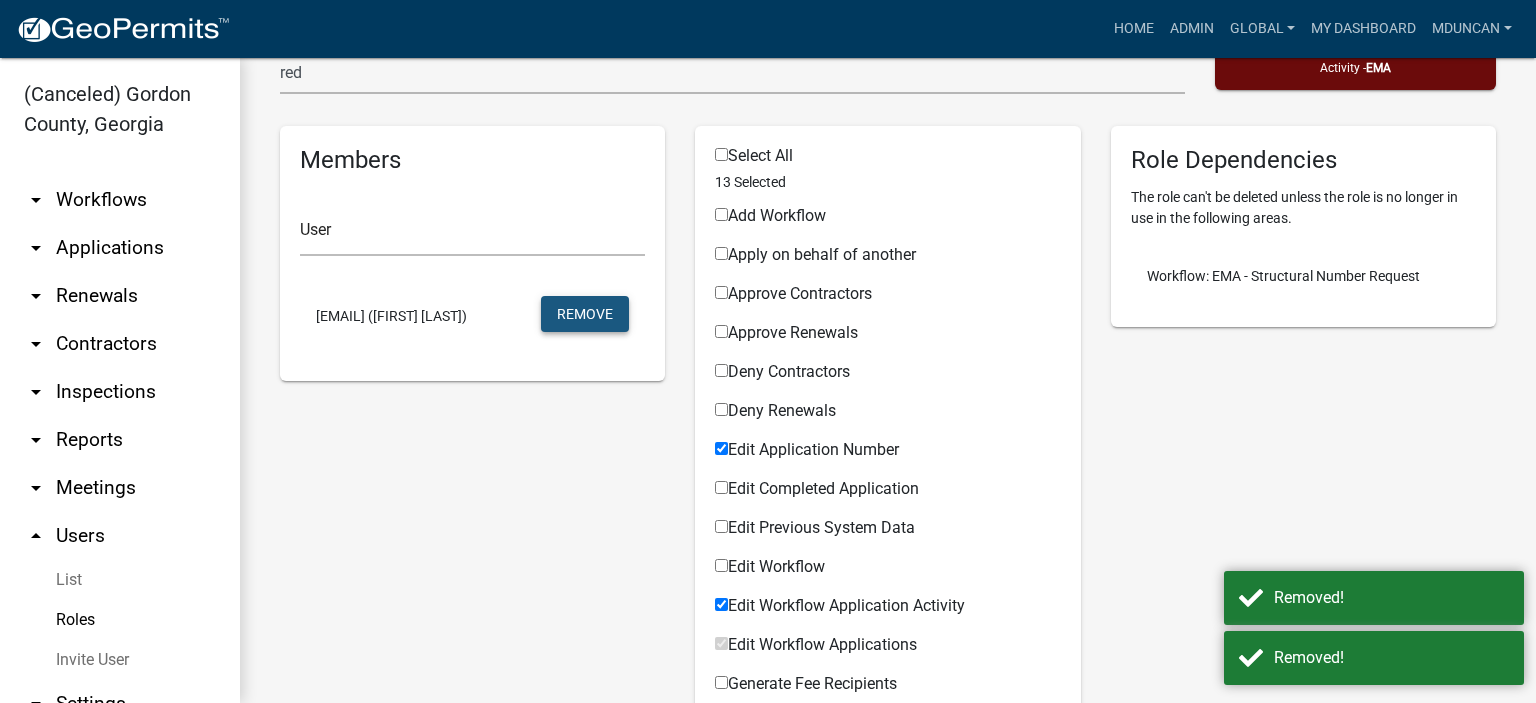 click on "Remove" at bounding box center (585, 314) 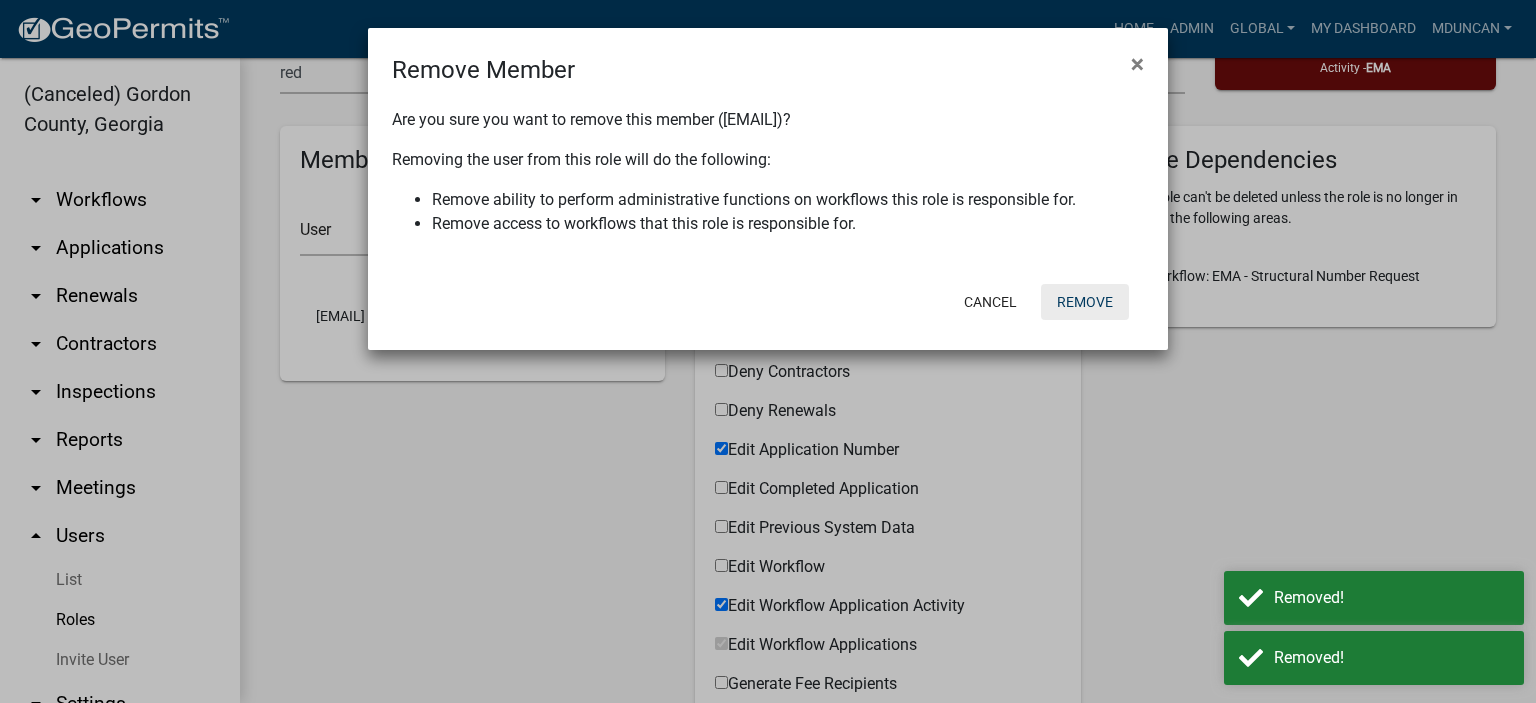 drag, startPoint x: 1060, startPoint y: 296, endPoint x: 801, endPoint y: 377, distance: 271.3706 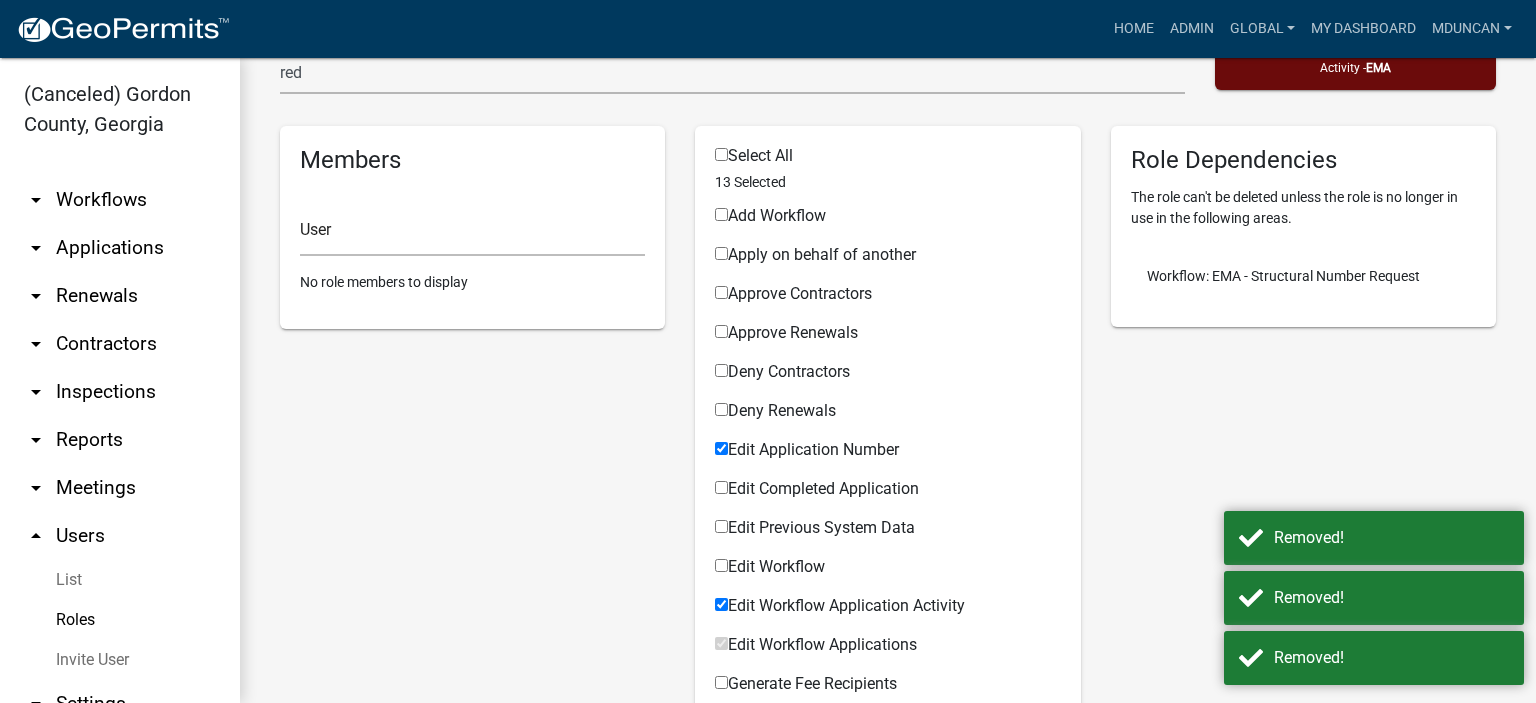 click on "Roles" at bounding box center [120, 620] 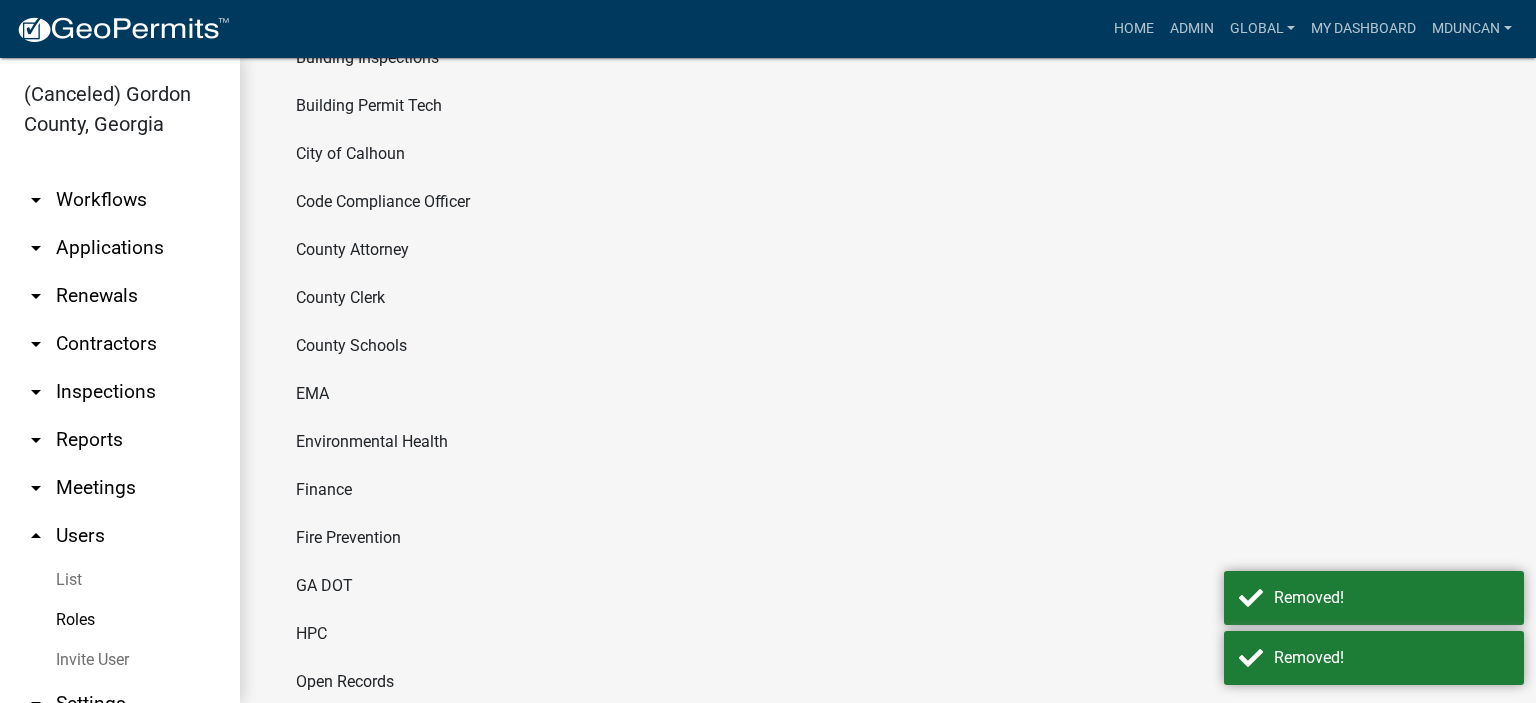 scroll, scrollTop: 200, scrollLeft: 0, axis: vertical 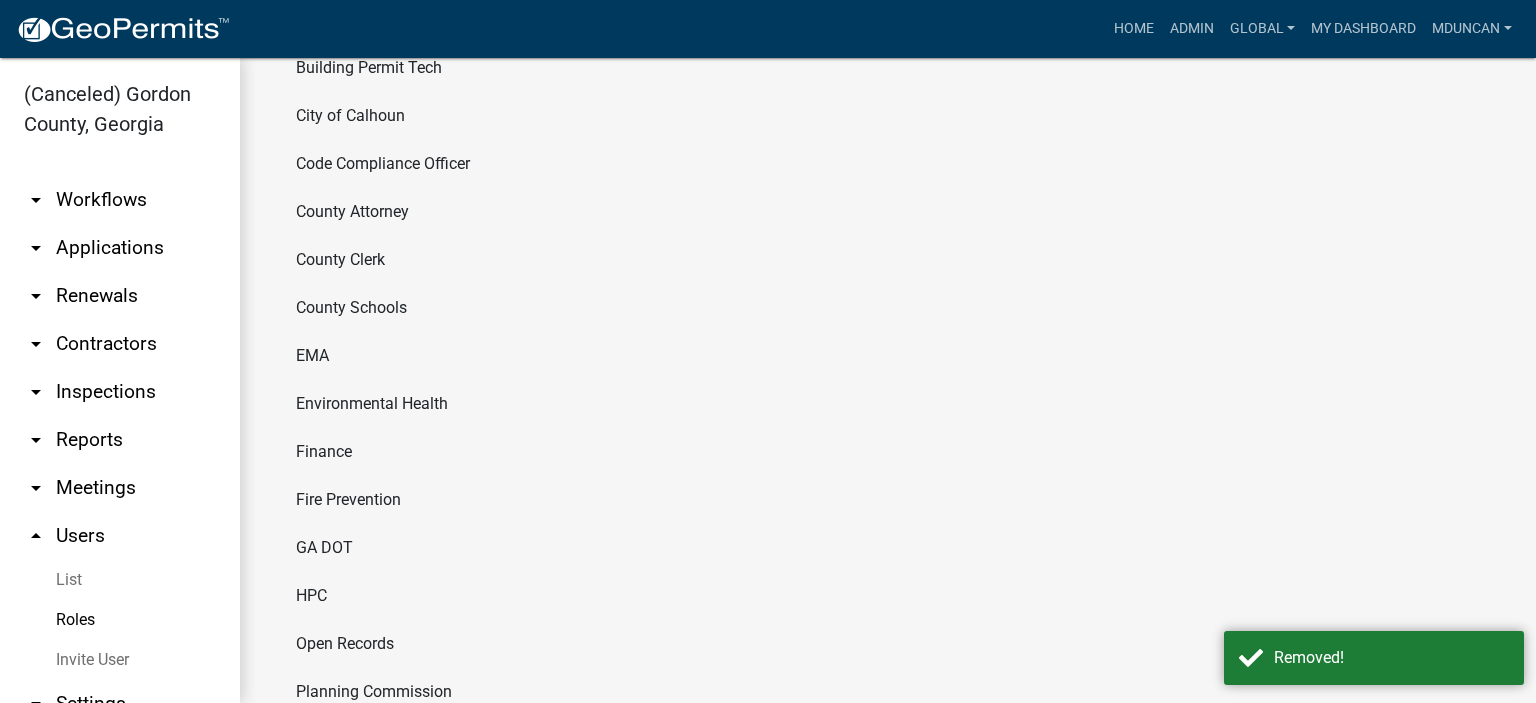 click on "Environmental Health" 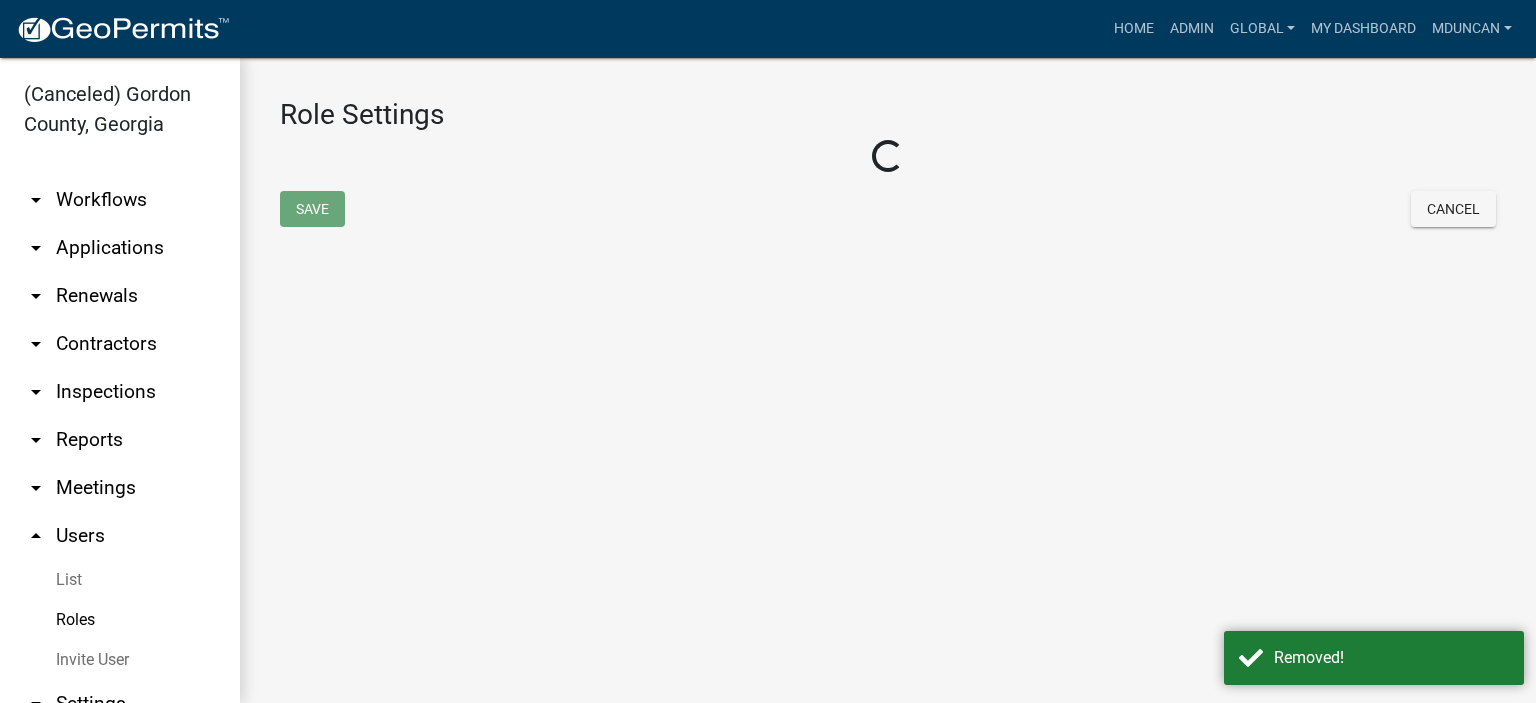 select on "8: light-yellow" 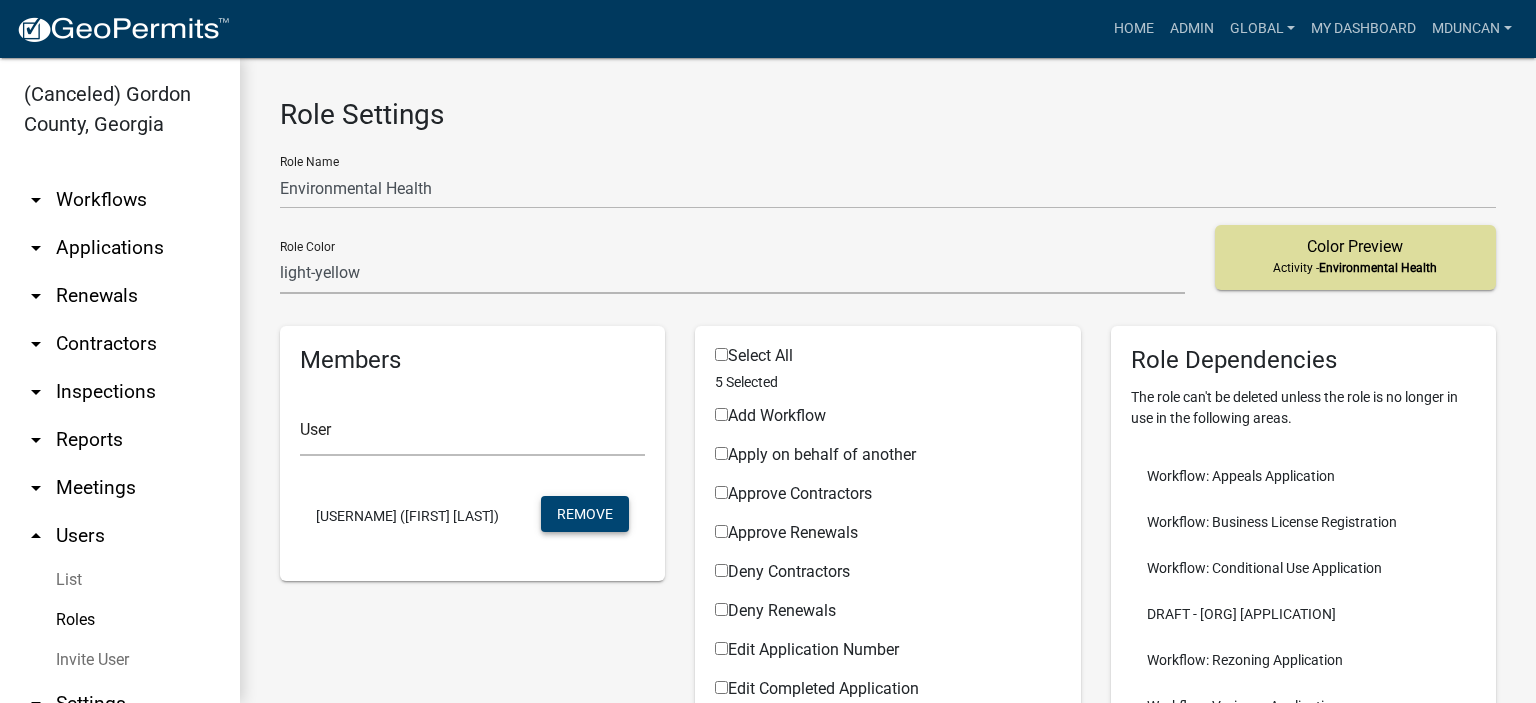 click on "Remove" at bounding box center (585, 514) 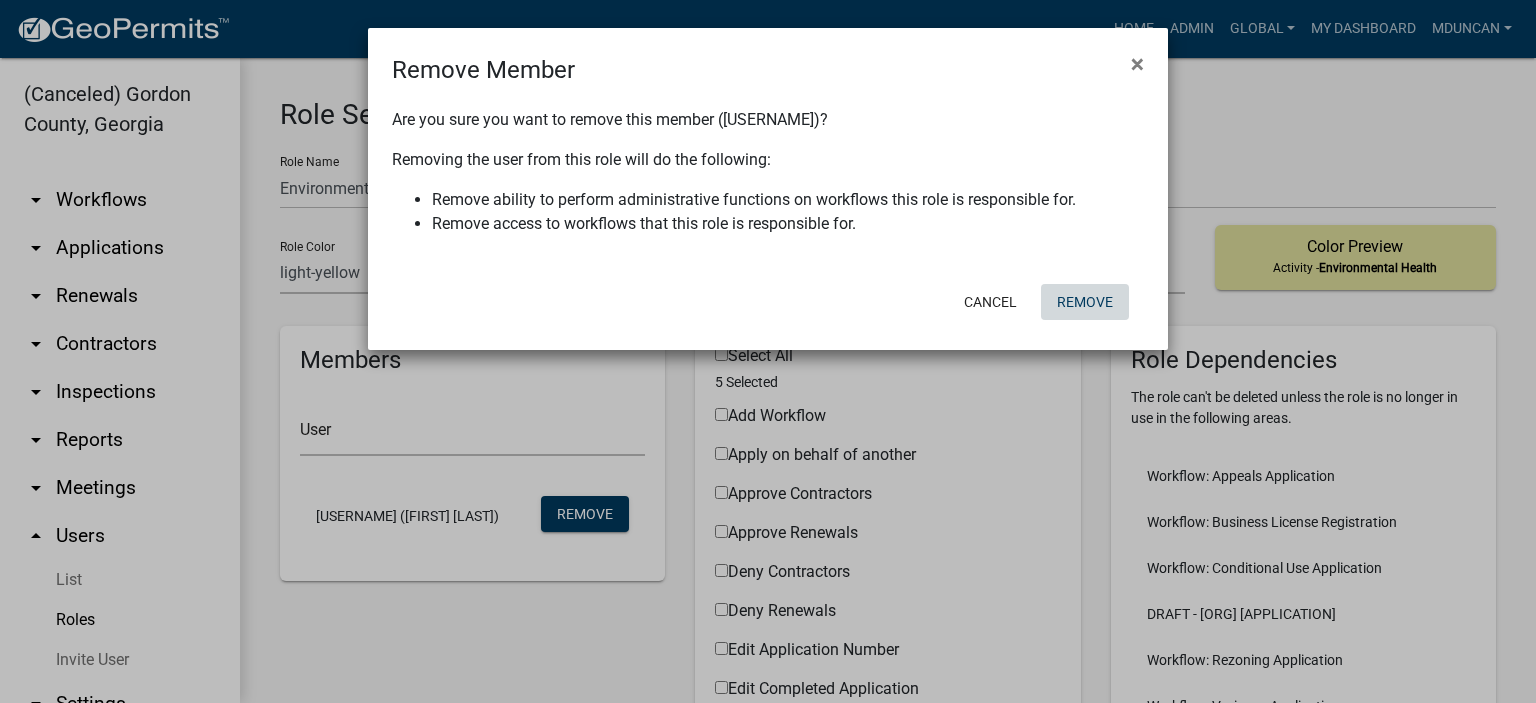 click on "Remove" 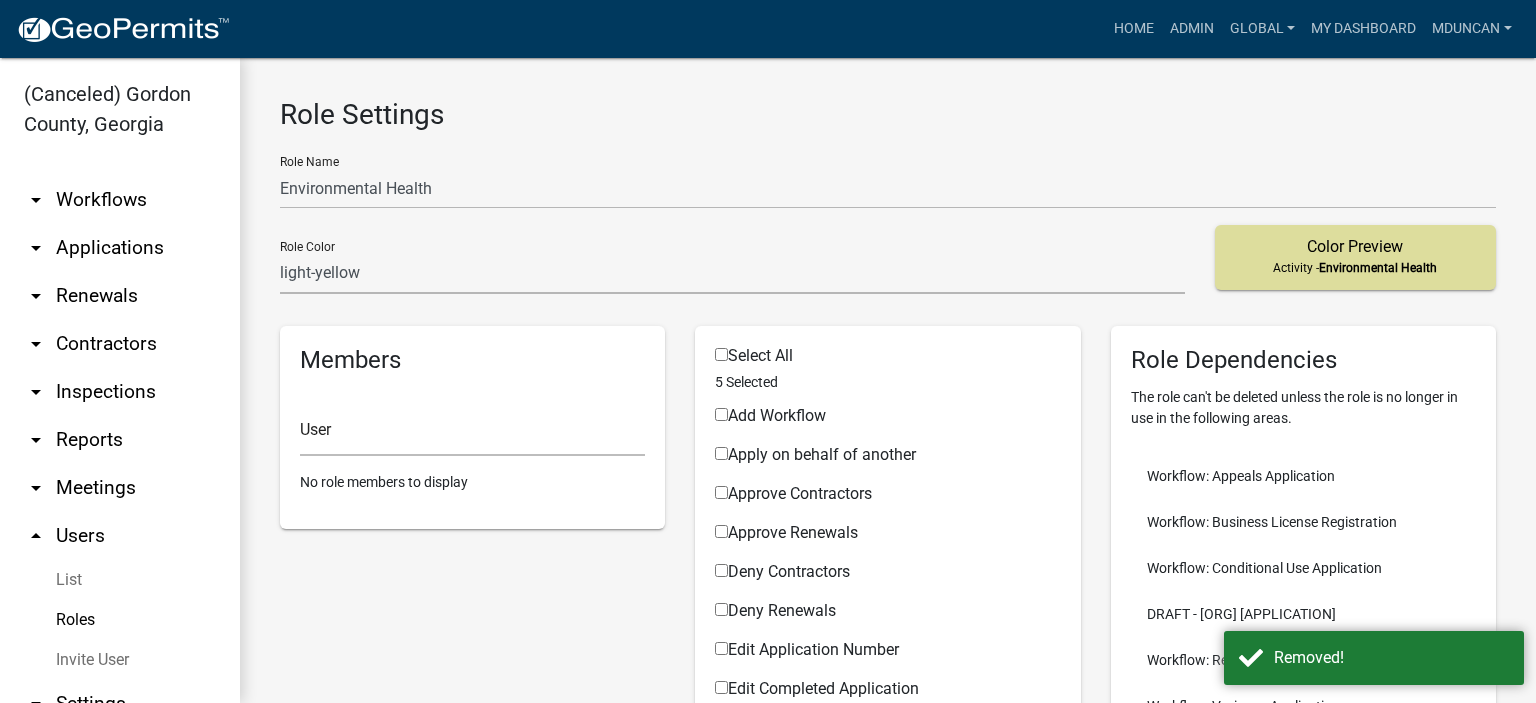 click on "Roles" at bounding box center [120, 620] 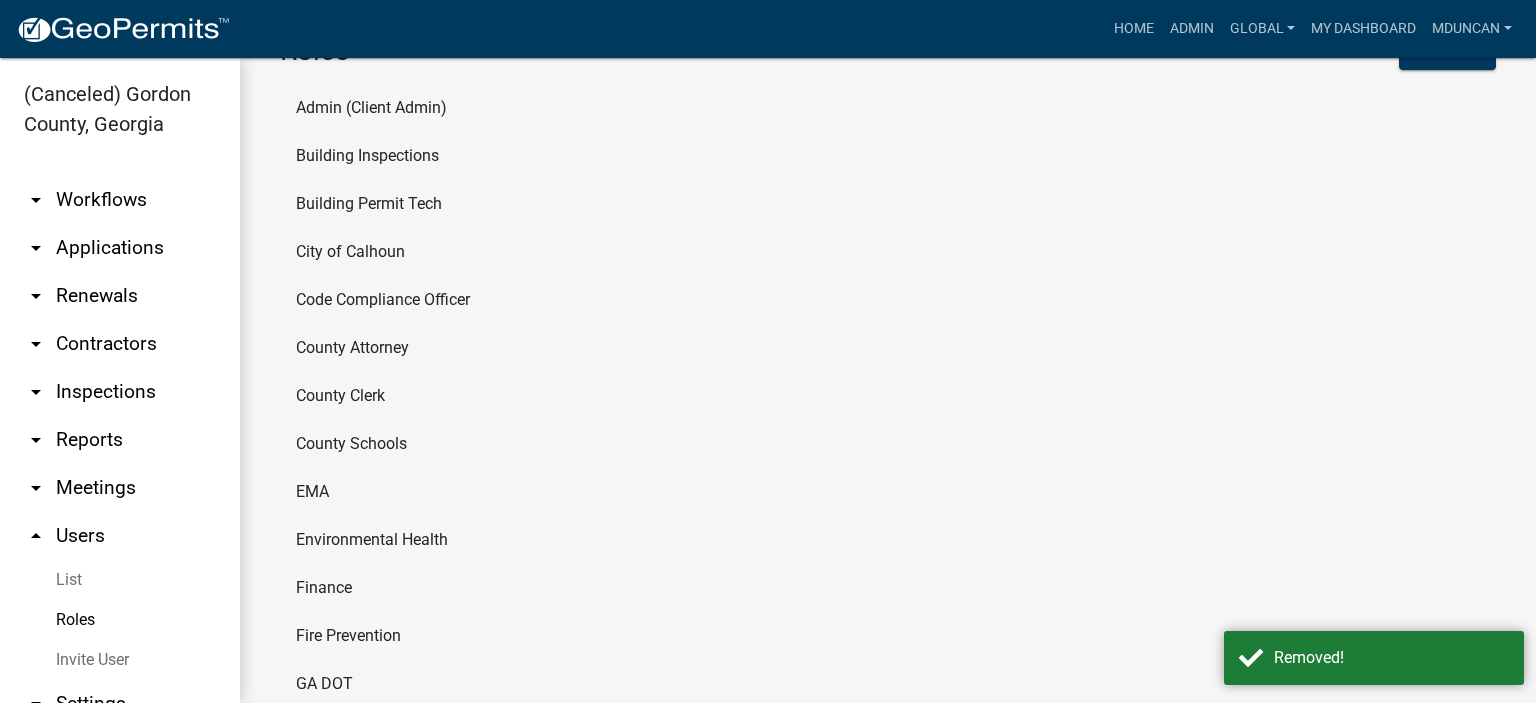 scroll, scrollTop: 200, scrollLeft: 0, axis: vertical 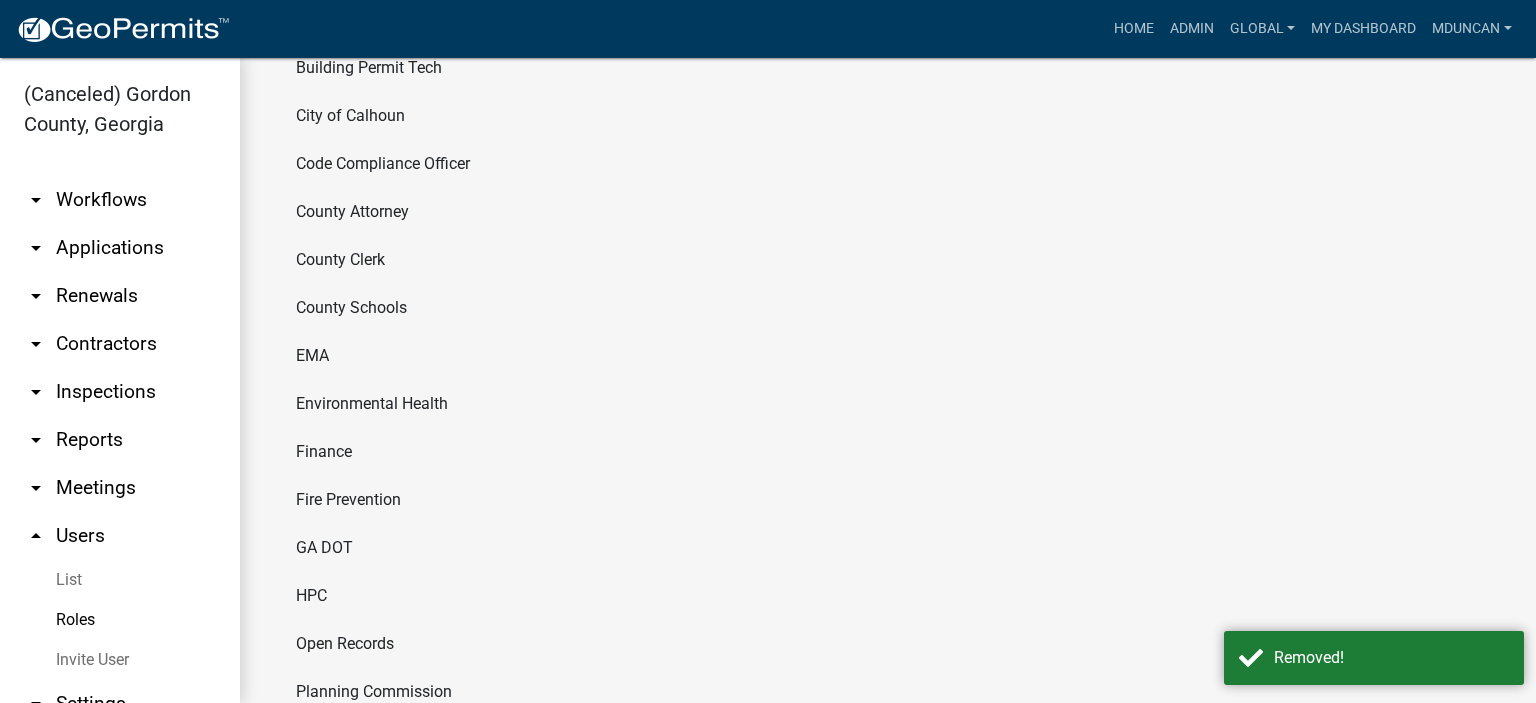 drag, startPoint x: 333, startPoint y: 454, endPoint x: 345, endPoint y: 454, distance: 12 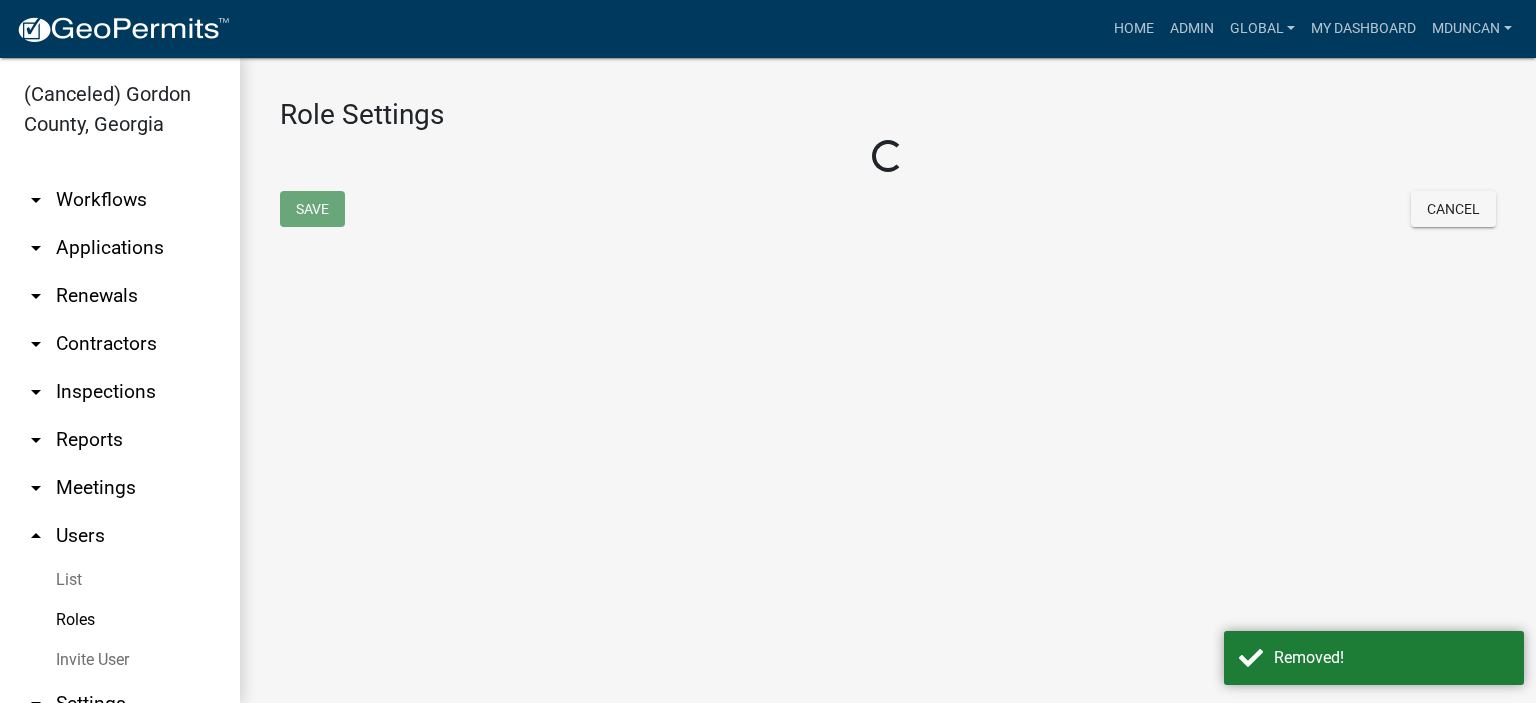 scroll, scrollTop: 0, scrollLeft: 0, axis: both 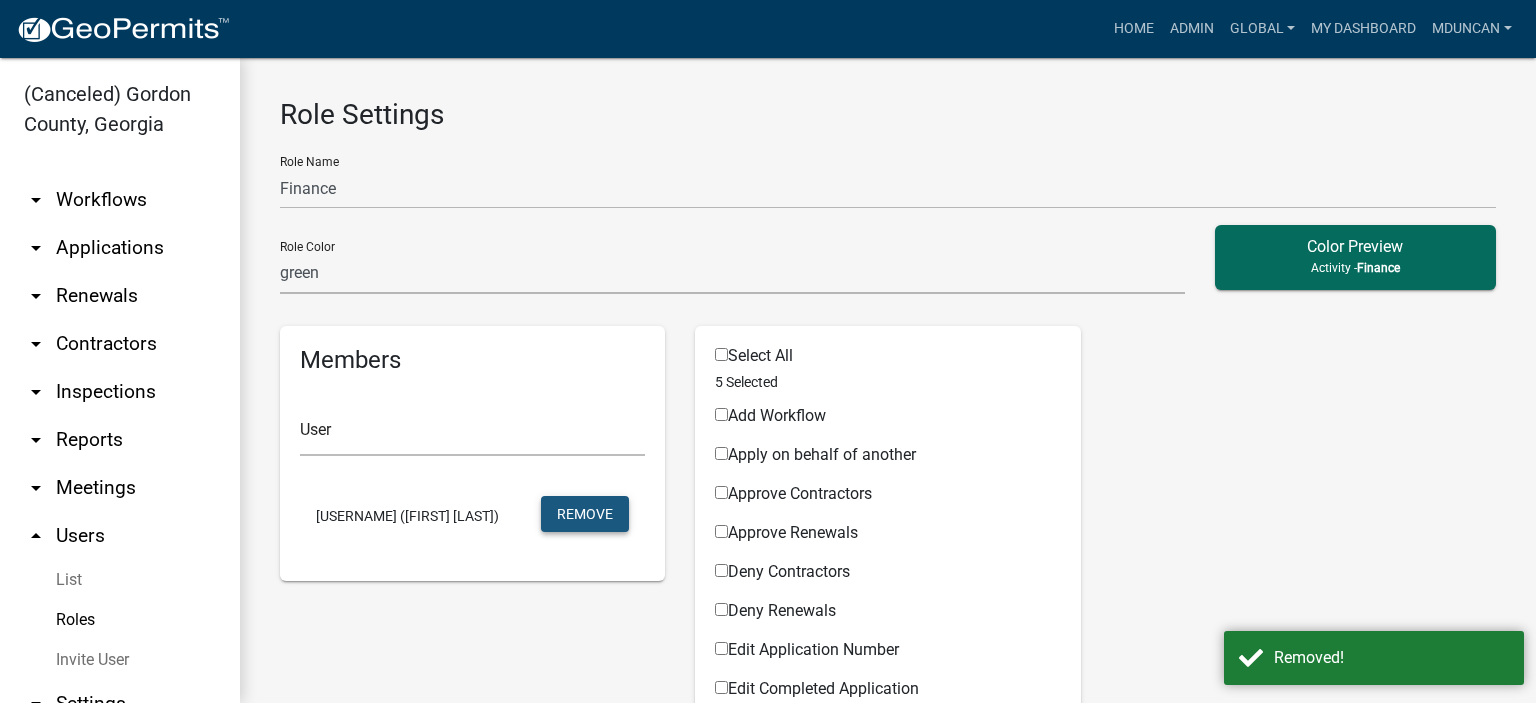 click on "Remove" at bounding box center [585, 514] 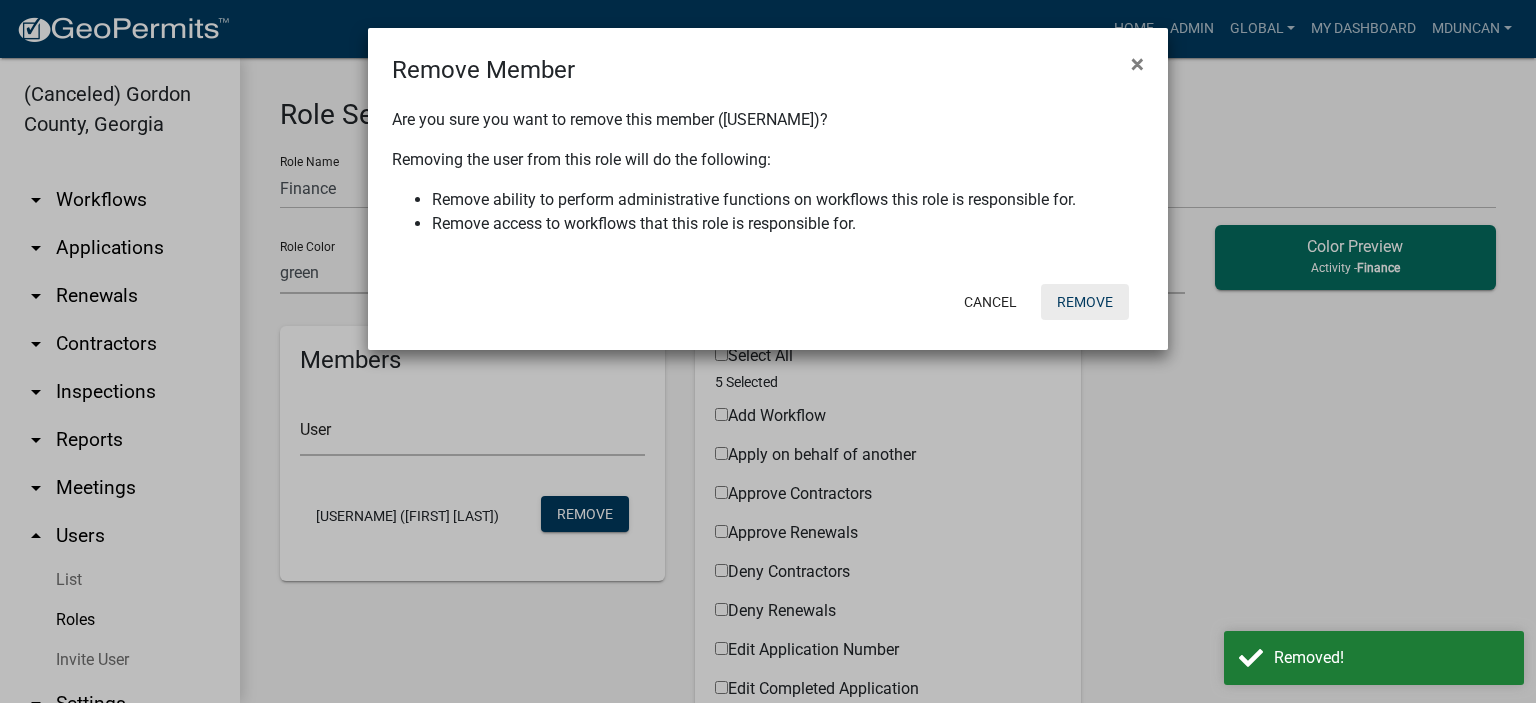 click on "Remove" 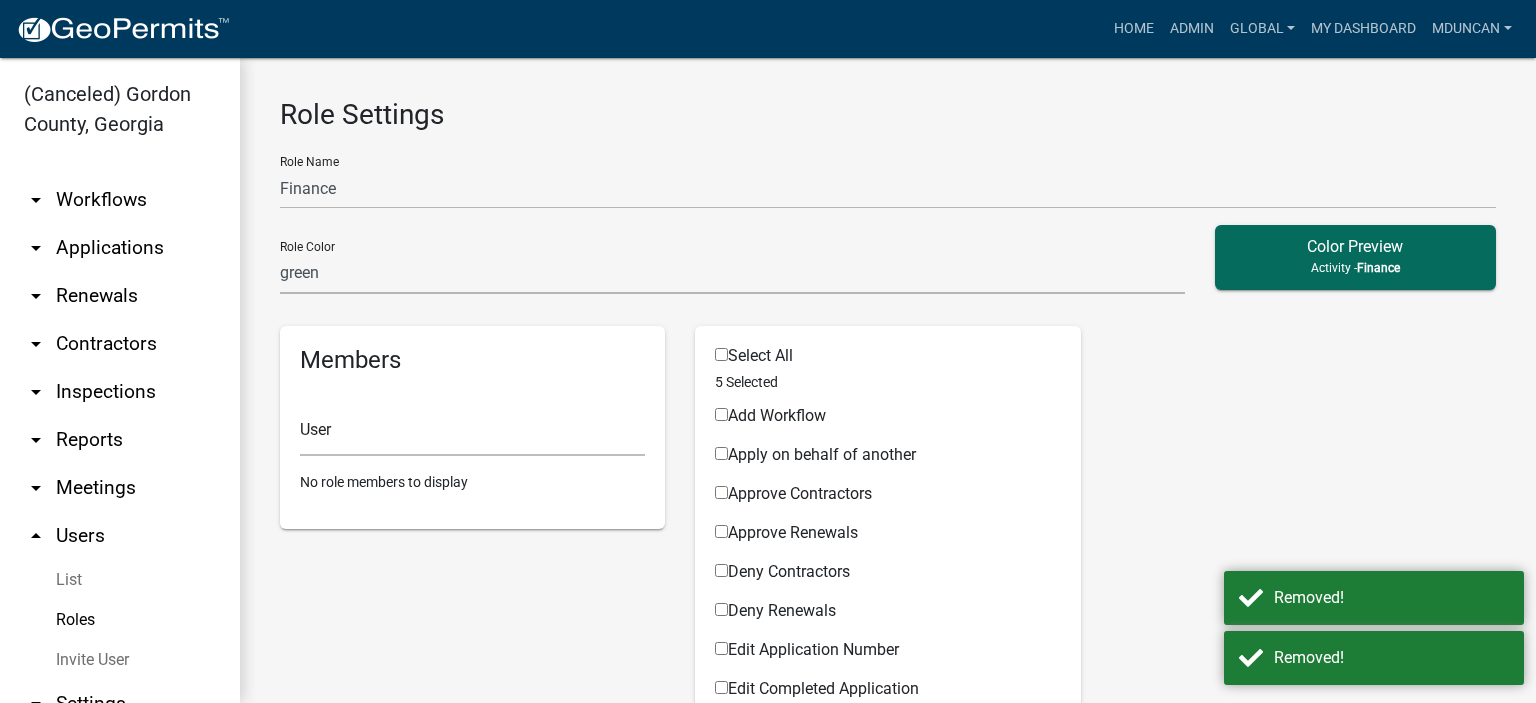 click on "Roles" at bounding box center [120, 620] 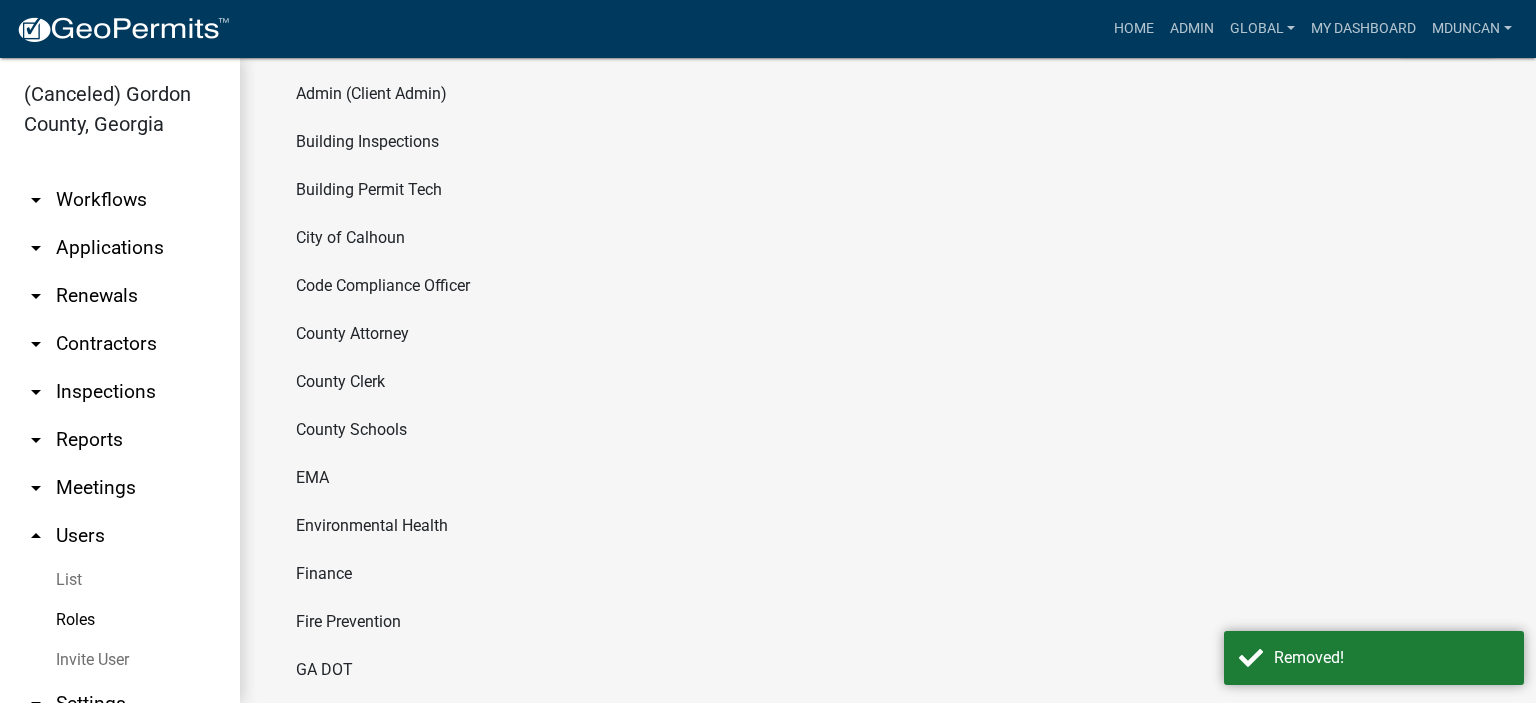 scroll, scrollTop: 200, scrollLeft: 0, axis: vertical 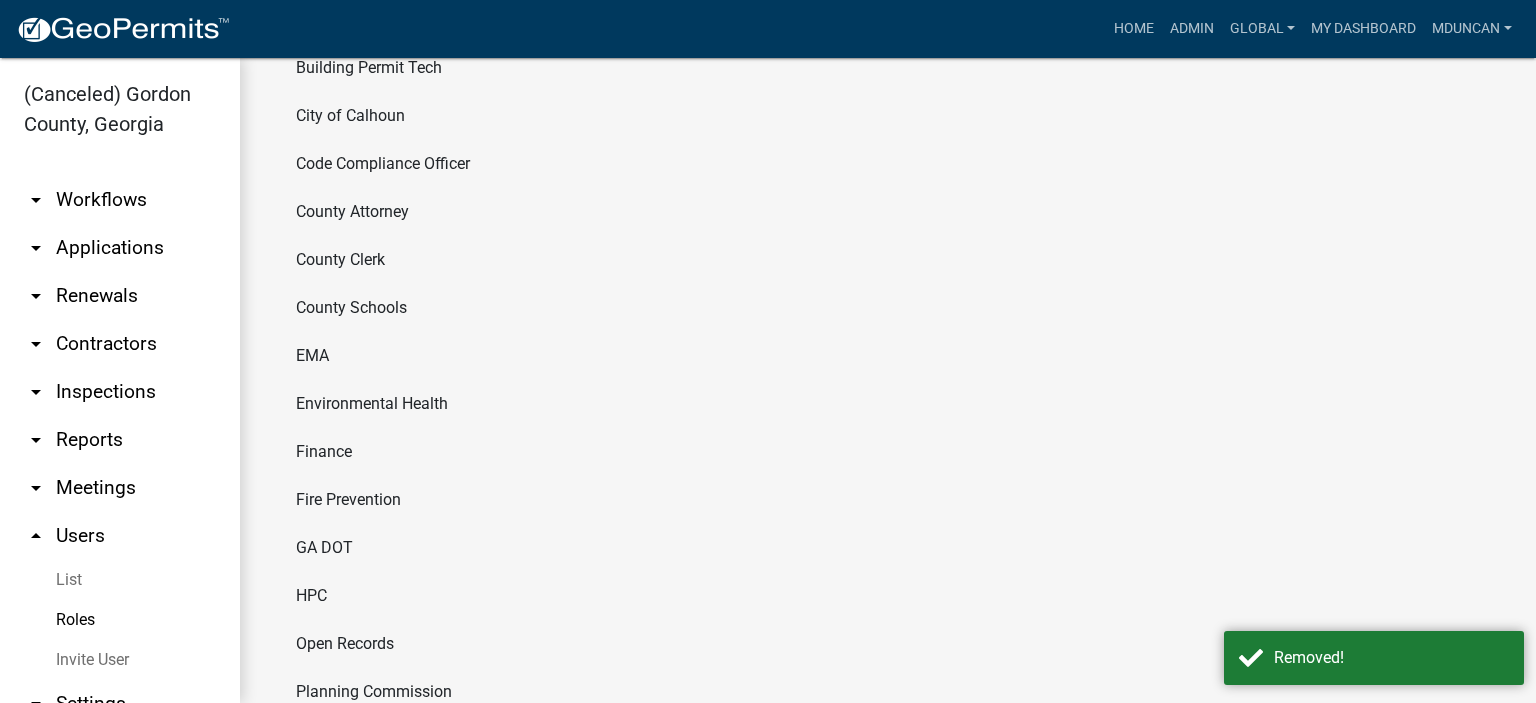 click on "Fire Prevention" 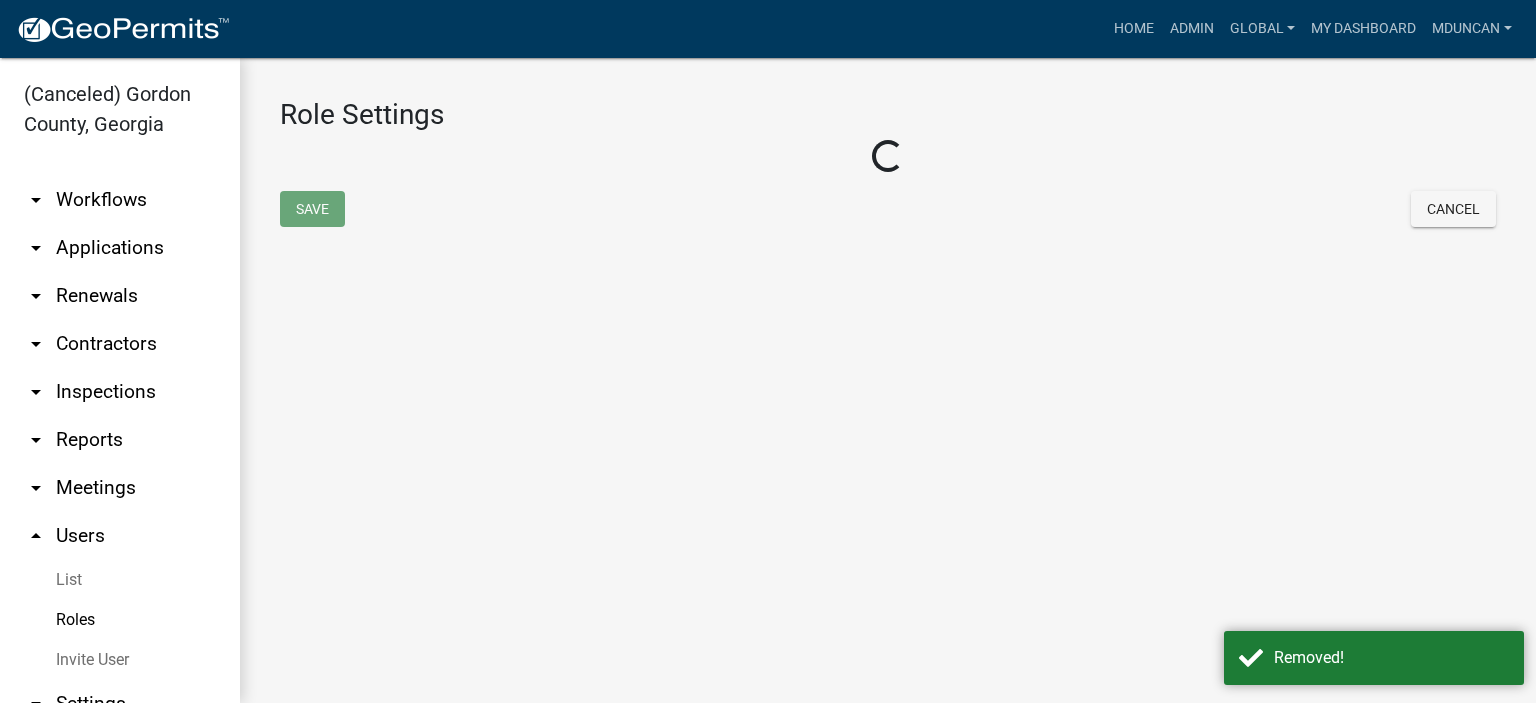 scroll, scrollTop: 0, scrollLeft: 0, axis: both 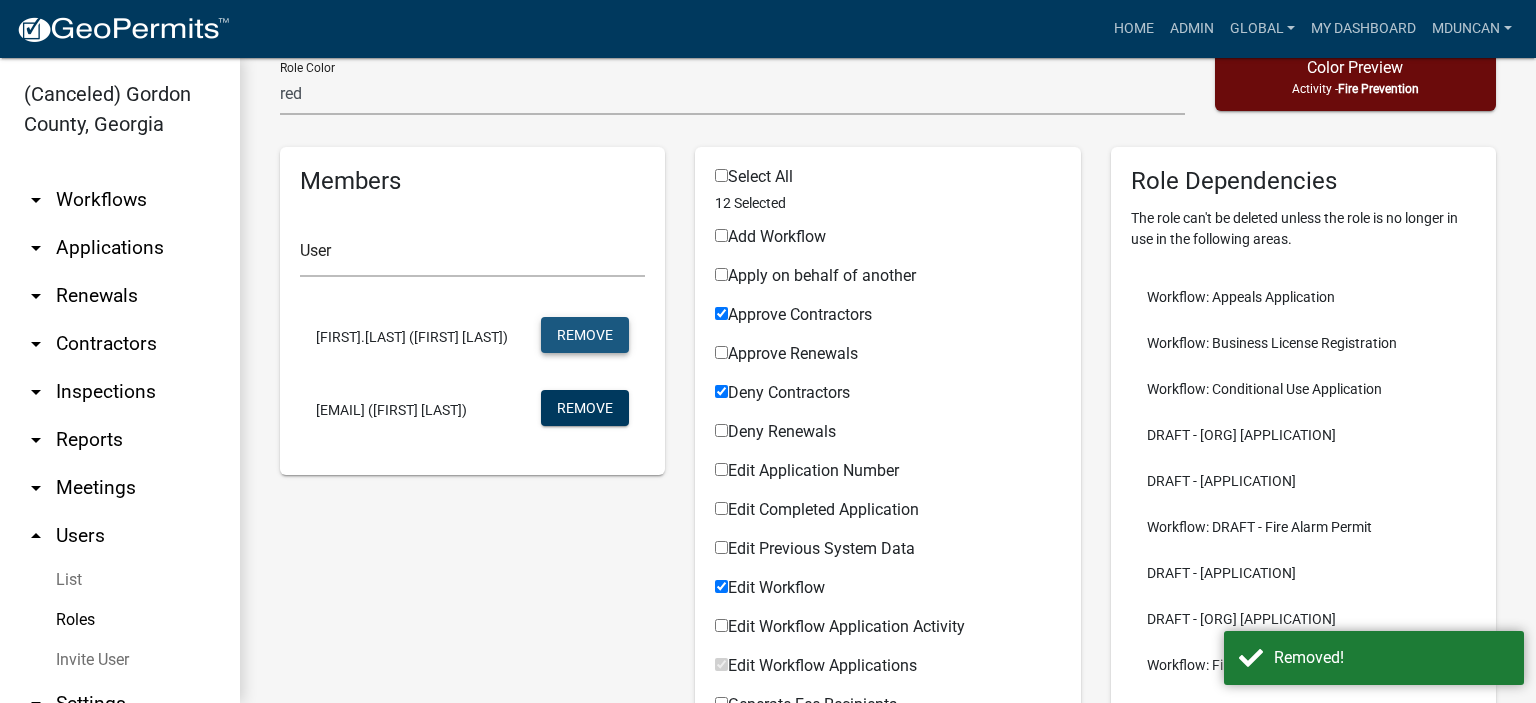 click on "Remove" at bounding box center (585, 335) 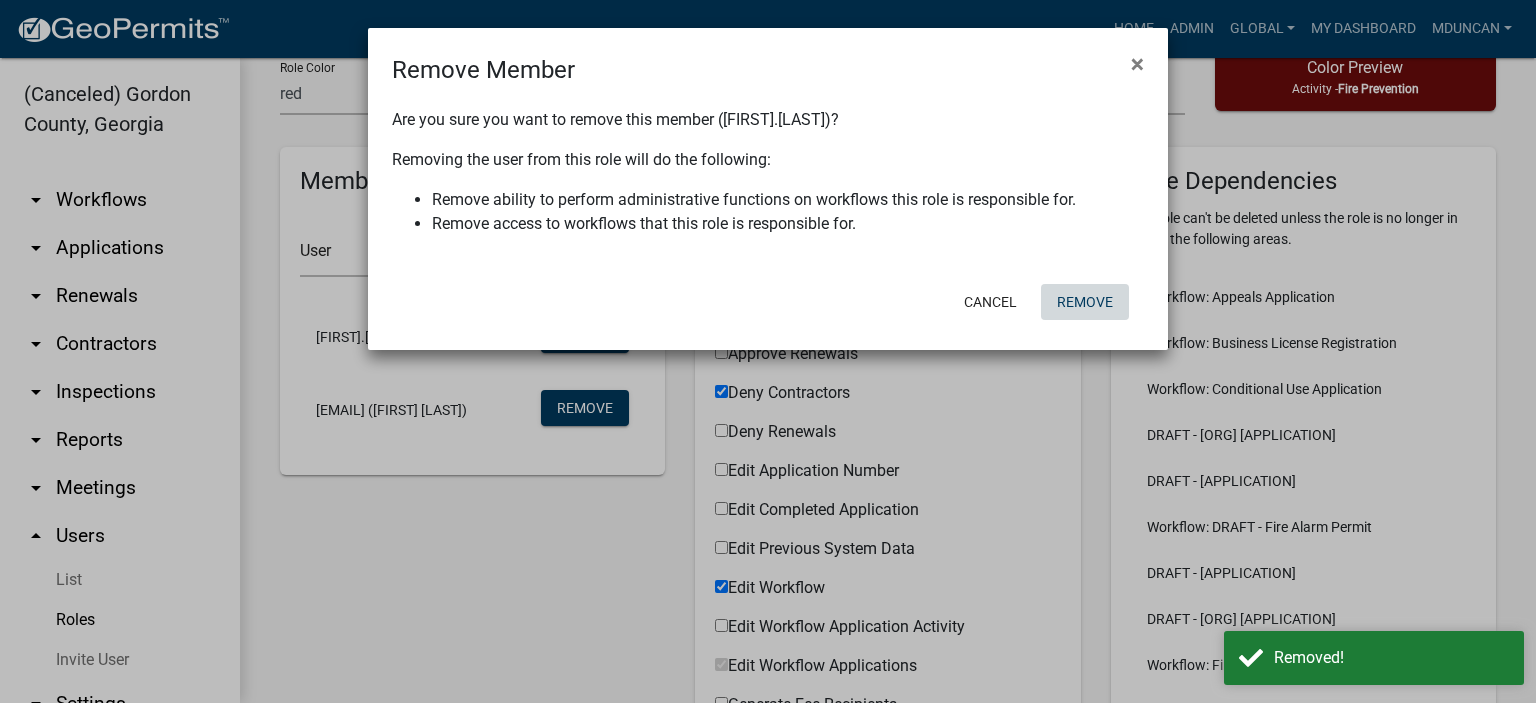 click on "Remove" 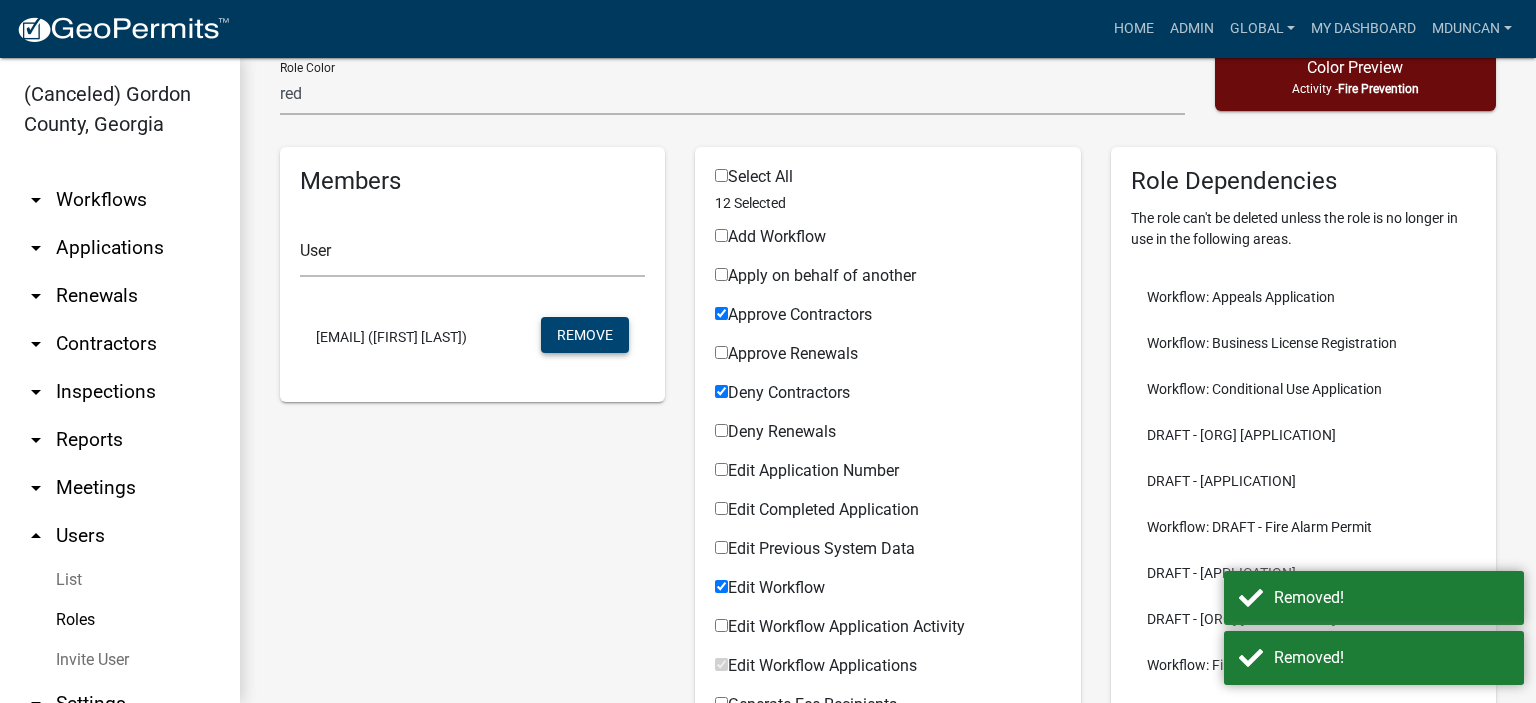 click on "Remove" at bounding box center (585, 335) 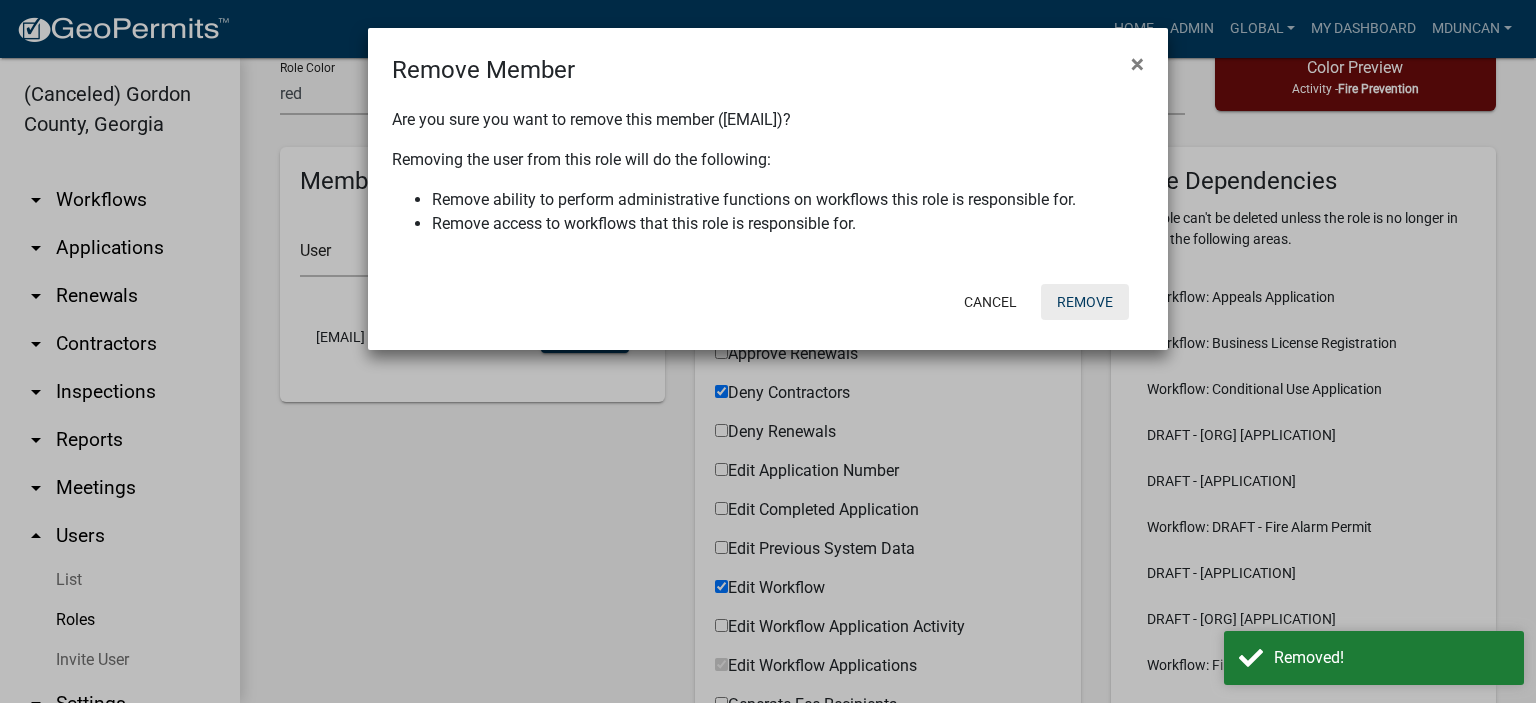 click on "Remove" 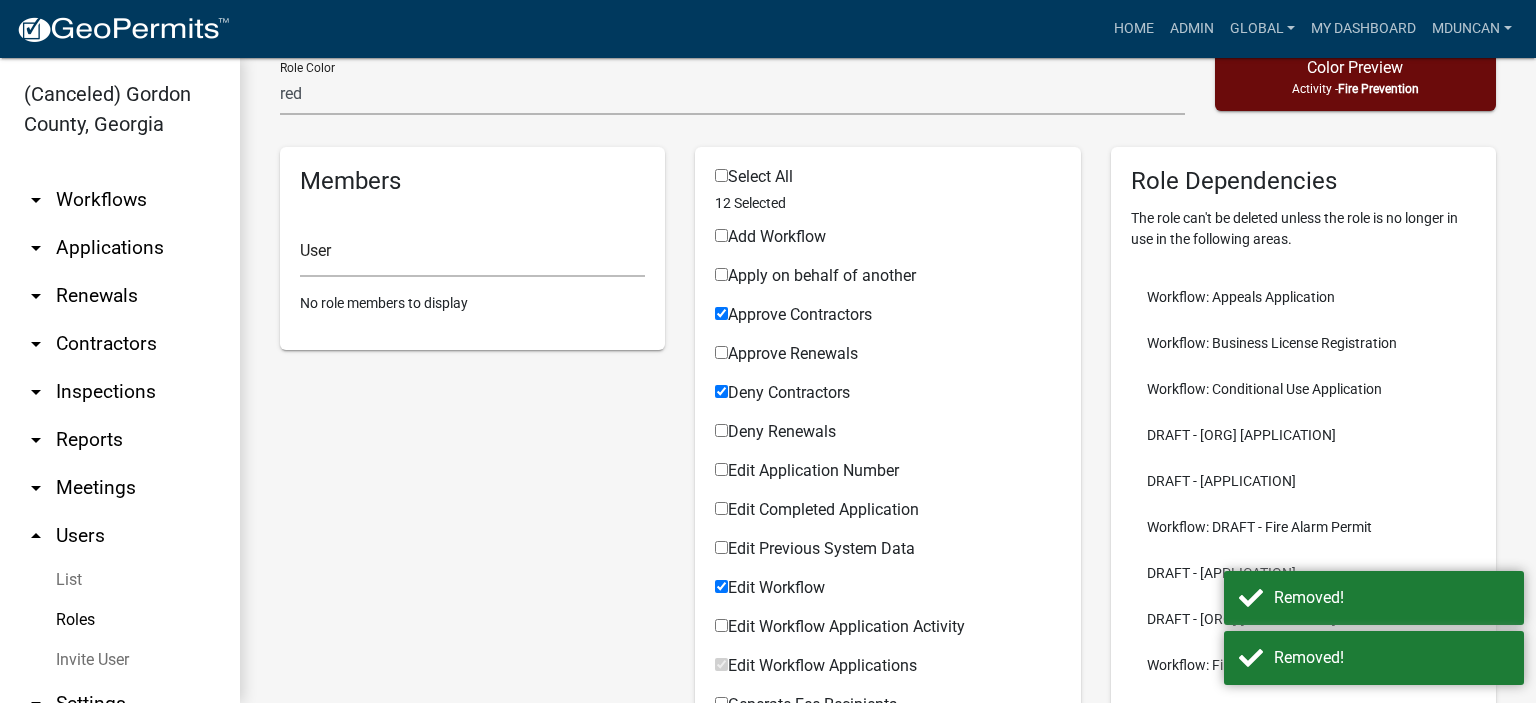 click on "Roles" at bounding box center (120, 620) 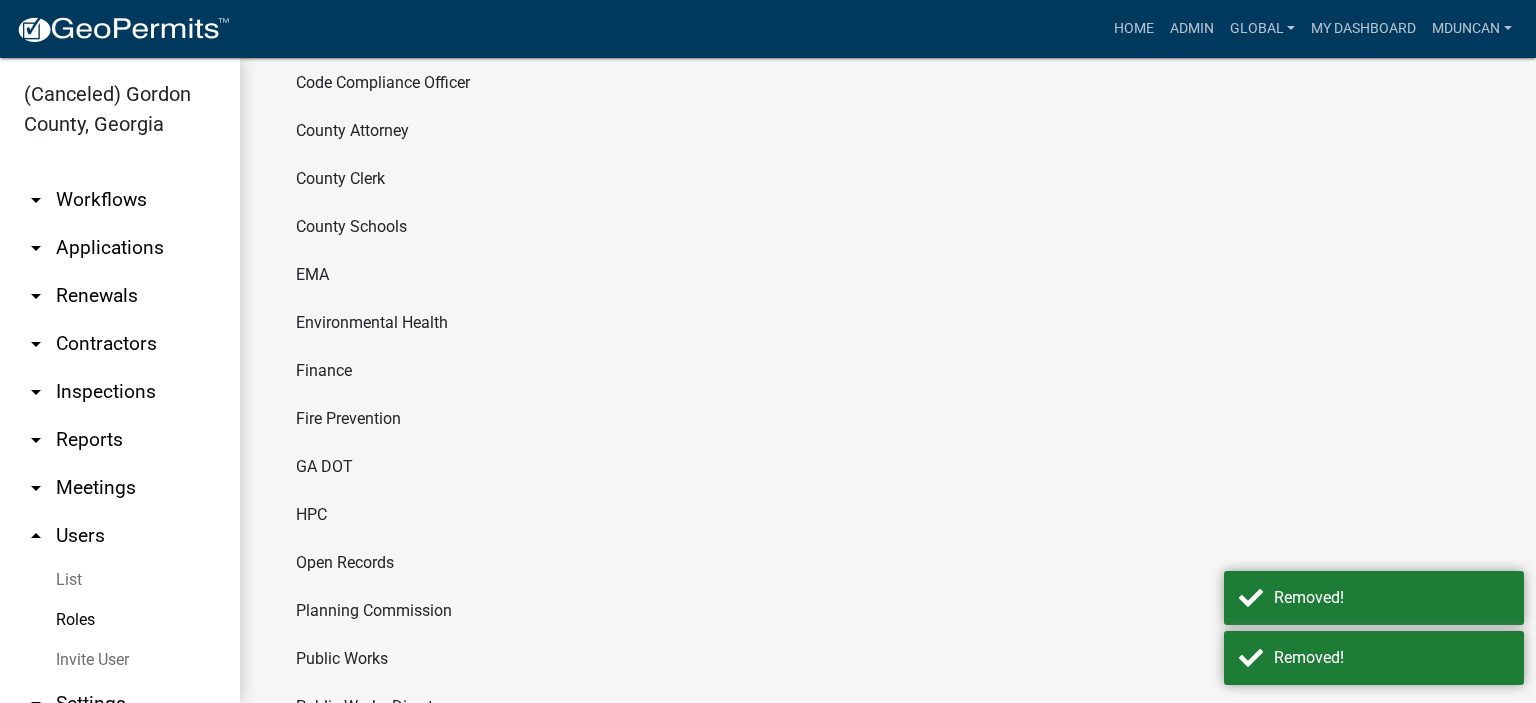 scroll, scrollTop: 300, scrollLeft: 0, axis: vertical 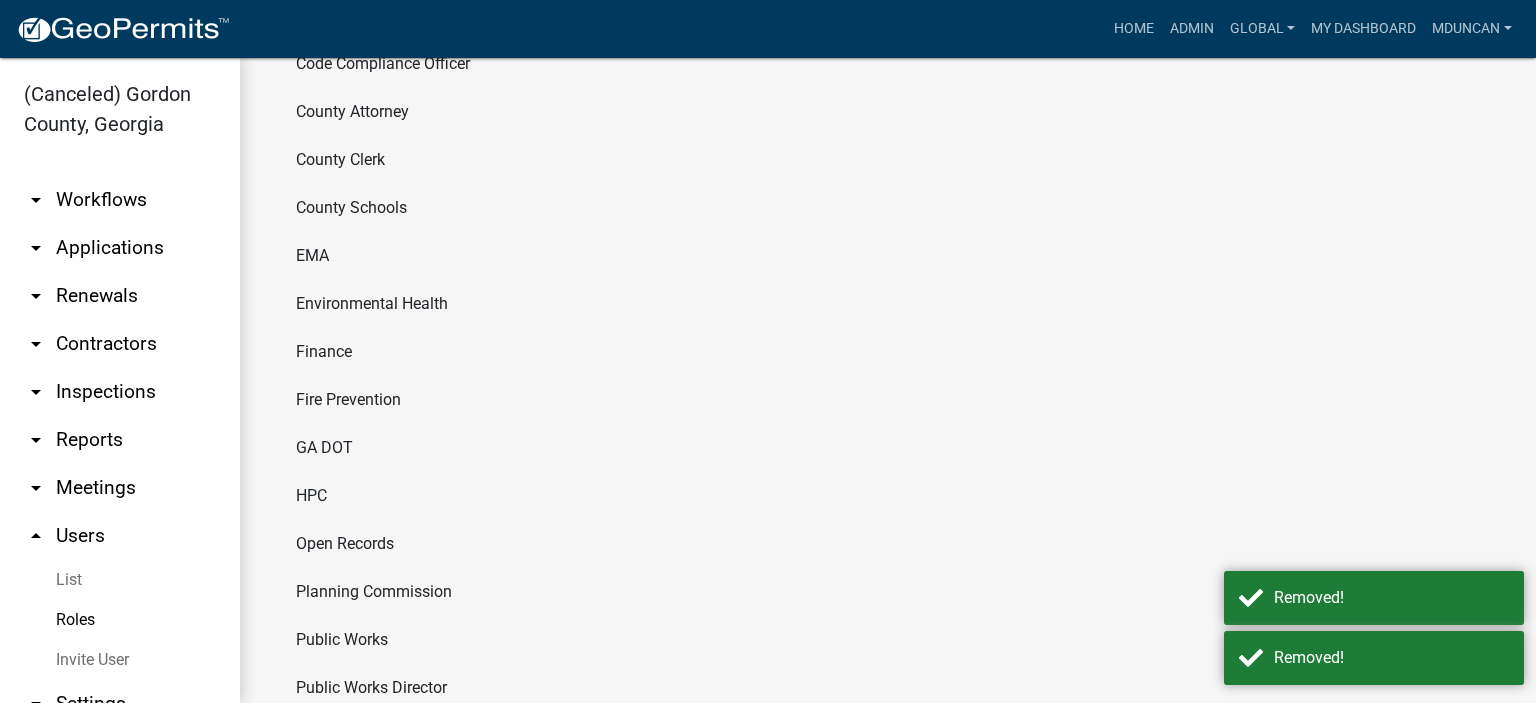 click on "Fire Prevention" 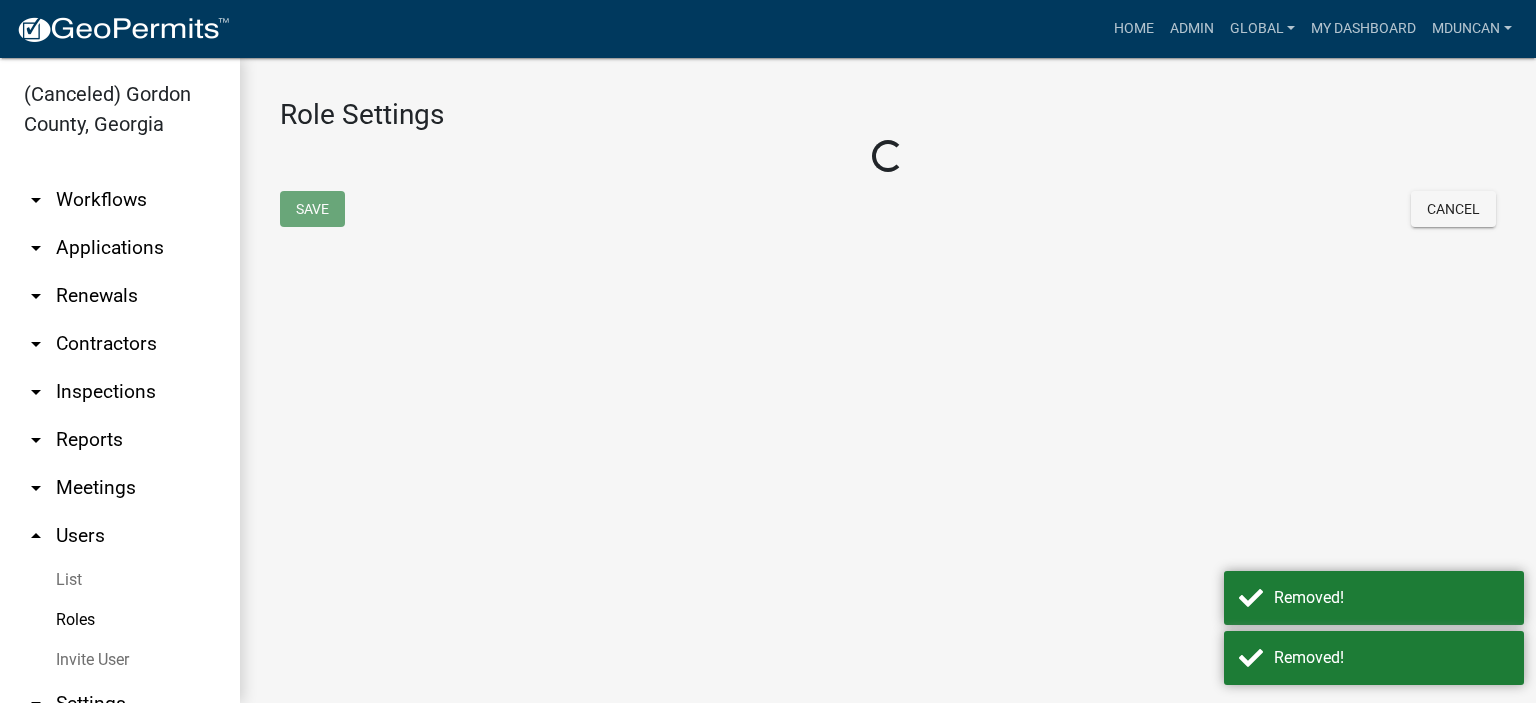 scroll, scrollTop: 0, scrollLeft: 0, axis: both 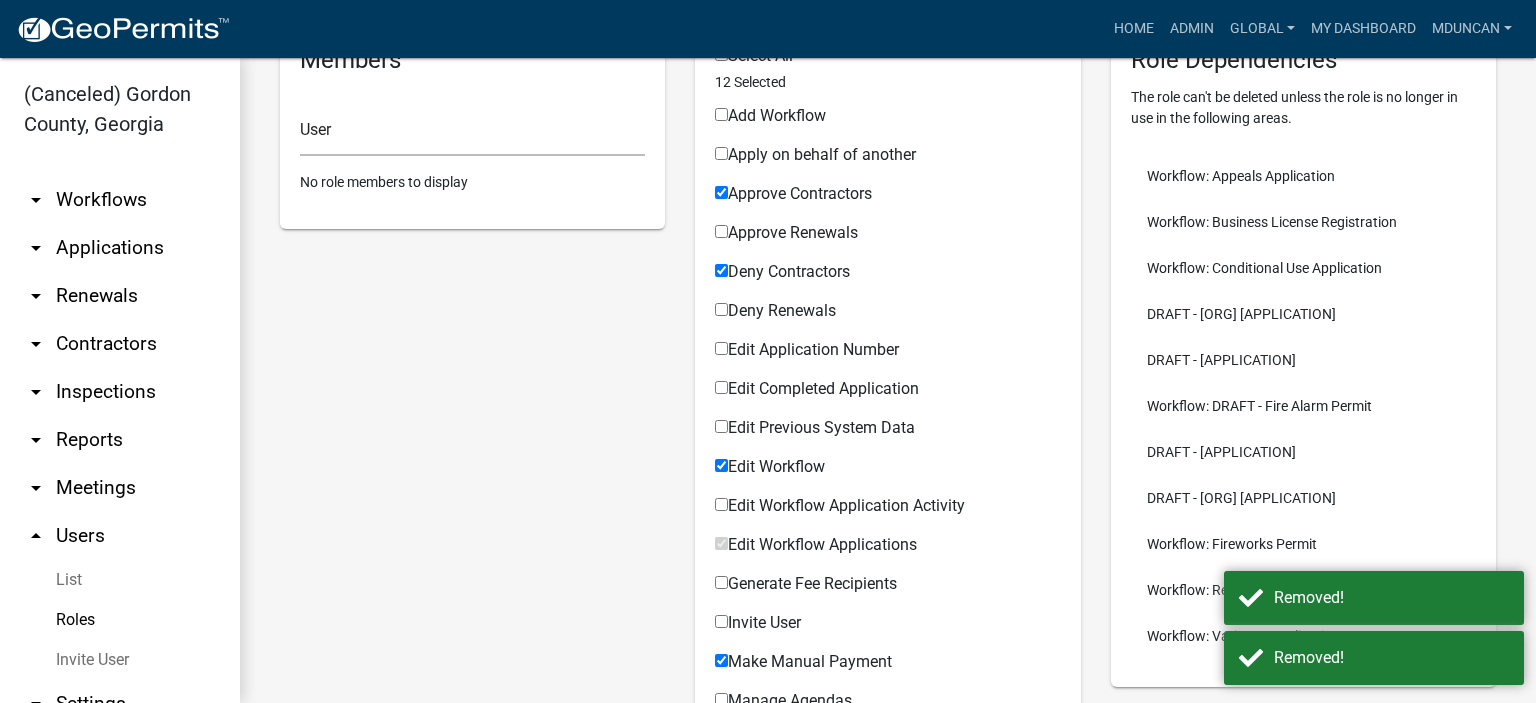 click on "Roles" at bounding box center (120, 620) 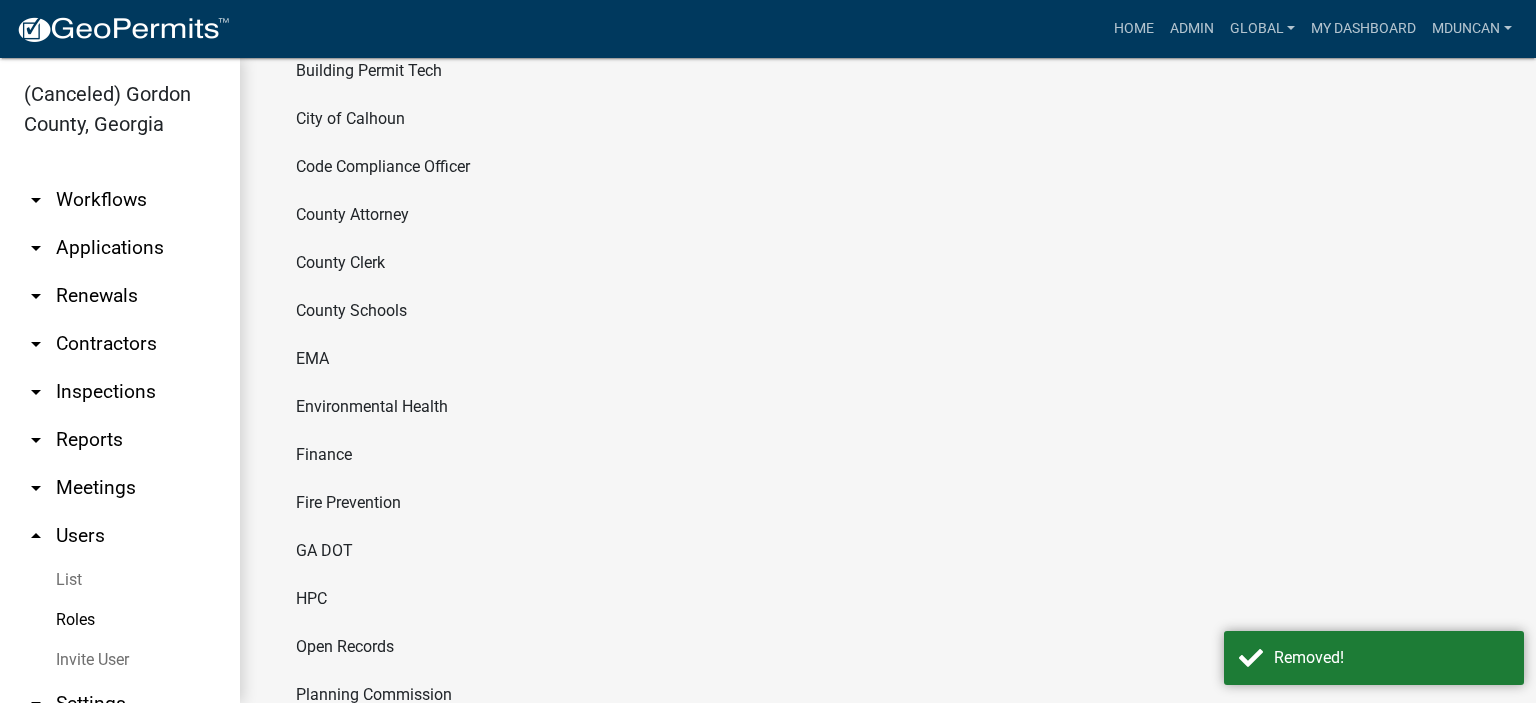 scroll, scrollTop: 200, scrollLeft: 0, axis: vertical 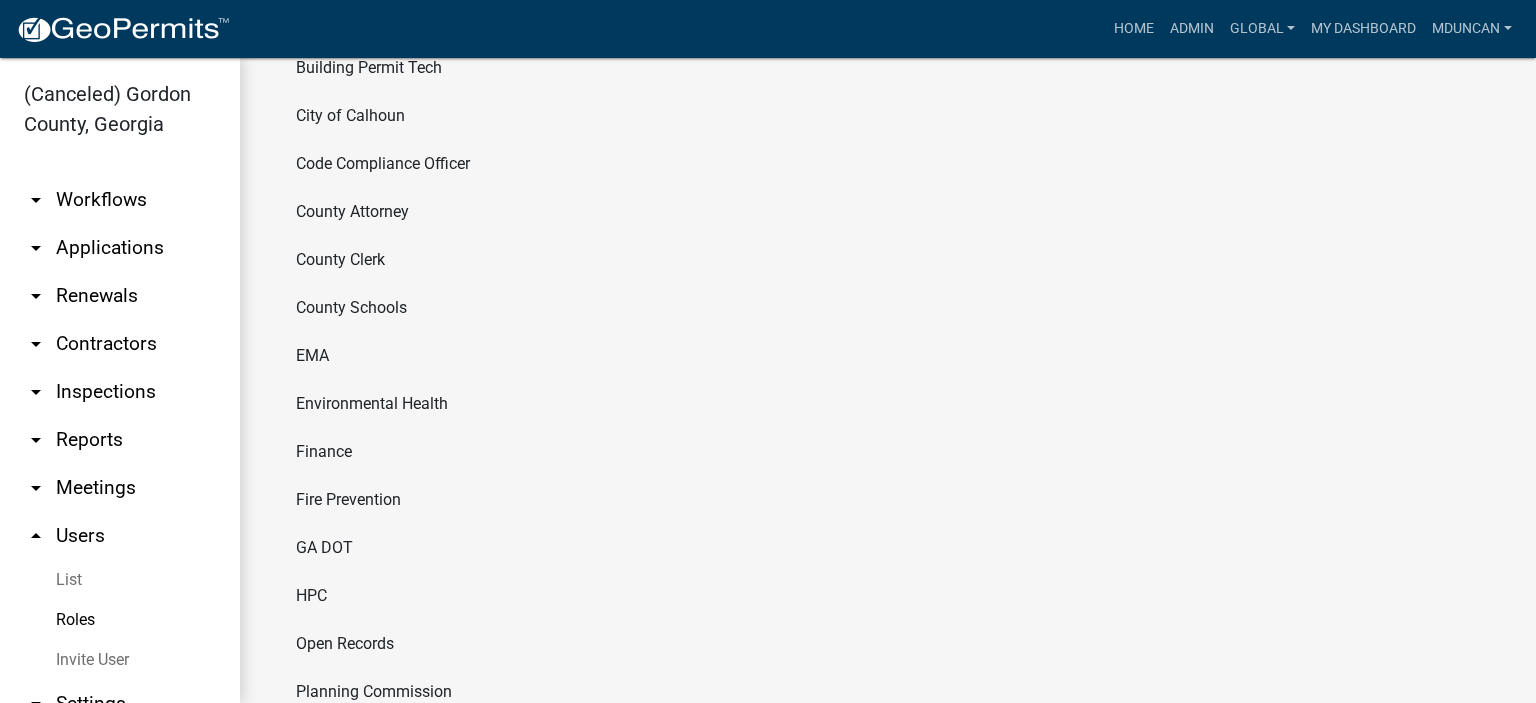 click on "GA DOT" 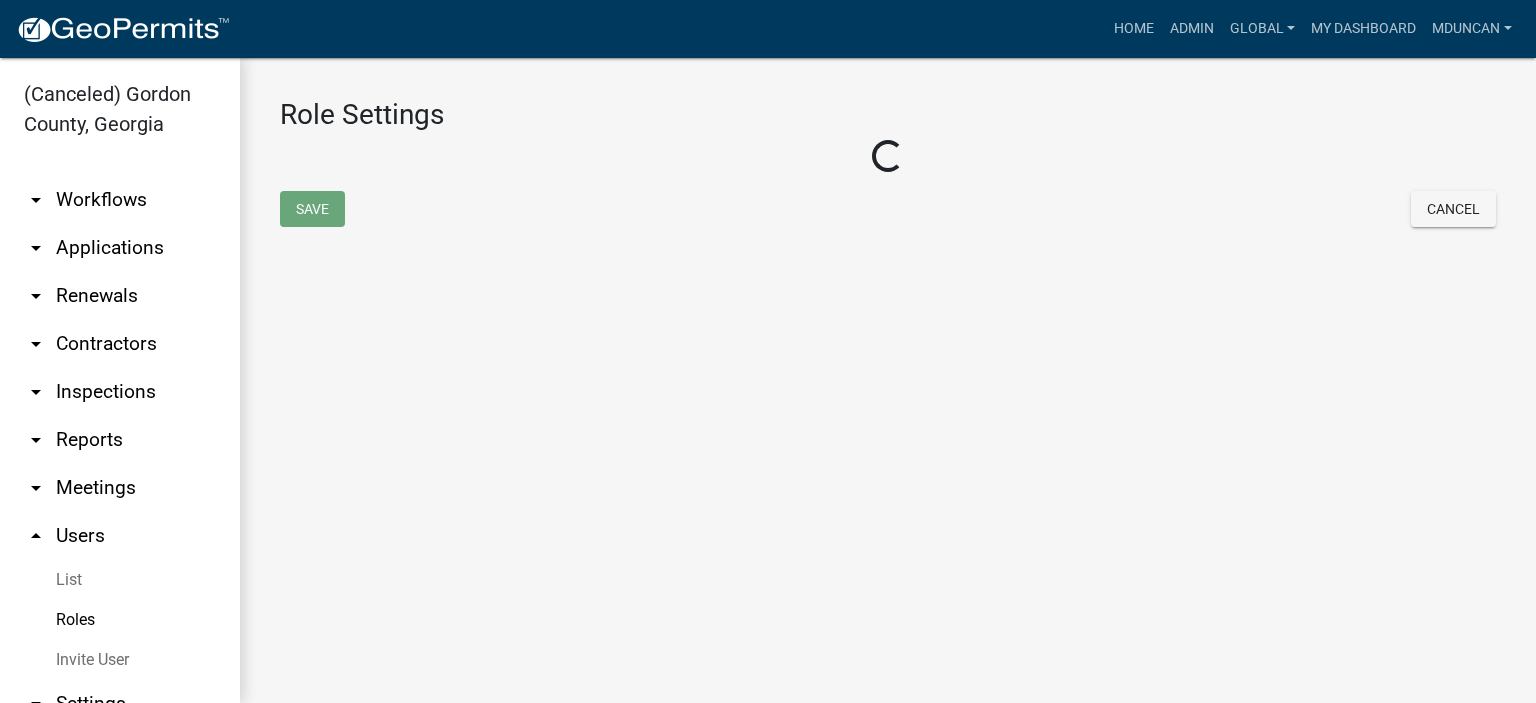 select on "3: orange" 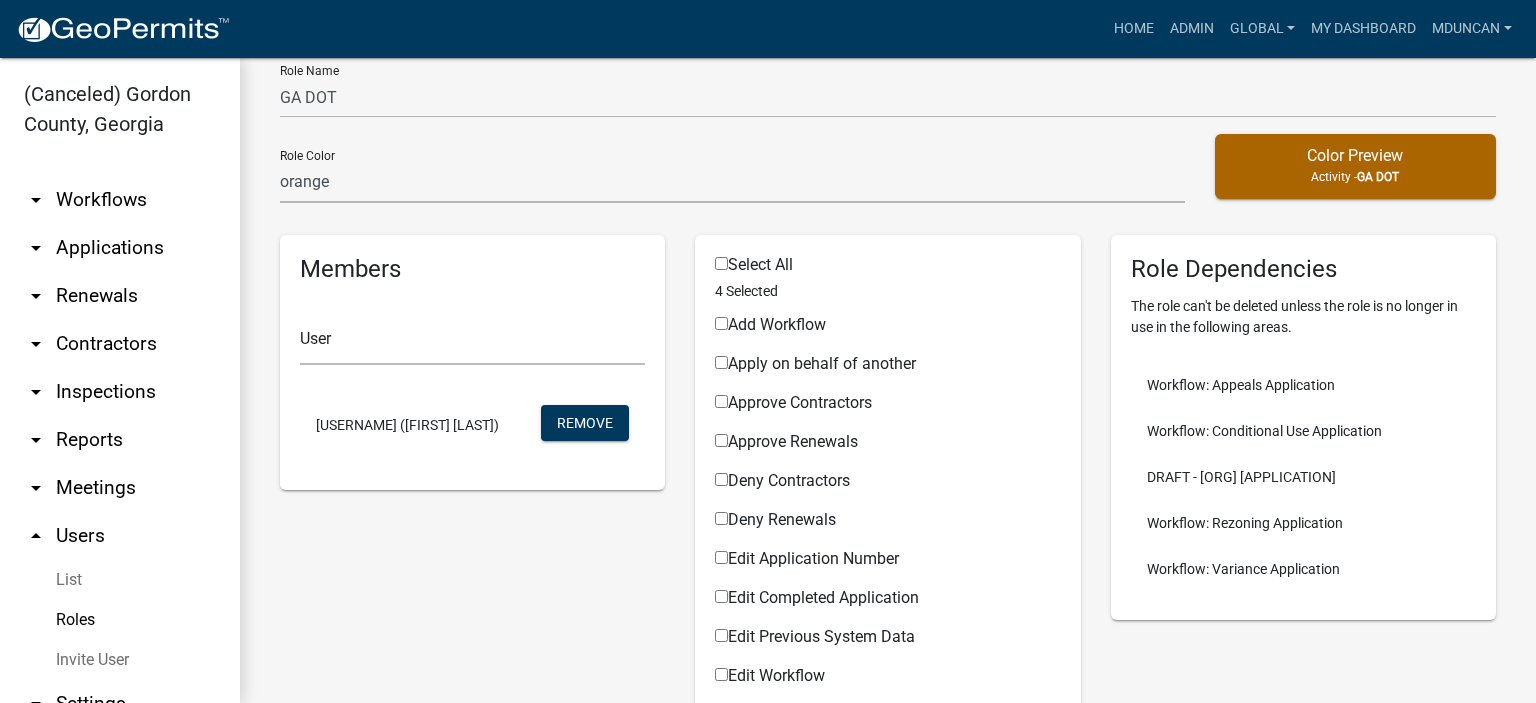 scroll, scrollTop: 200, scrollLeft: 0, axis: vertical 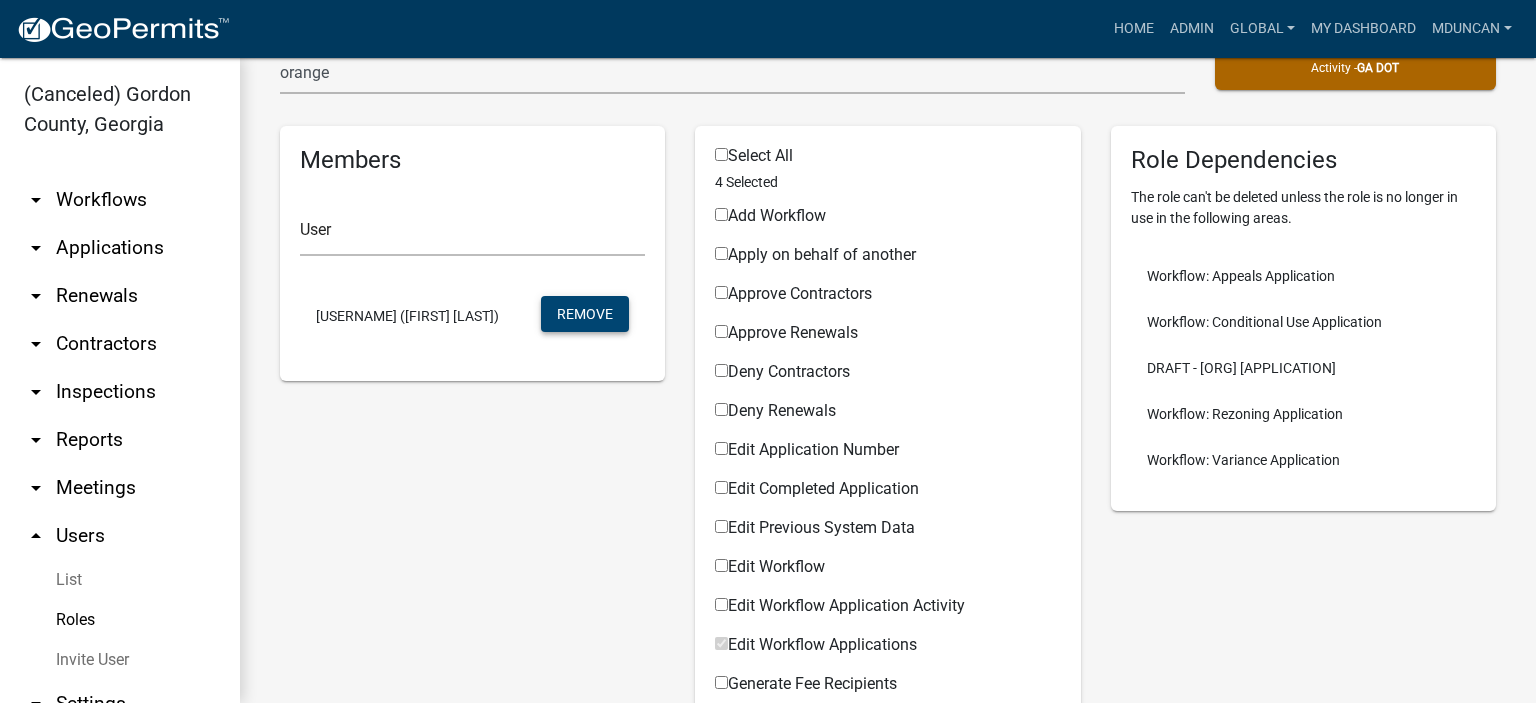 click on "Remove" at bounding box center [585, 314] 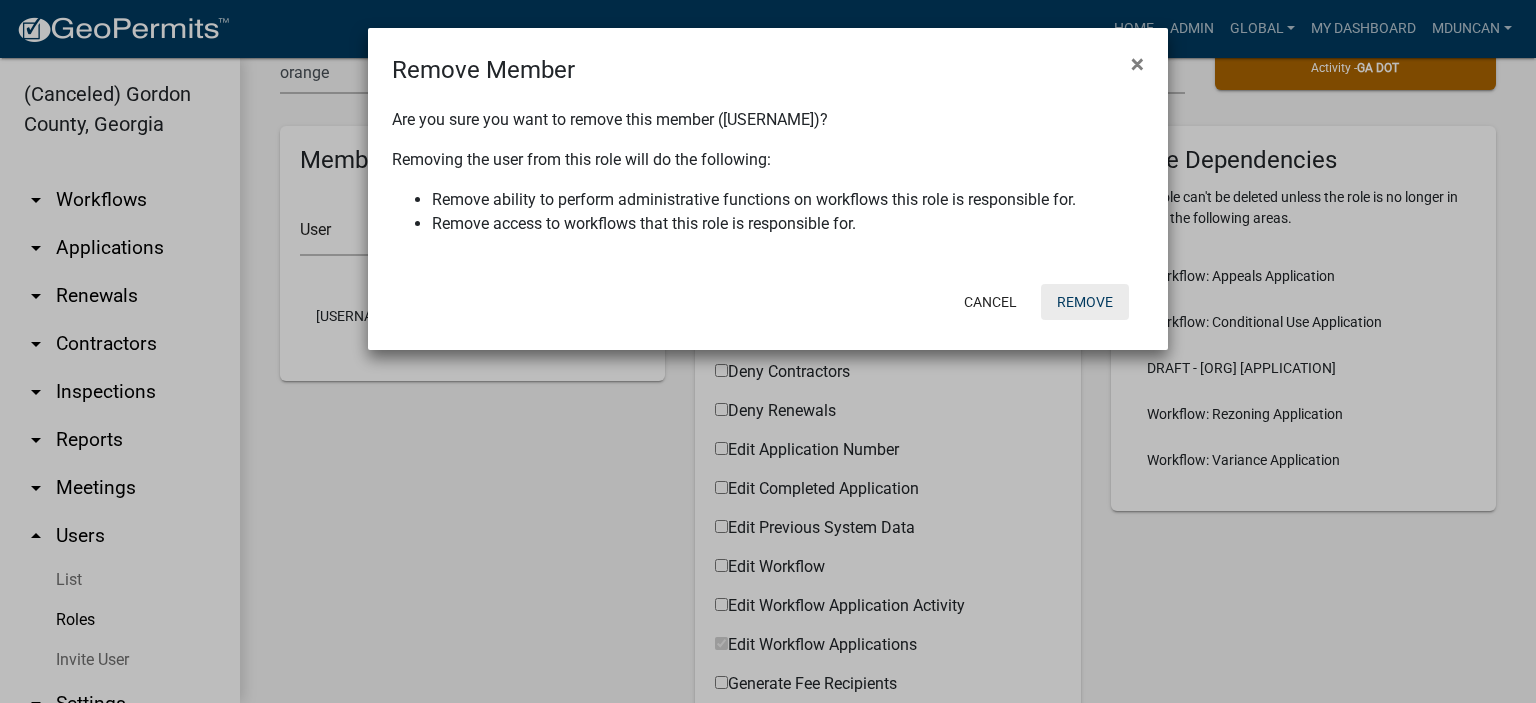 drag, startPoint x: 1088, startPoint y: 305, endPoint x: 1032, endPoint y: 338, distance: 65 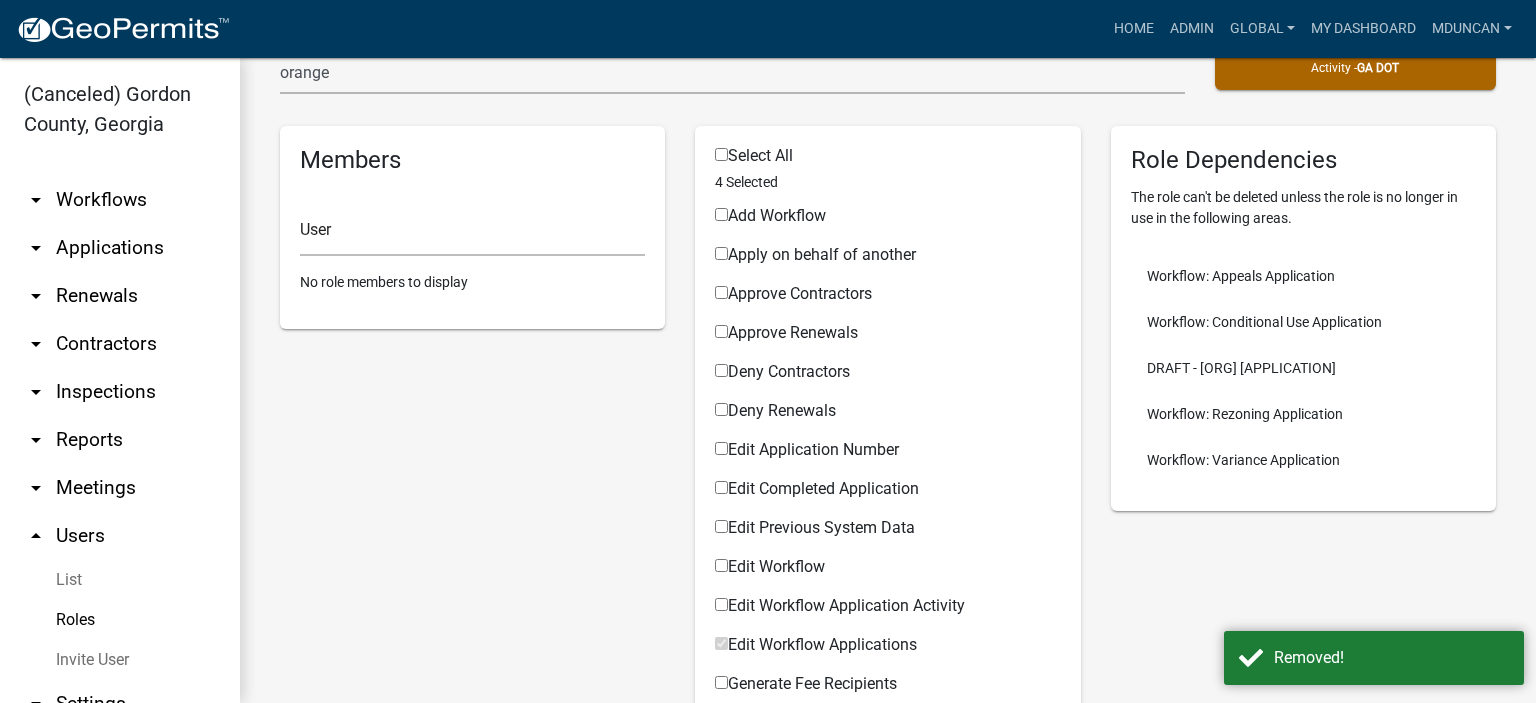 click on "Roles" at bounding box center [120, 620] 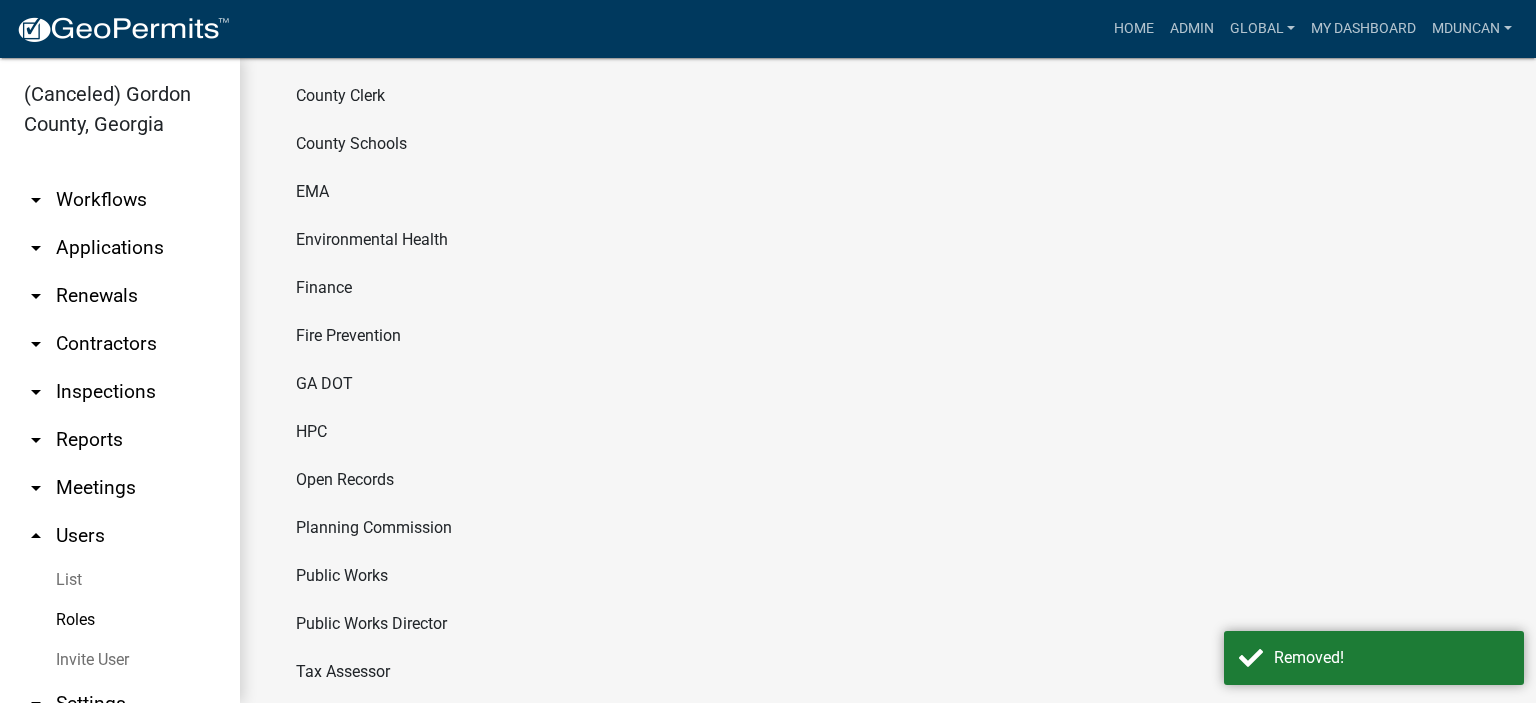 scroll, scrollTop: 400, scrollLeft: 0, axis: vertical 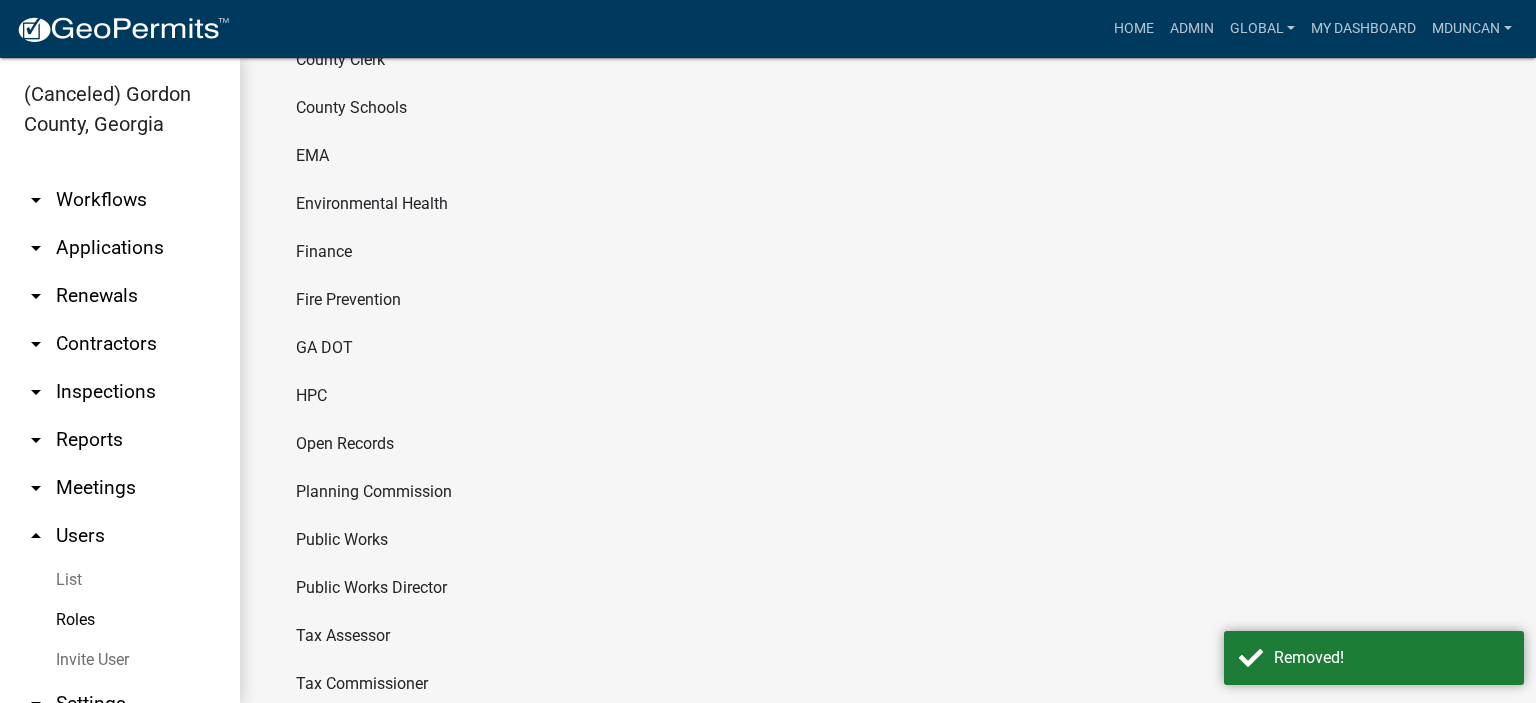 click on "HPC" 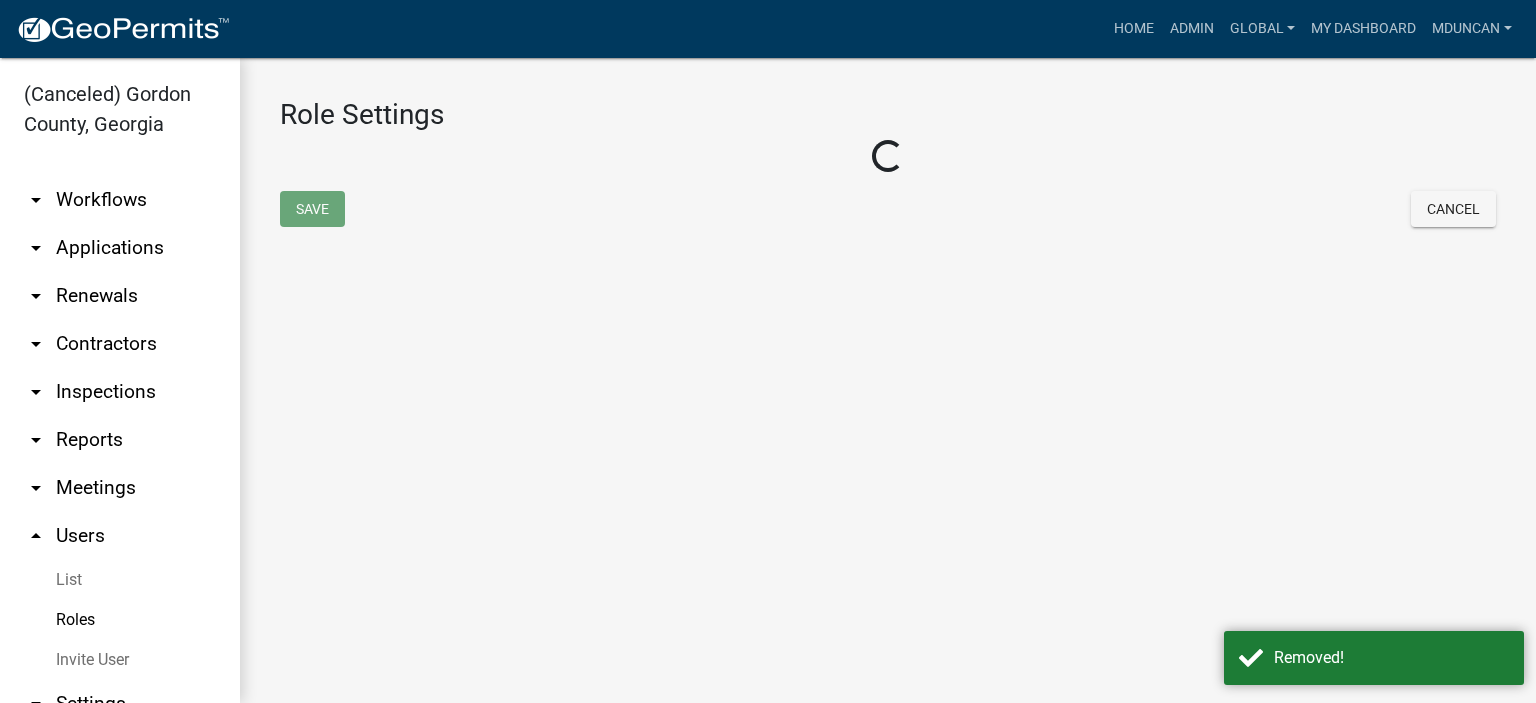 select on "8: light-yellow" 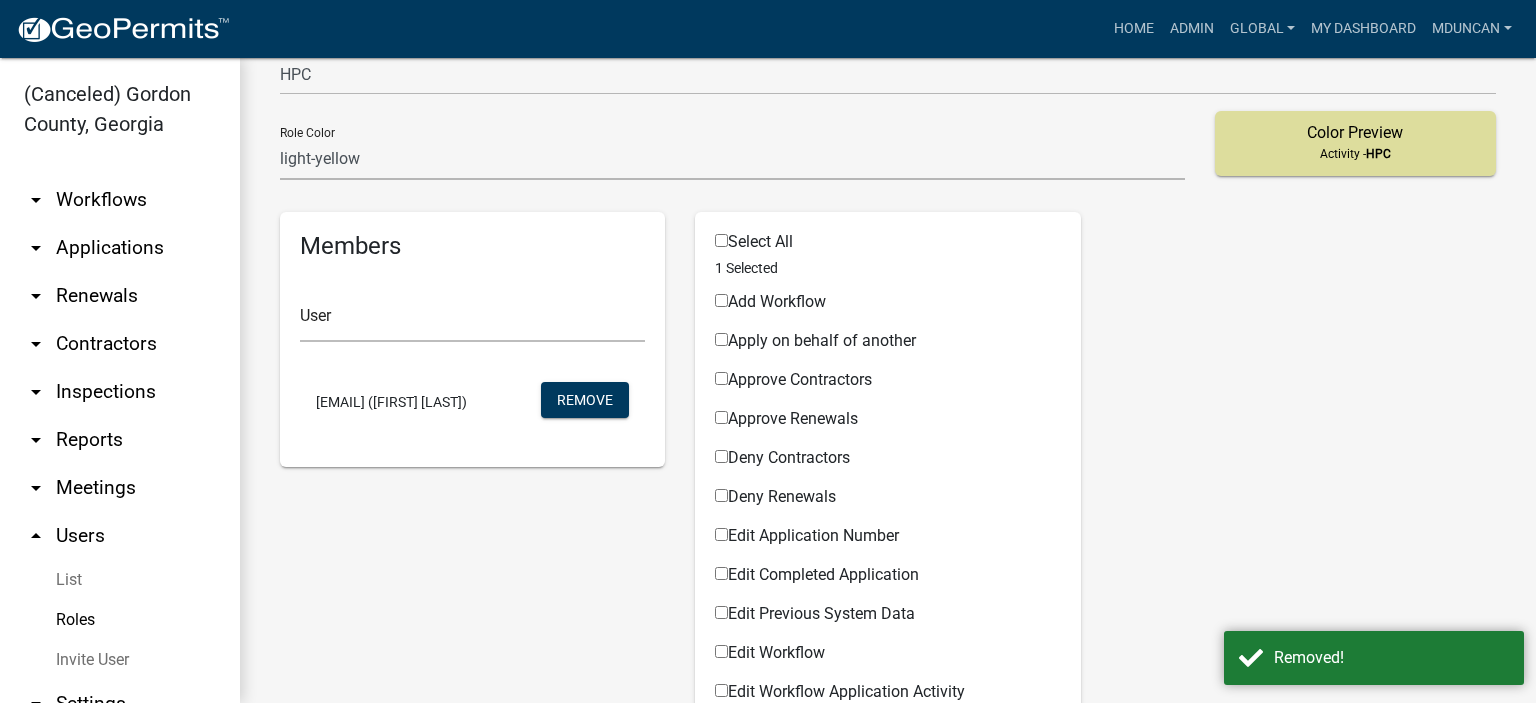 scroll, scrollTop: 300, scrollLeft: 0, axis: vertical 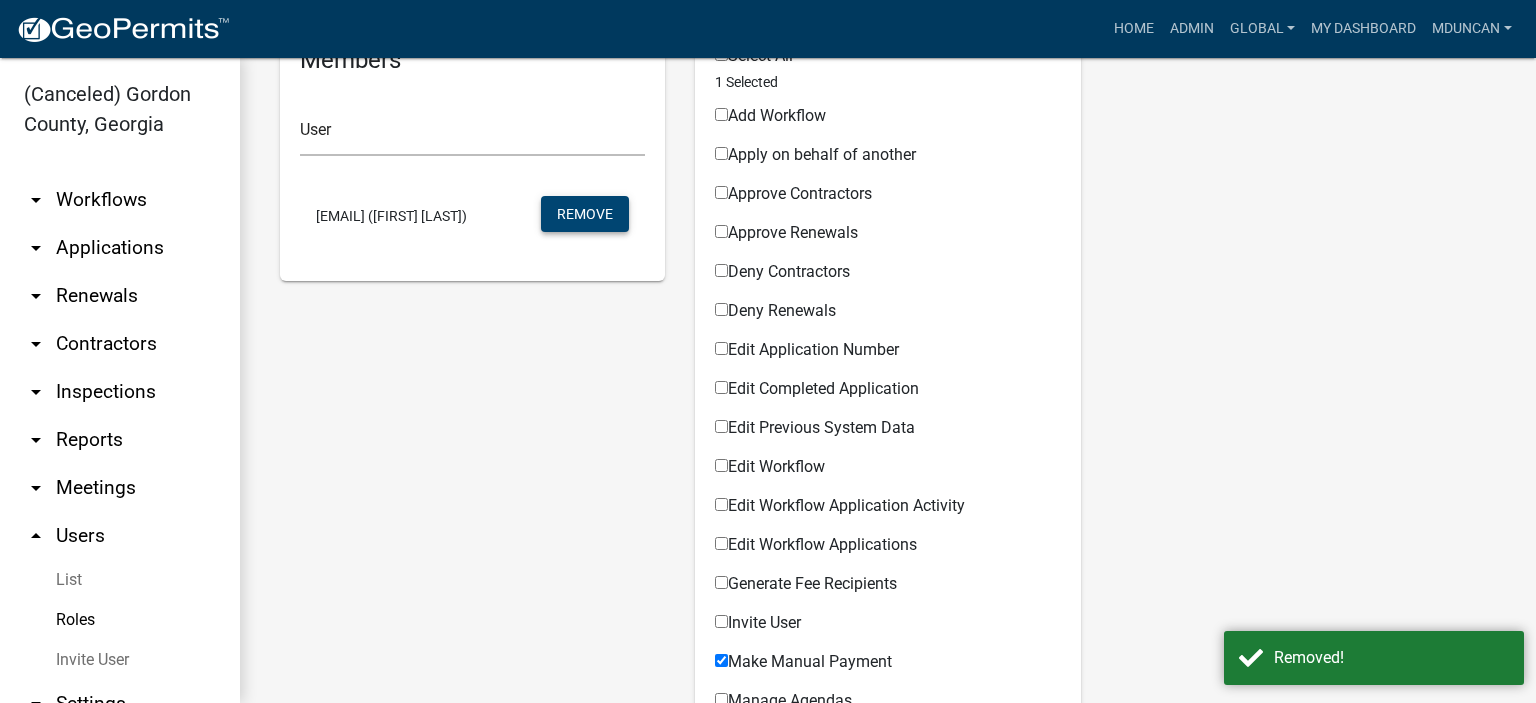 click on "Remove" at bounding box center (585, 214) 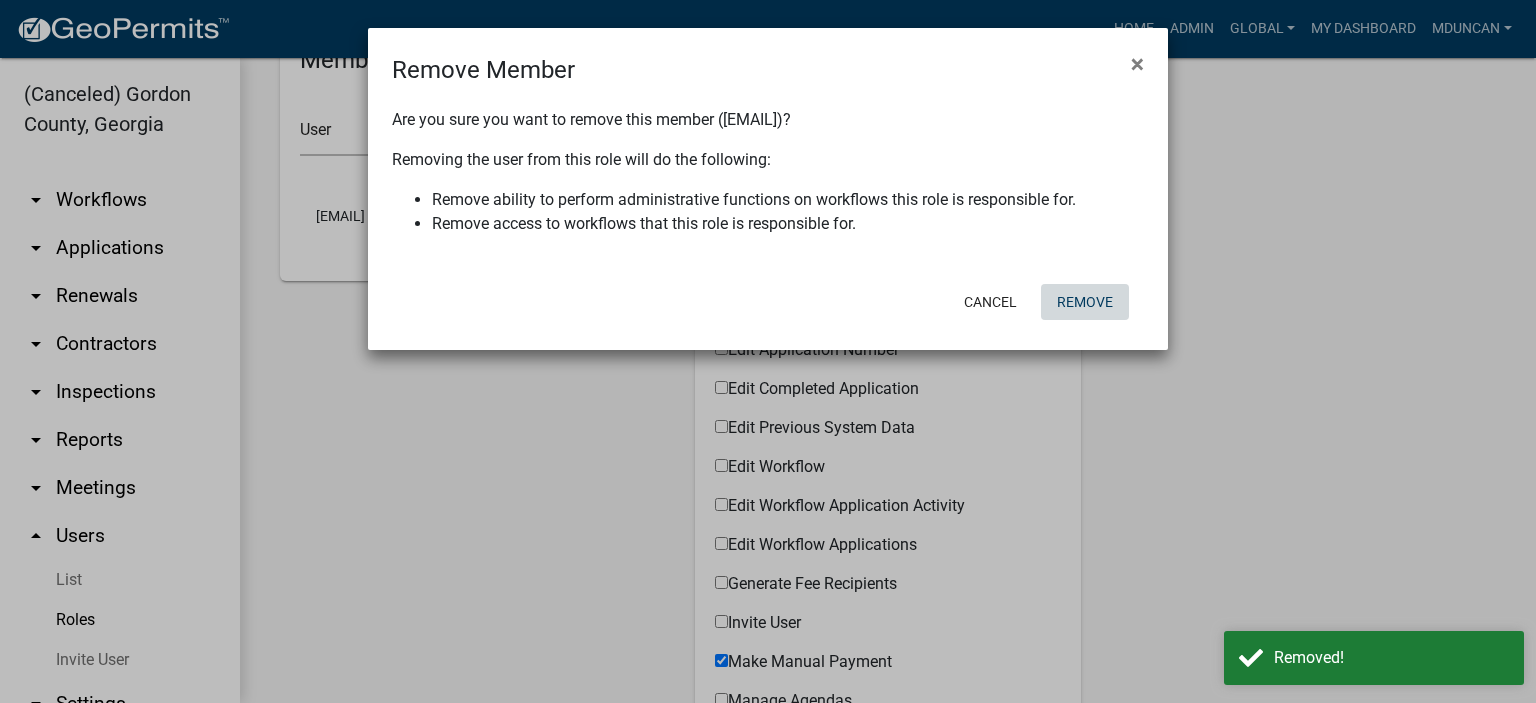 click on "Remove" 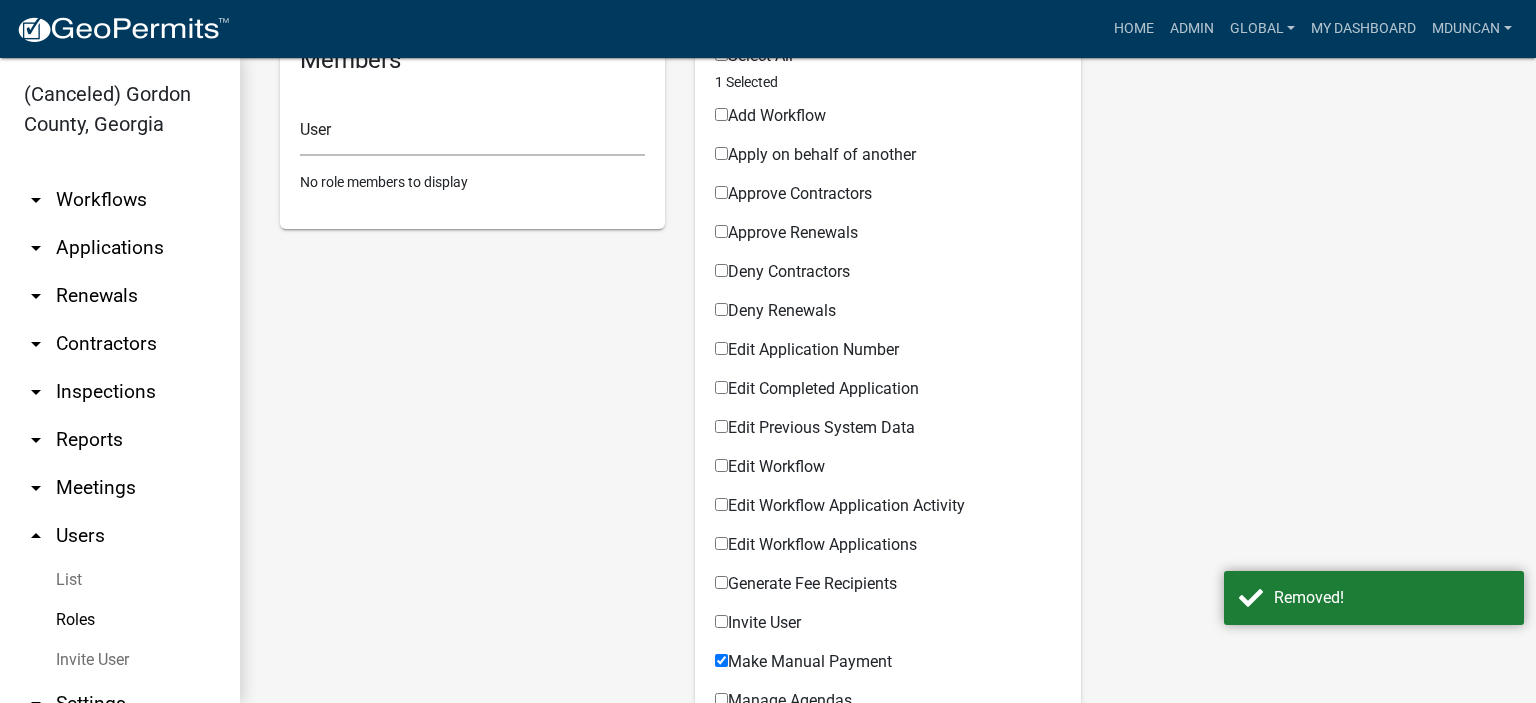 click on "Roles" at bounding box center (120, 620) 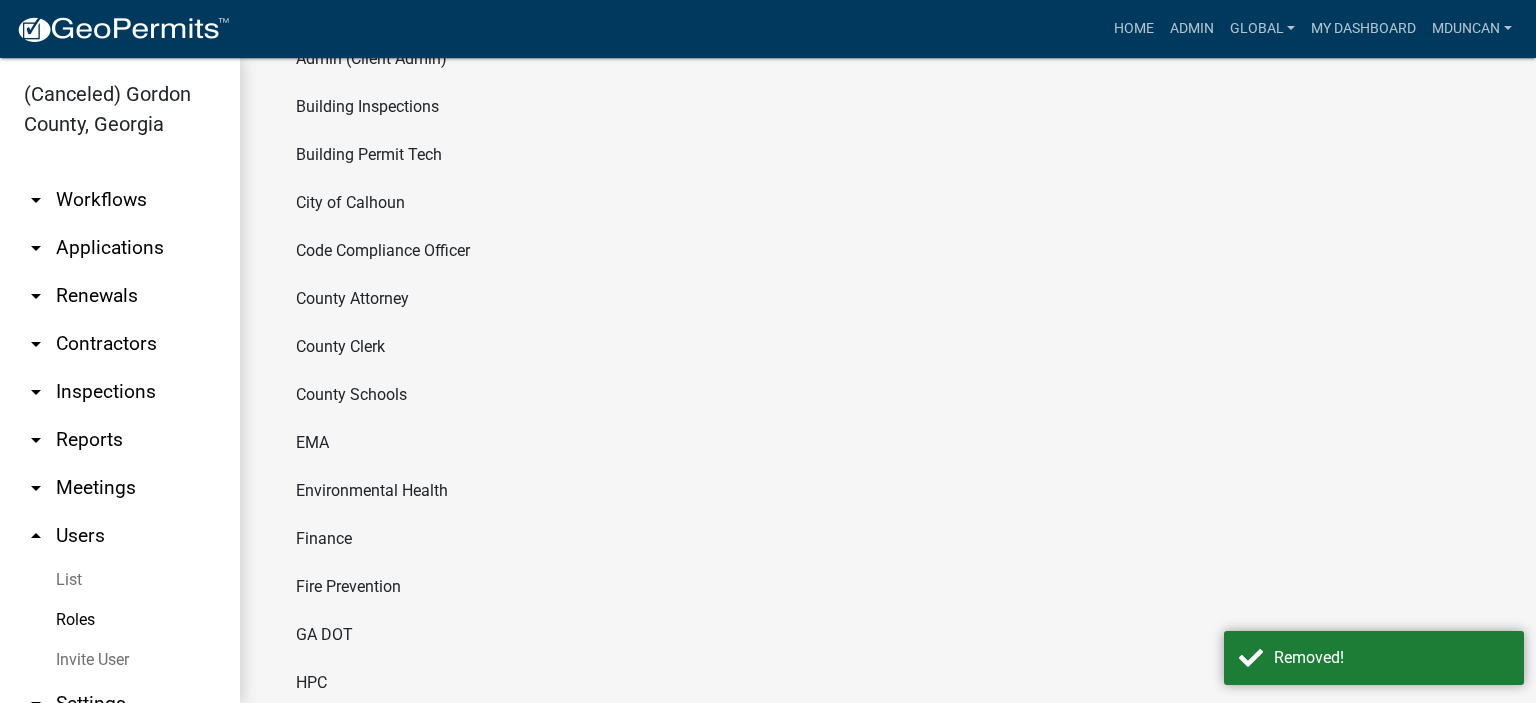 scroll, scrollTop: 300, scrollLeft: 0, axis: vertical 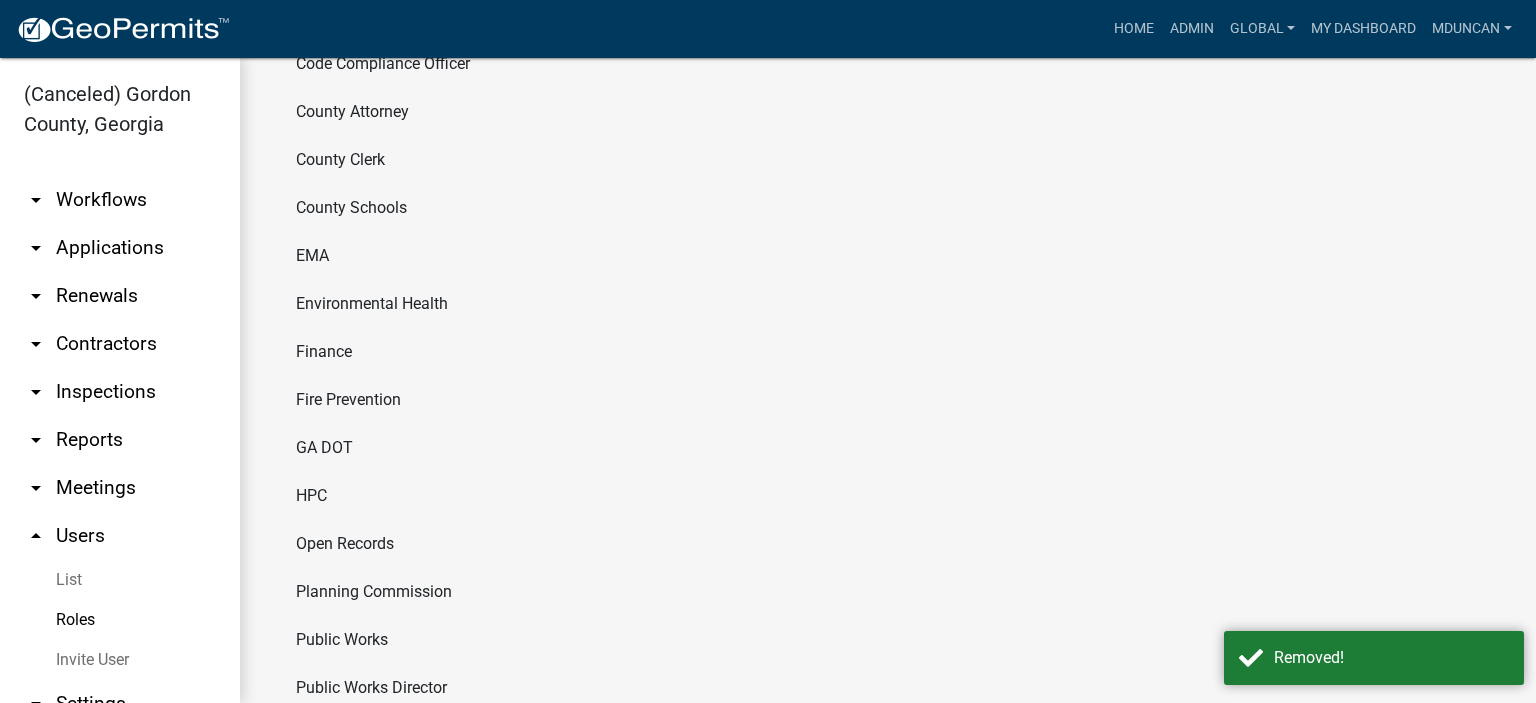 click on "Open Records" 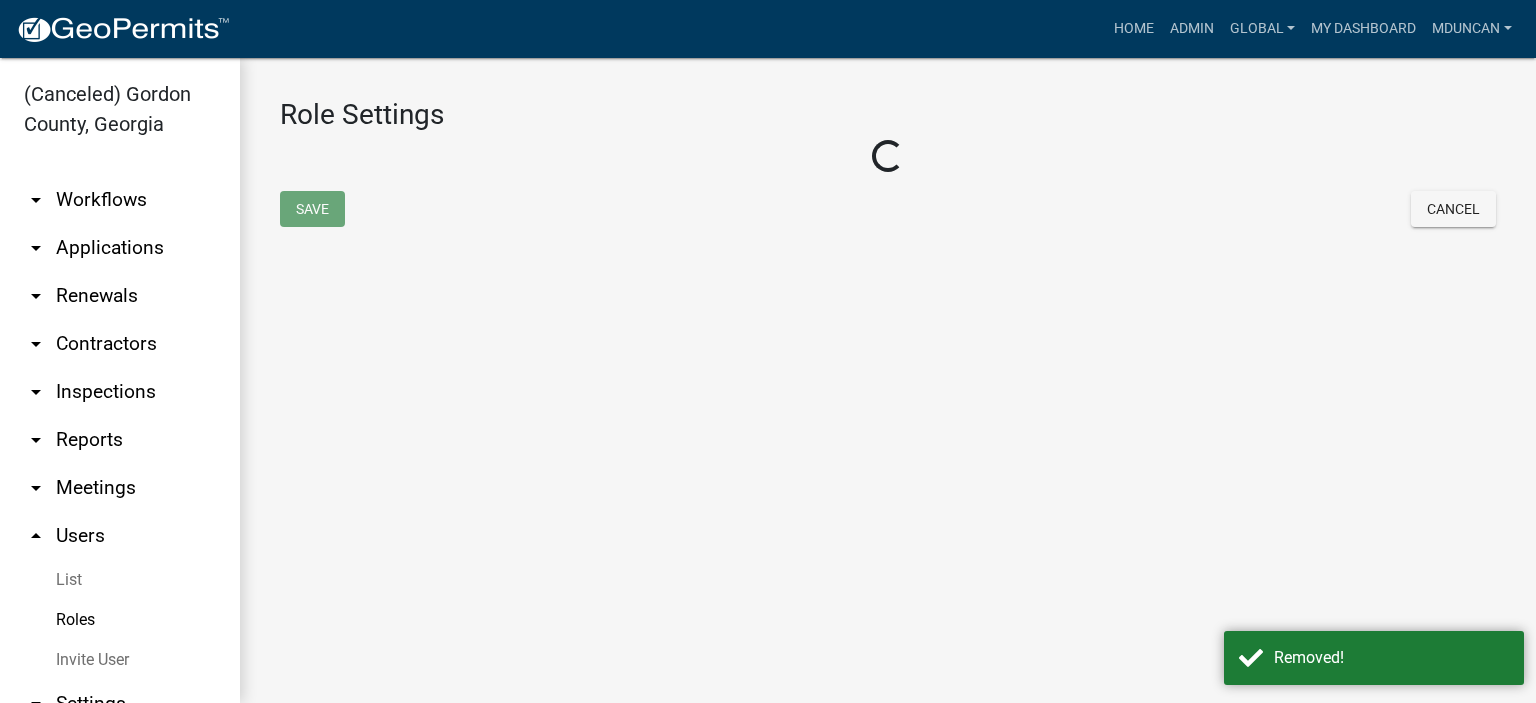 select on "3: orange" 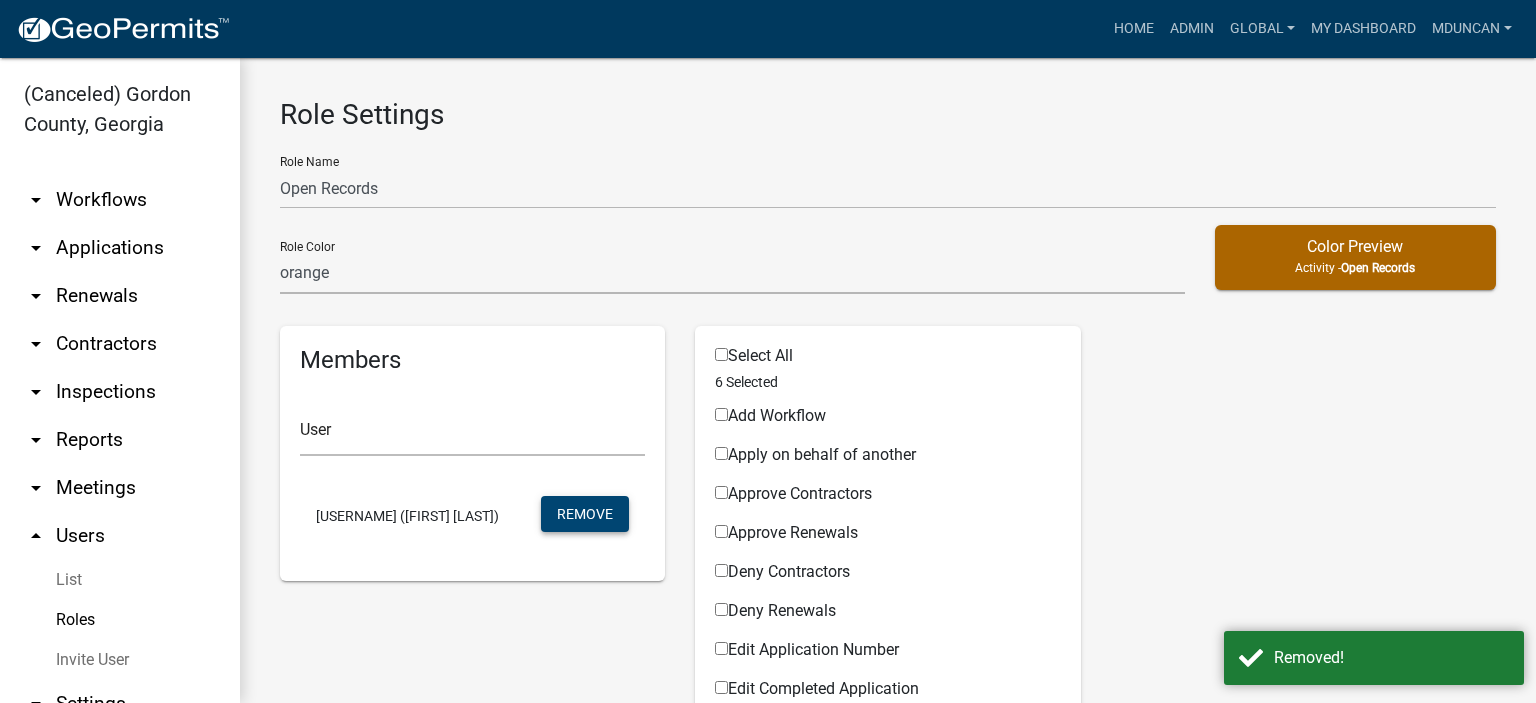 click on "Remove" at bounding box center [585, 514] 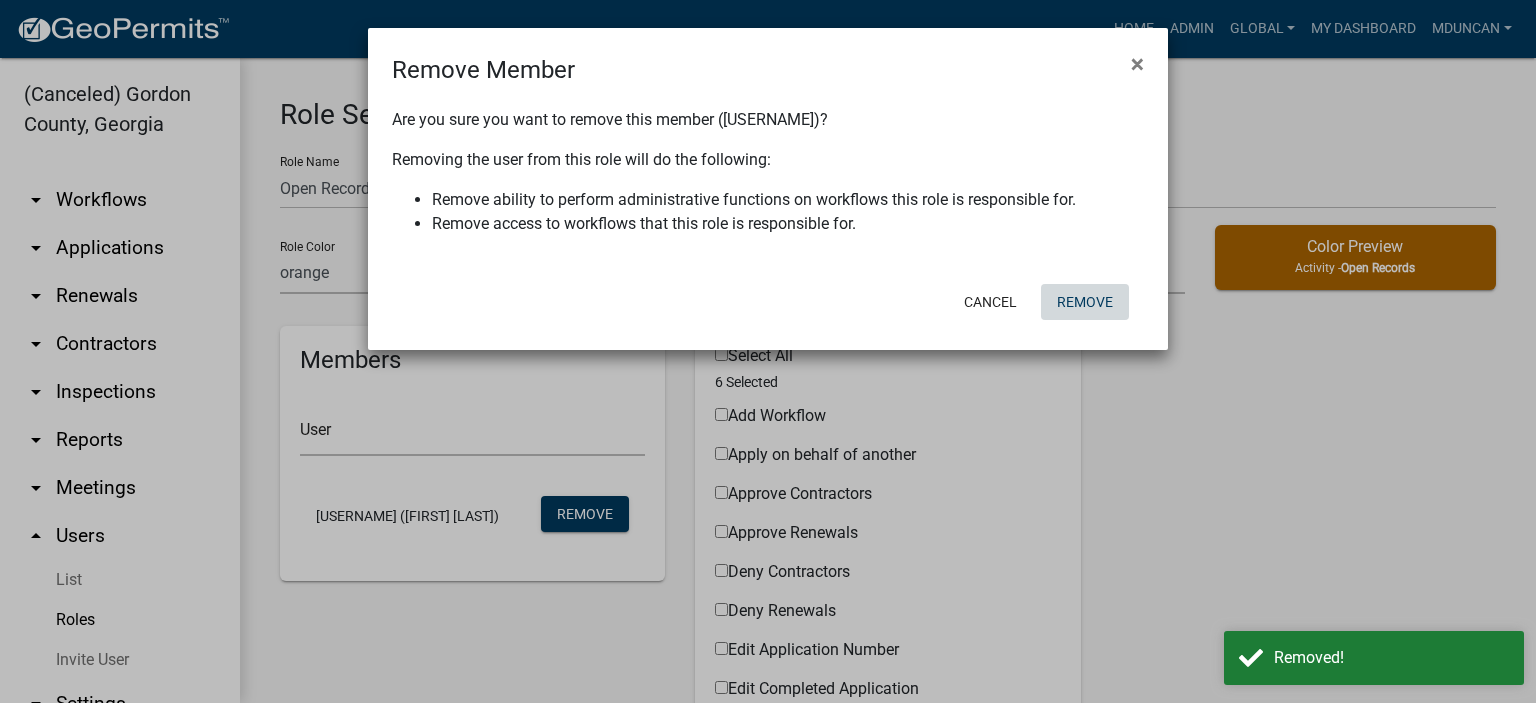 click on "Remove" 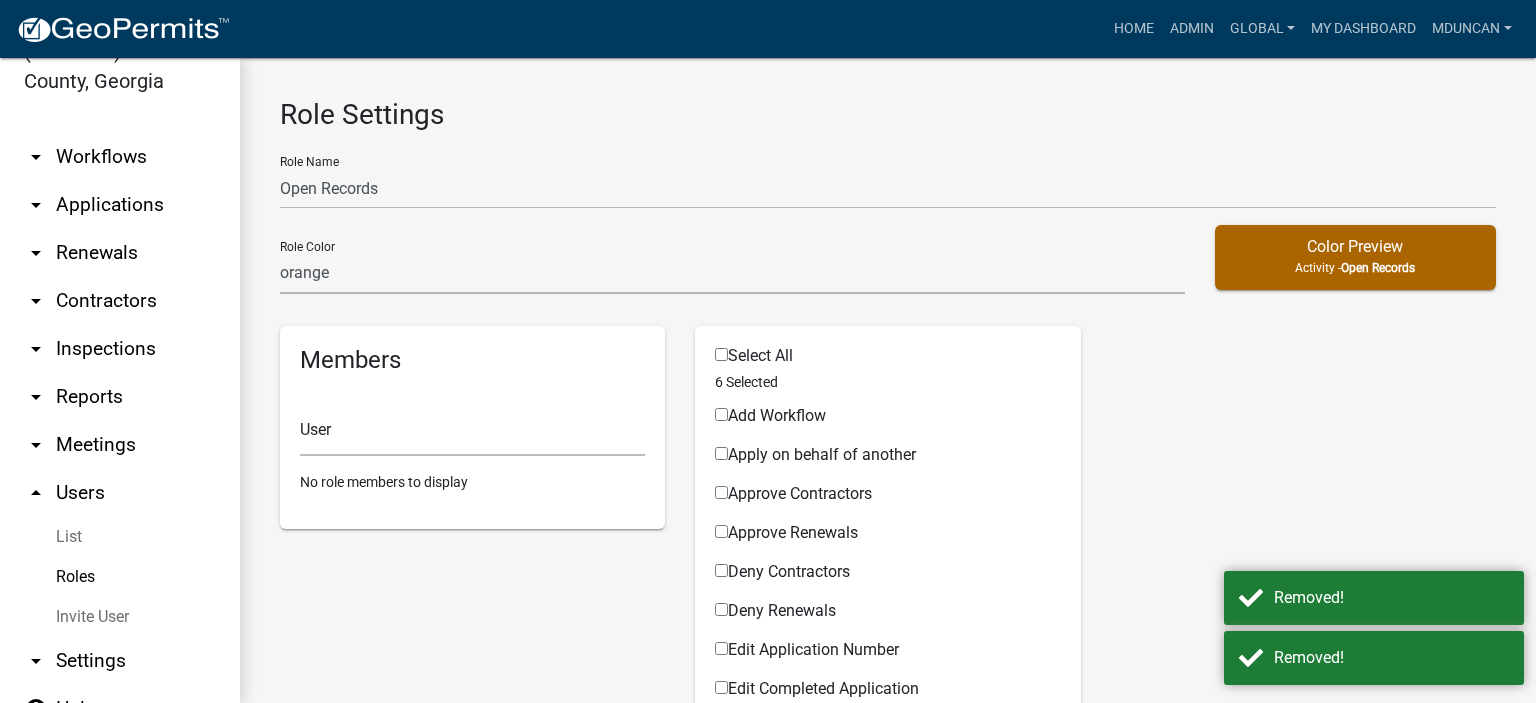 scroll 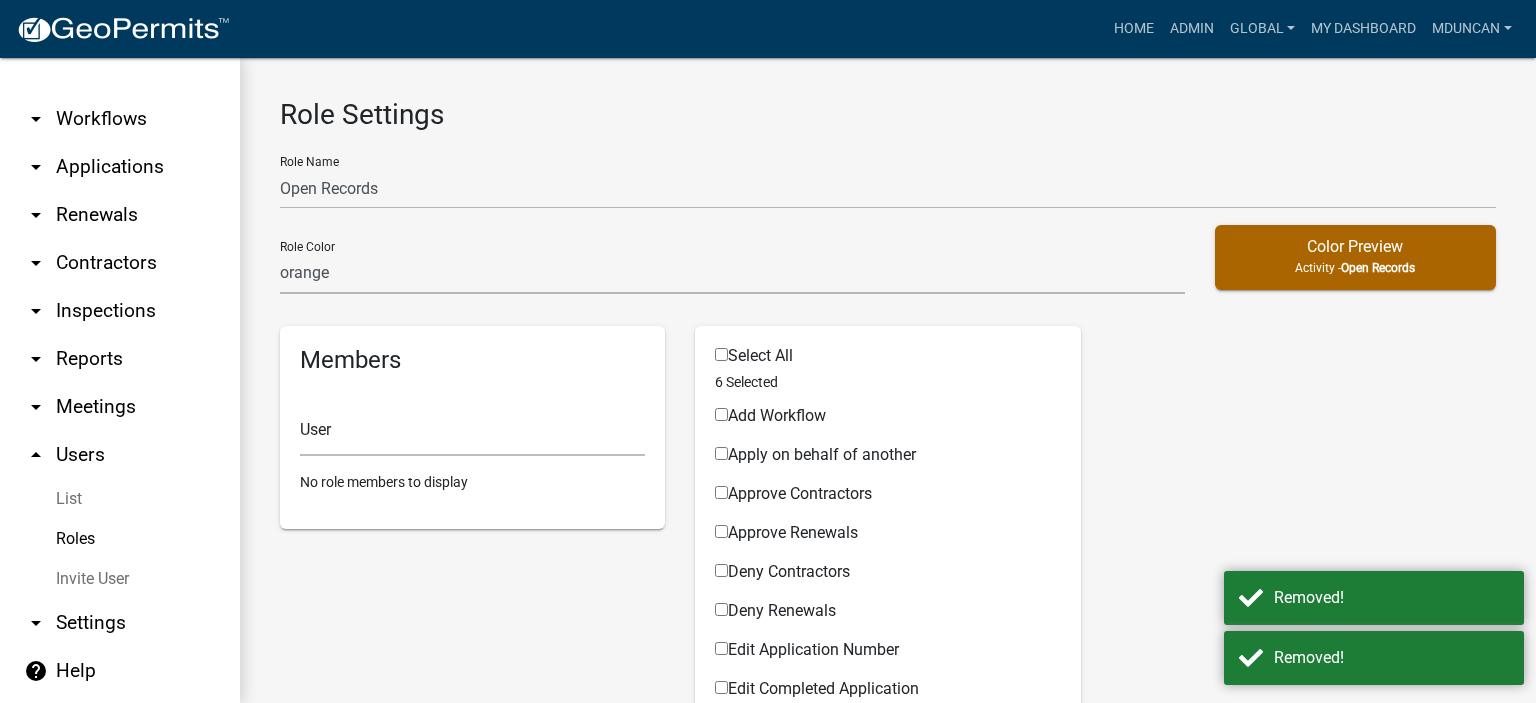 click on "Roles" at bounding box center [120, 539] 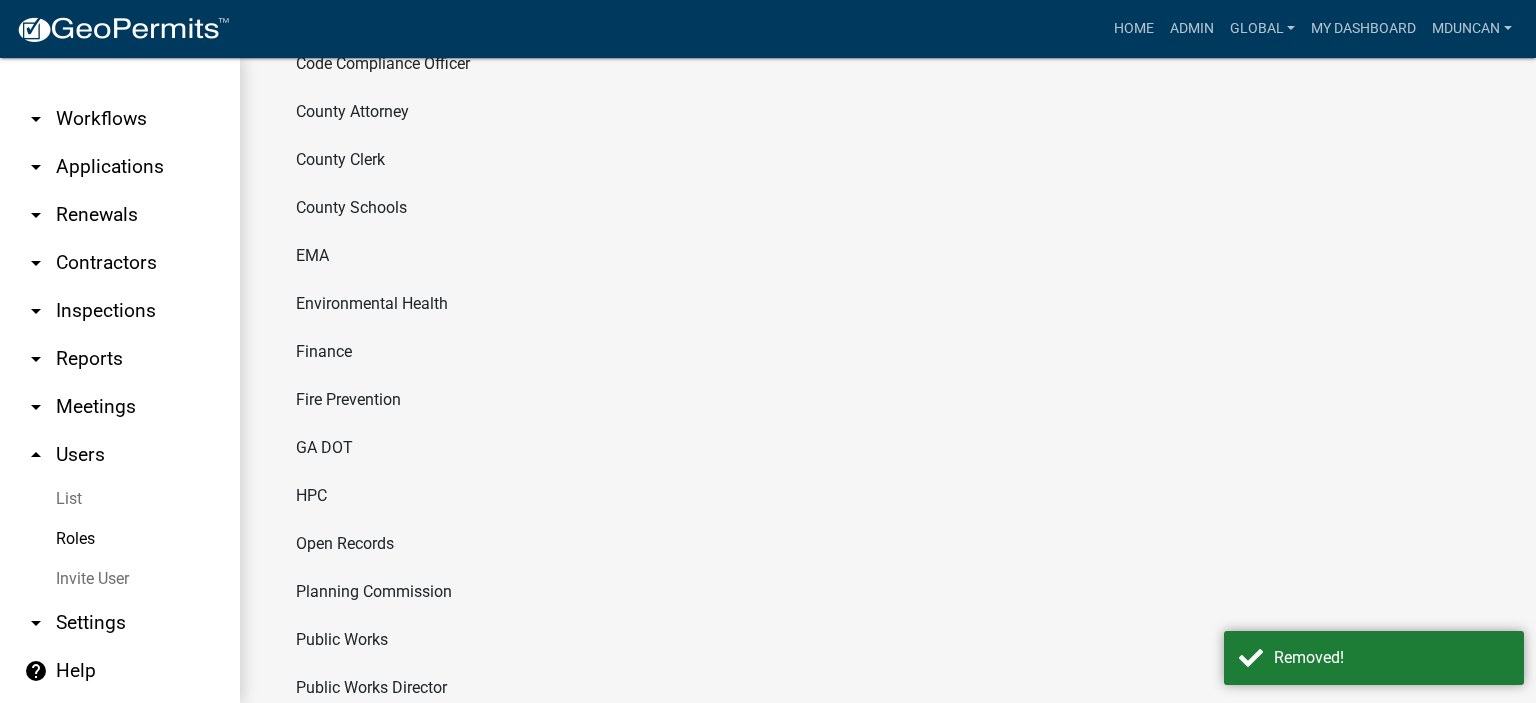 click on "Open Records" 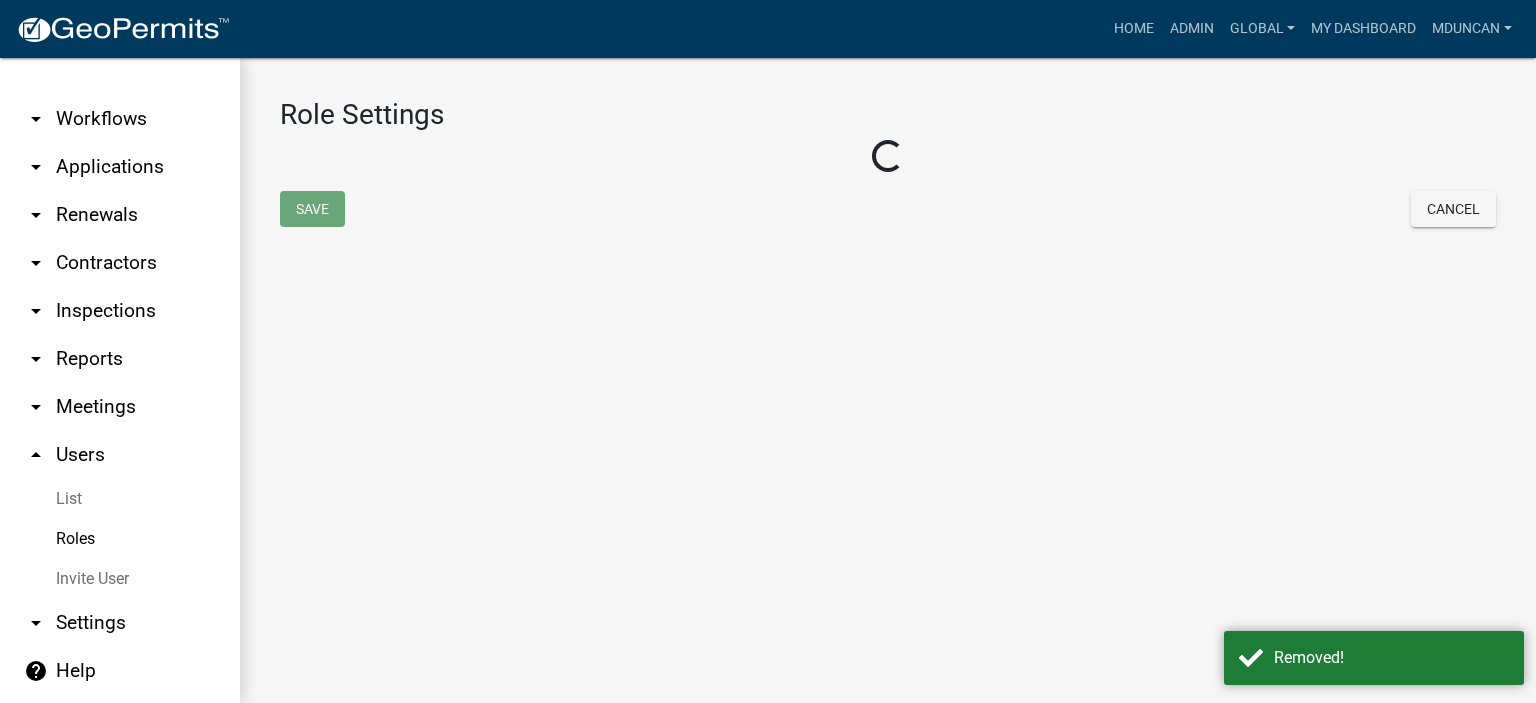 select on "3: orange" 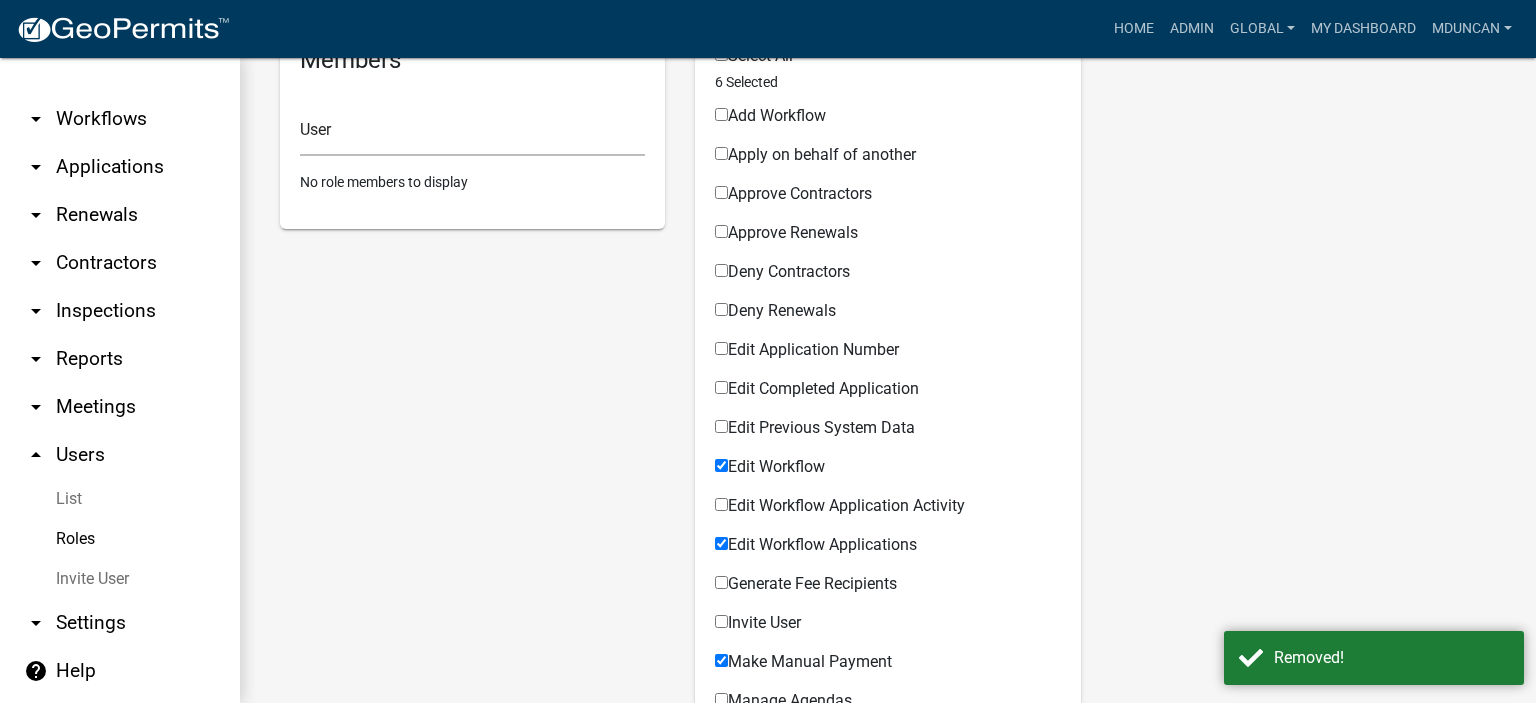 click on "Roles" at bounding box center (120, 539) 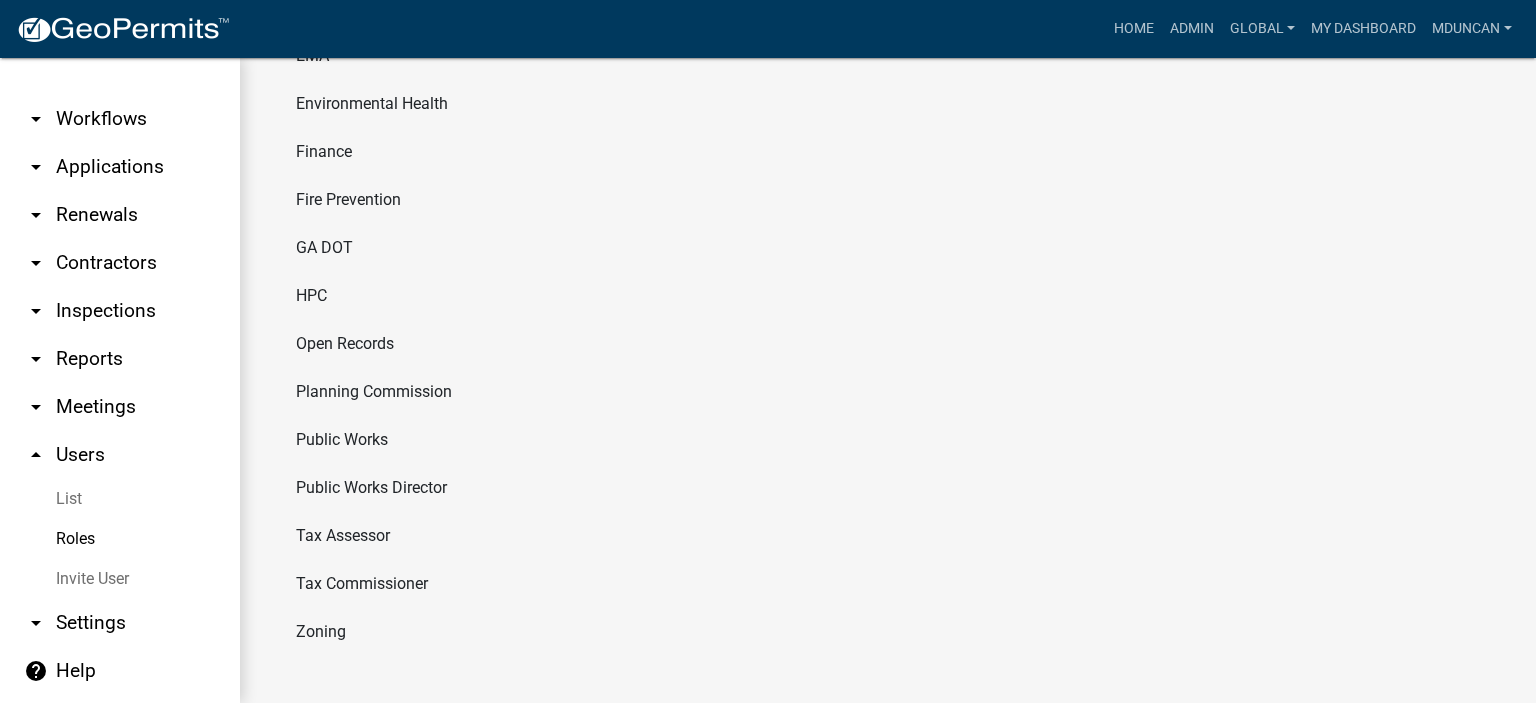 click on "Planning Commission" 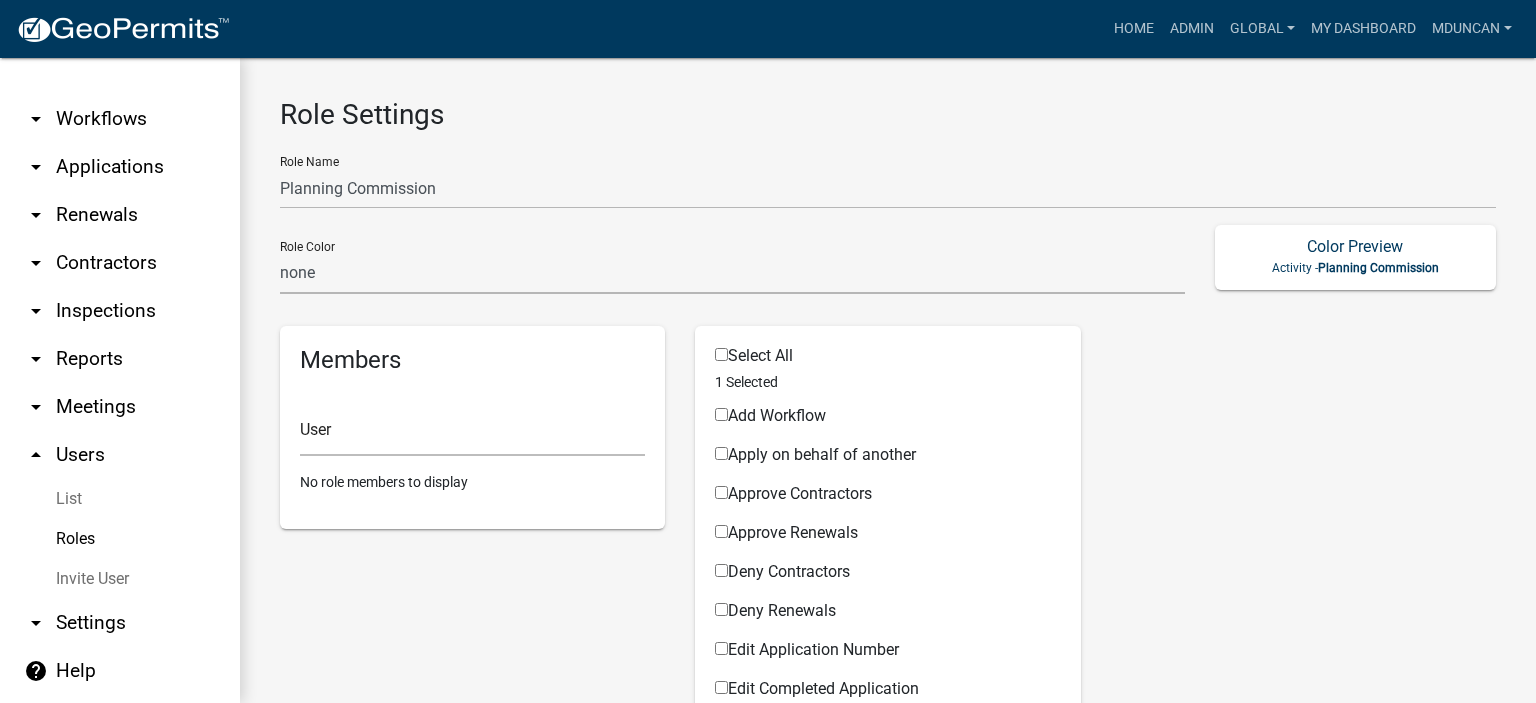 click on "Roles" at bounding box center (120, 539) 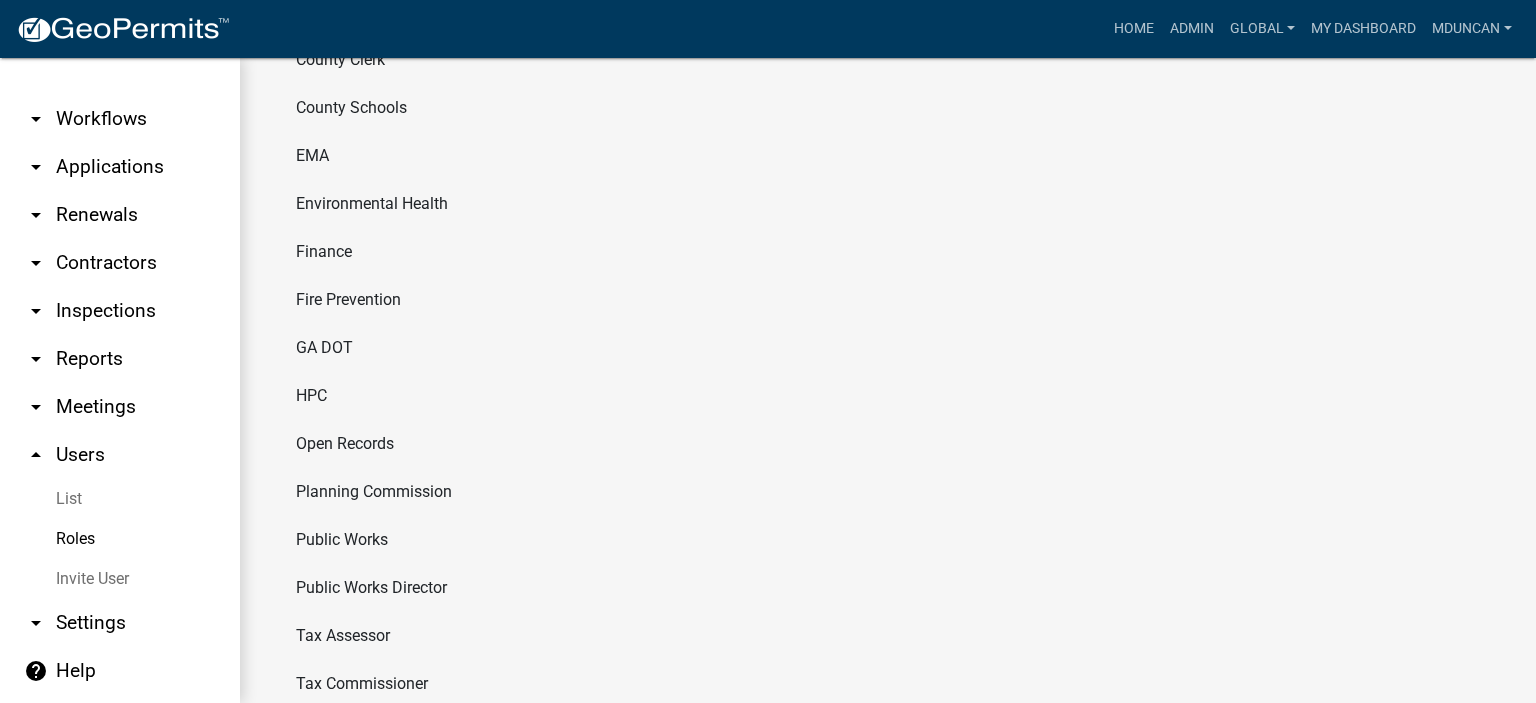 click on "Public Works" 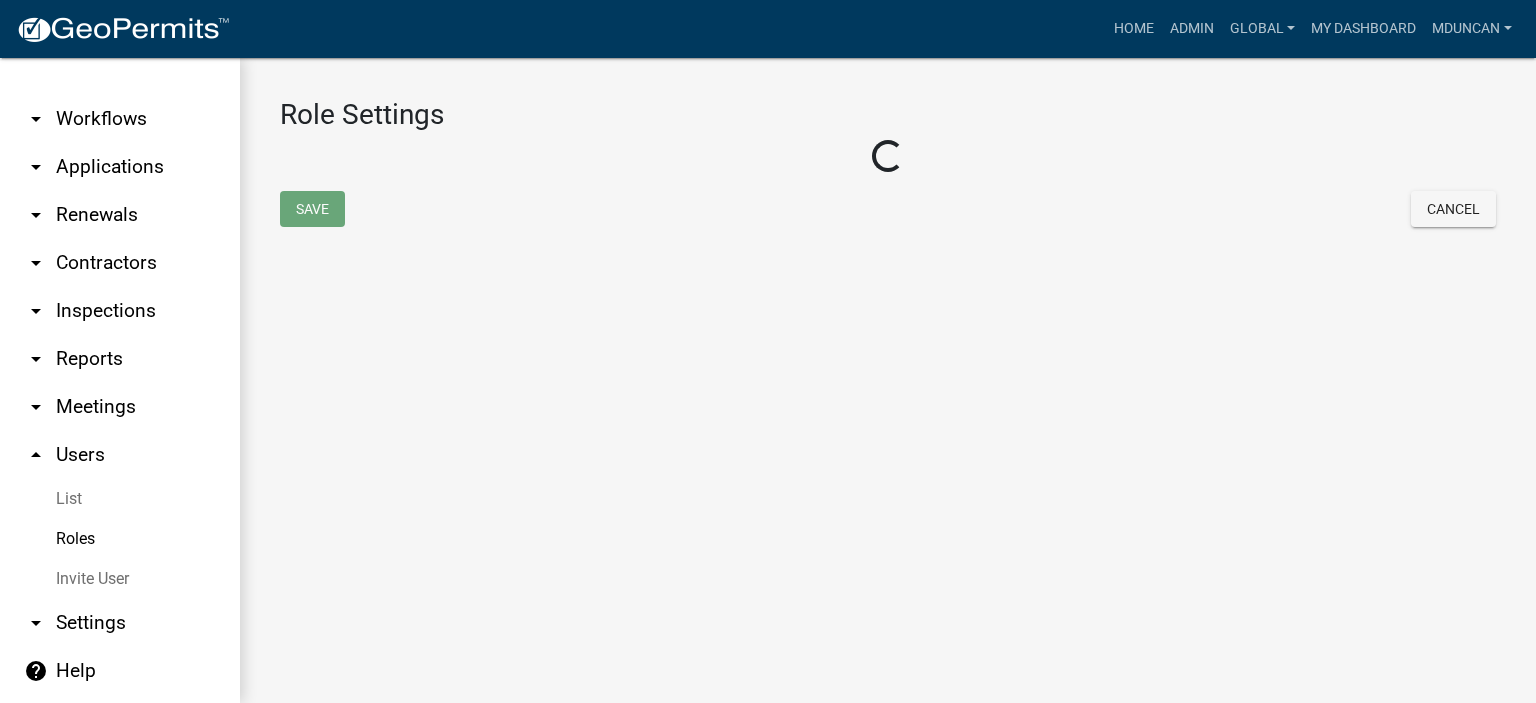 select on "2: yellow" 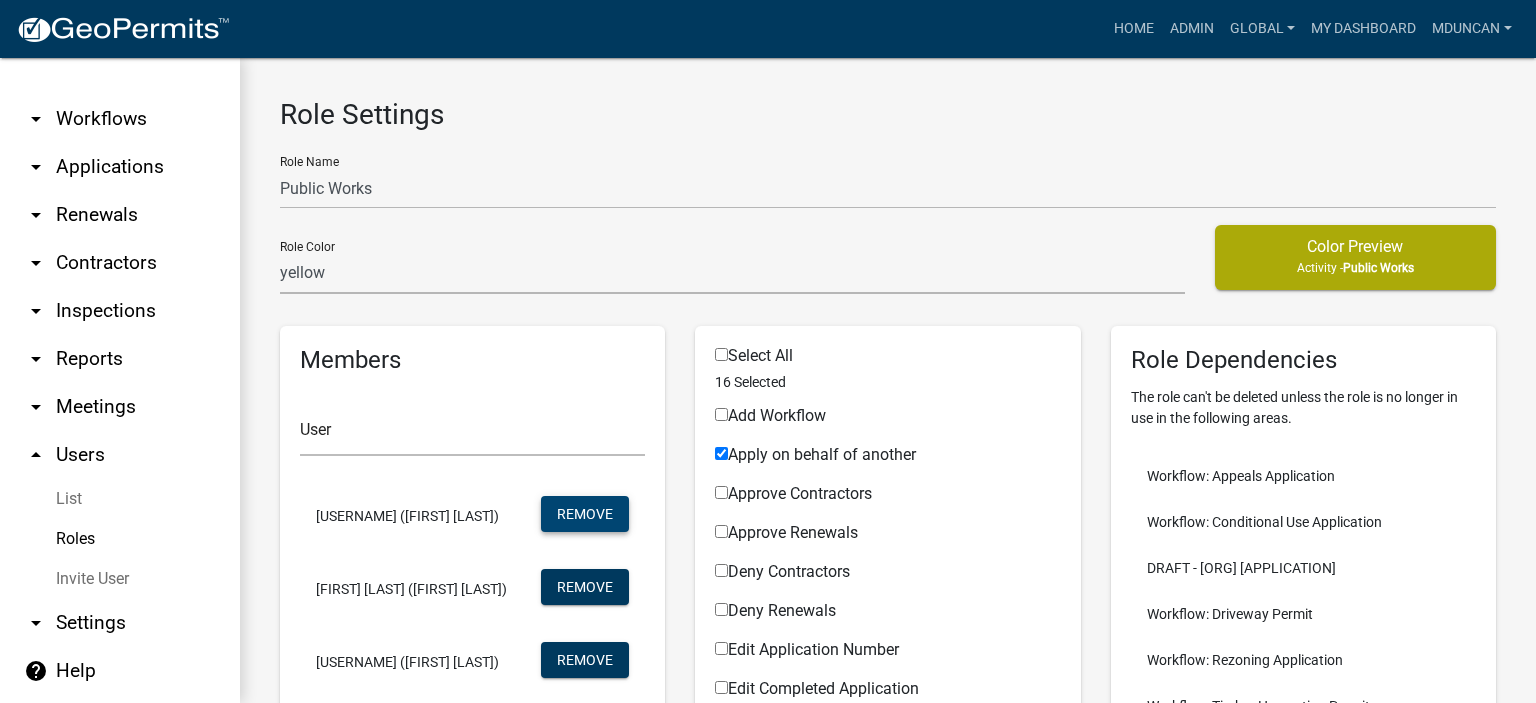 click on "Remove" at bounding box center (585, 514) 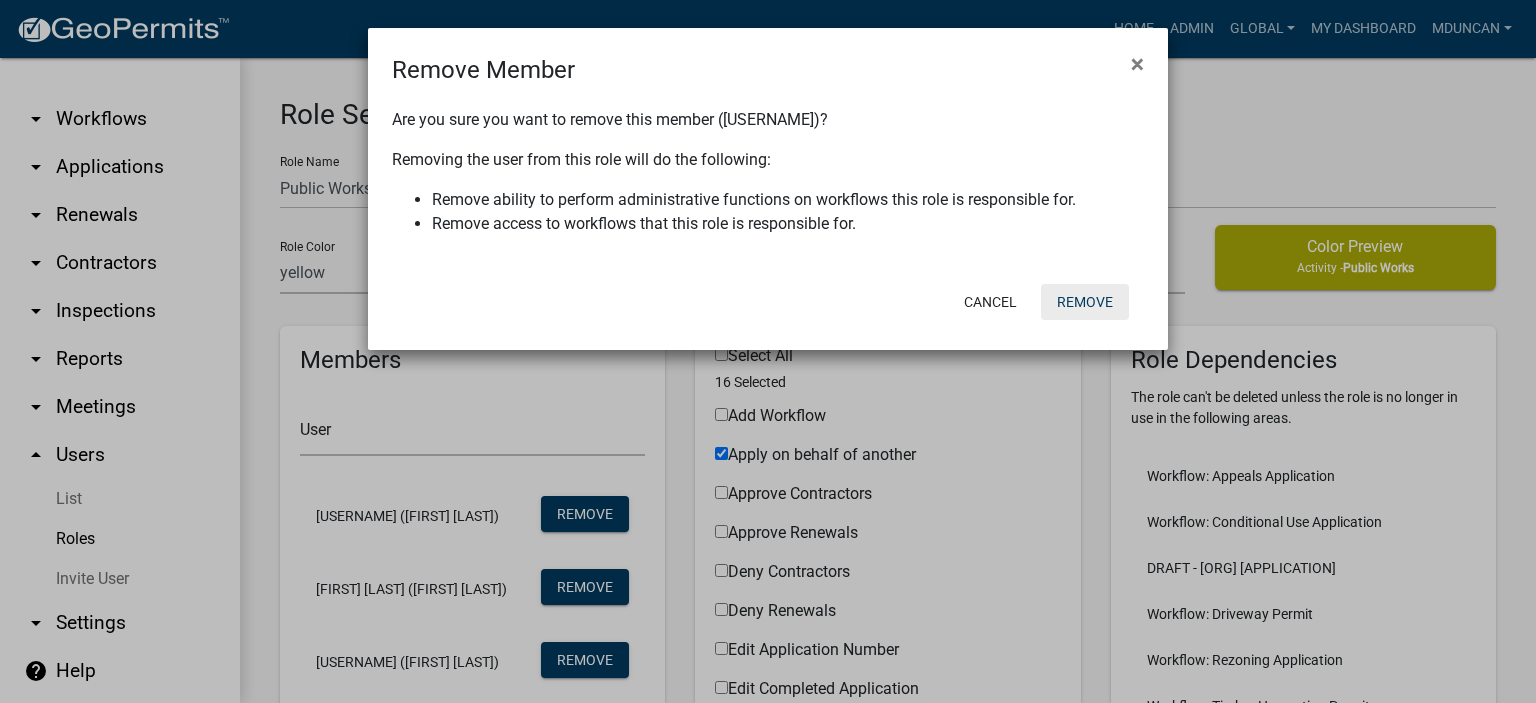 drag, startPoint x: 1089, startPoint y: 303, endPoint x: 832, endPoint y: 375, distance: 266.8951 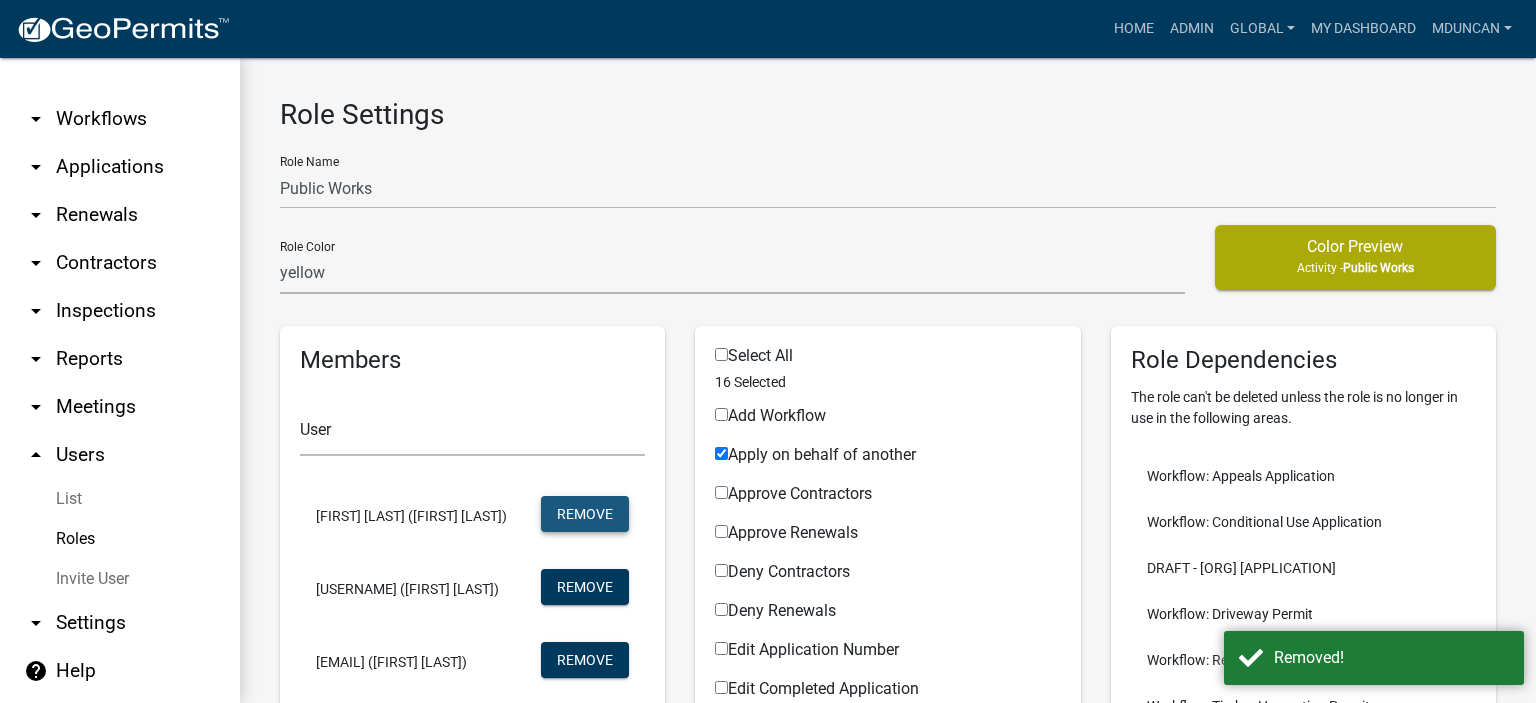click on "Remove" at bounding box center [585, 514] 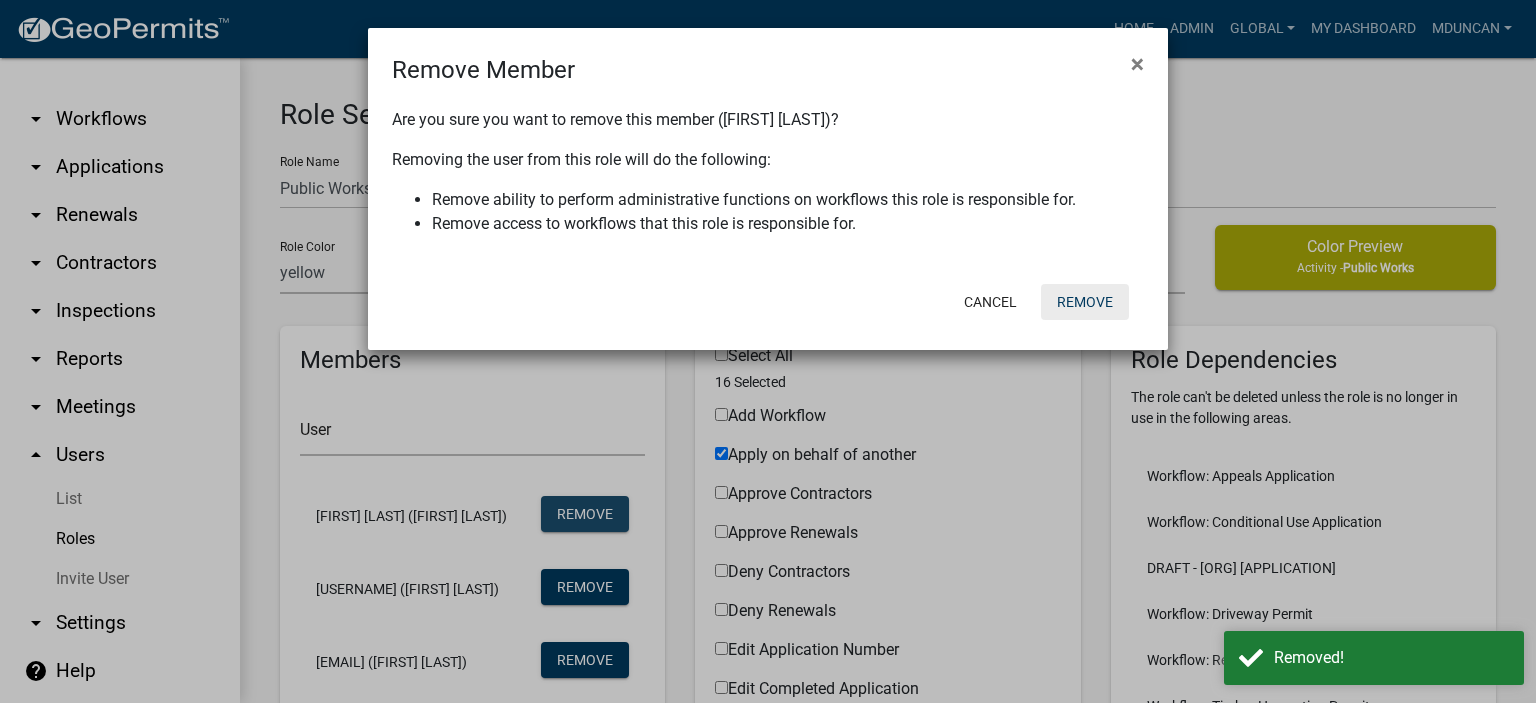 drag, startPoint x: 1064, startPoint y: 305, endPoint x: 930, endPoint y: 375, distance: 151.182 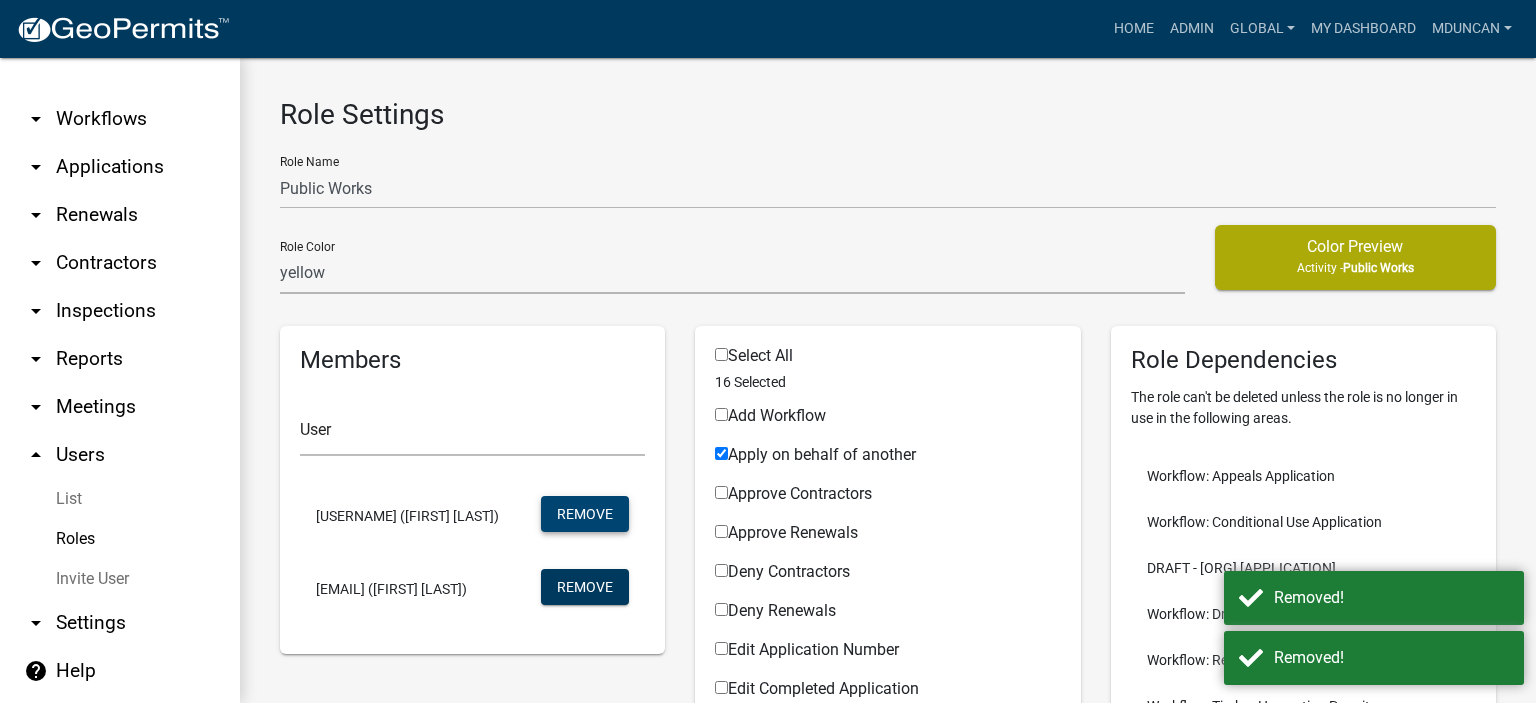 click on "rustyhogan (Rusty Hogan)   Remove" 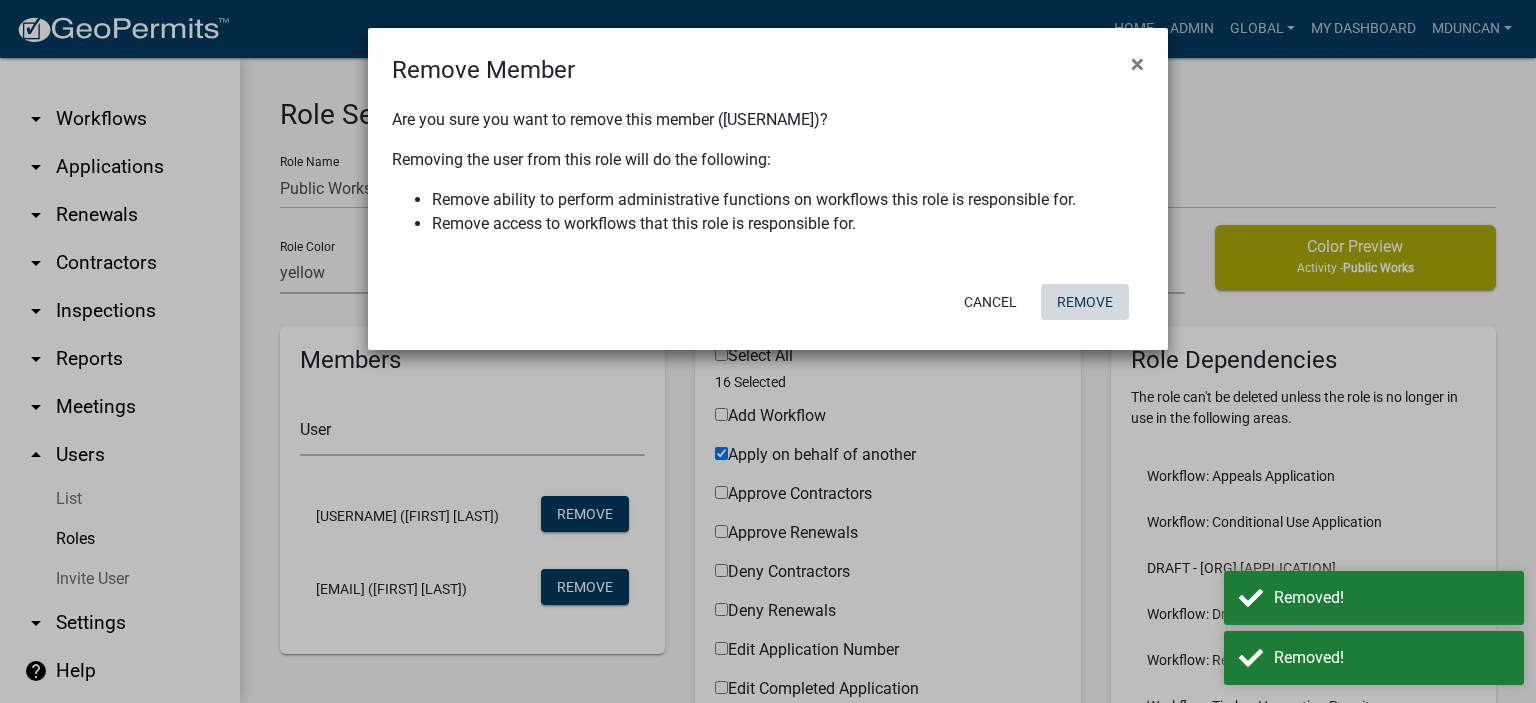 click on "Remove" 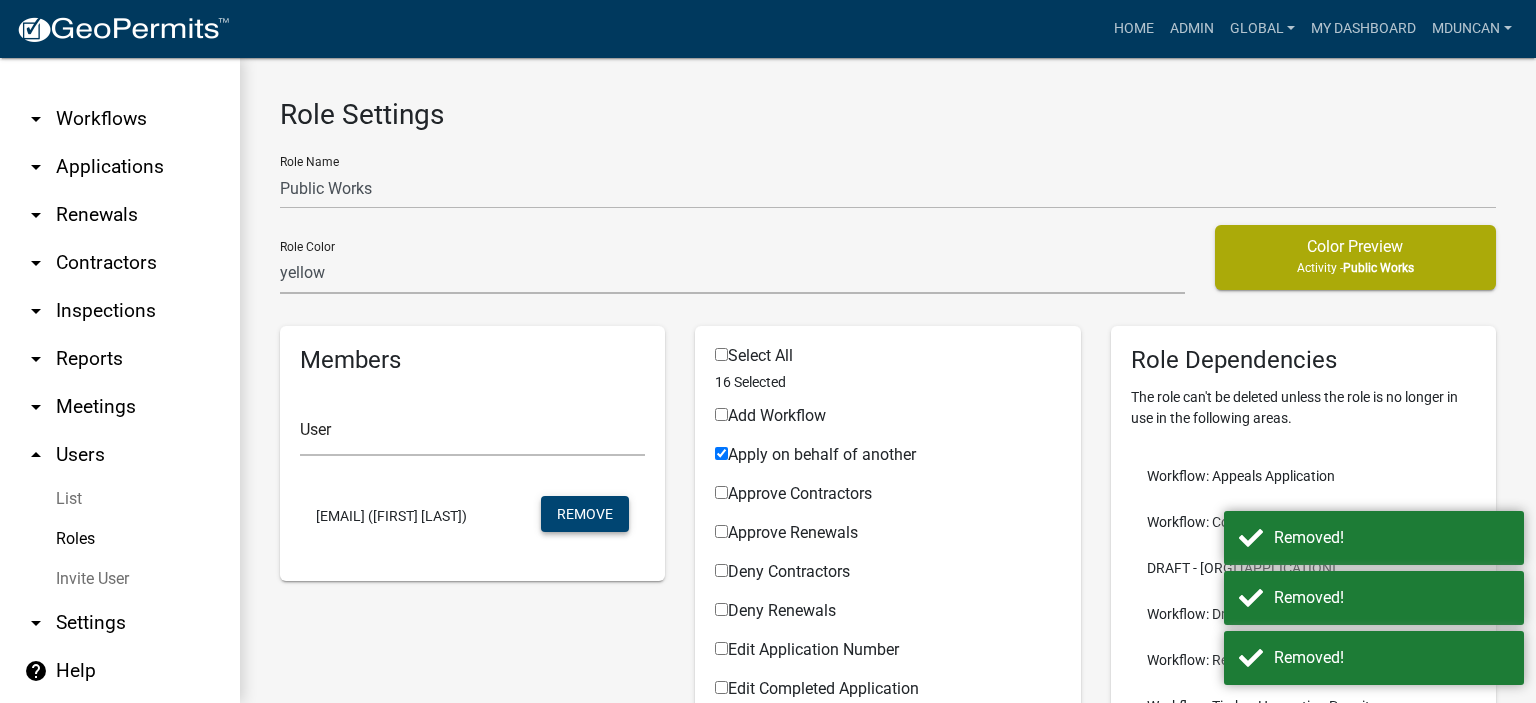 click on "Remove" at bounding box center (585, 514) 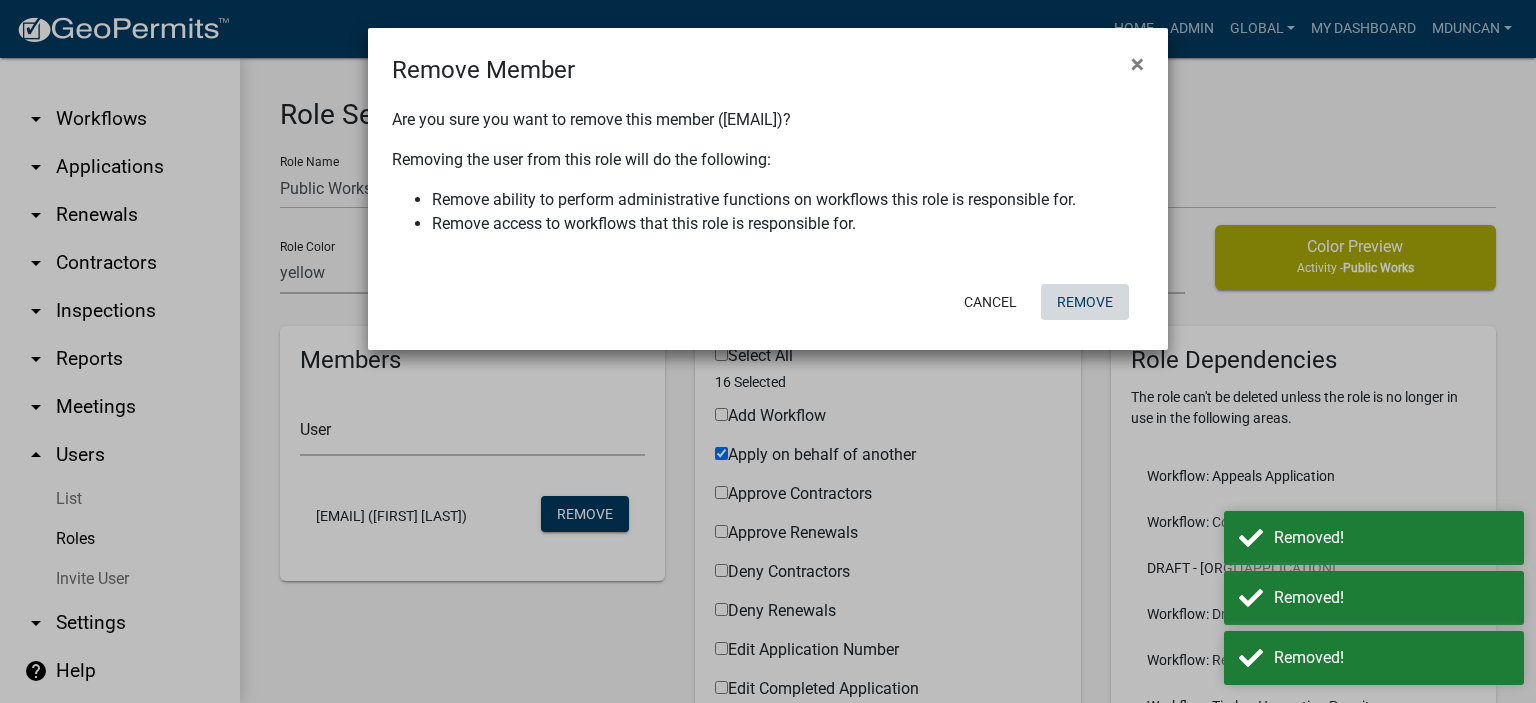 click on "Remove" 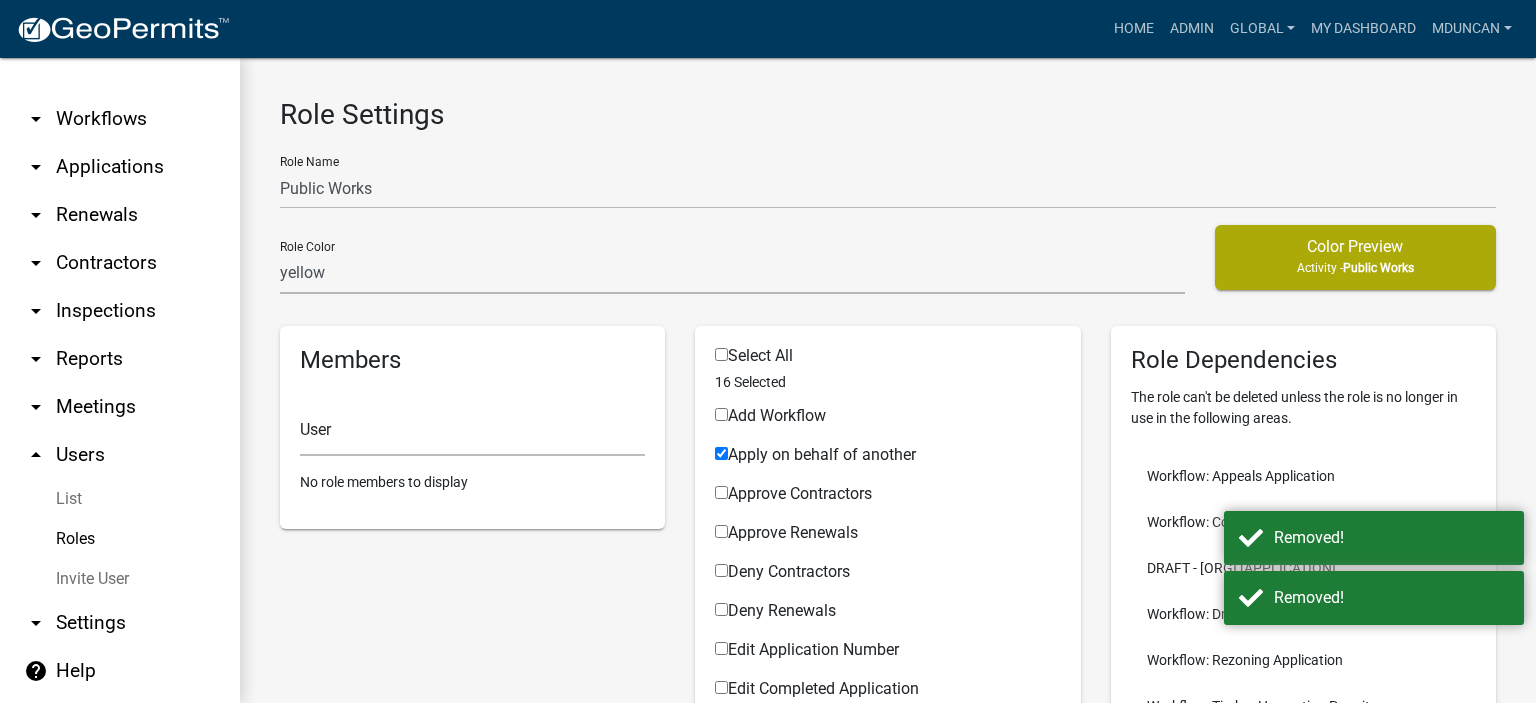 click on "Roles" at bounding box center (120, 539) 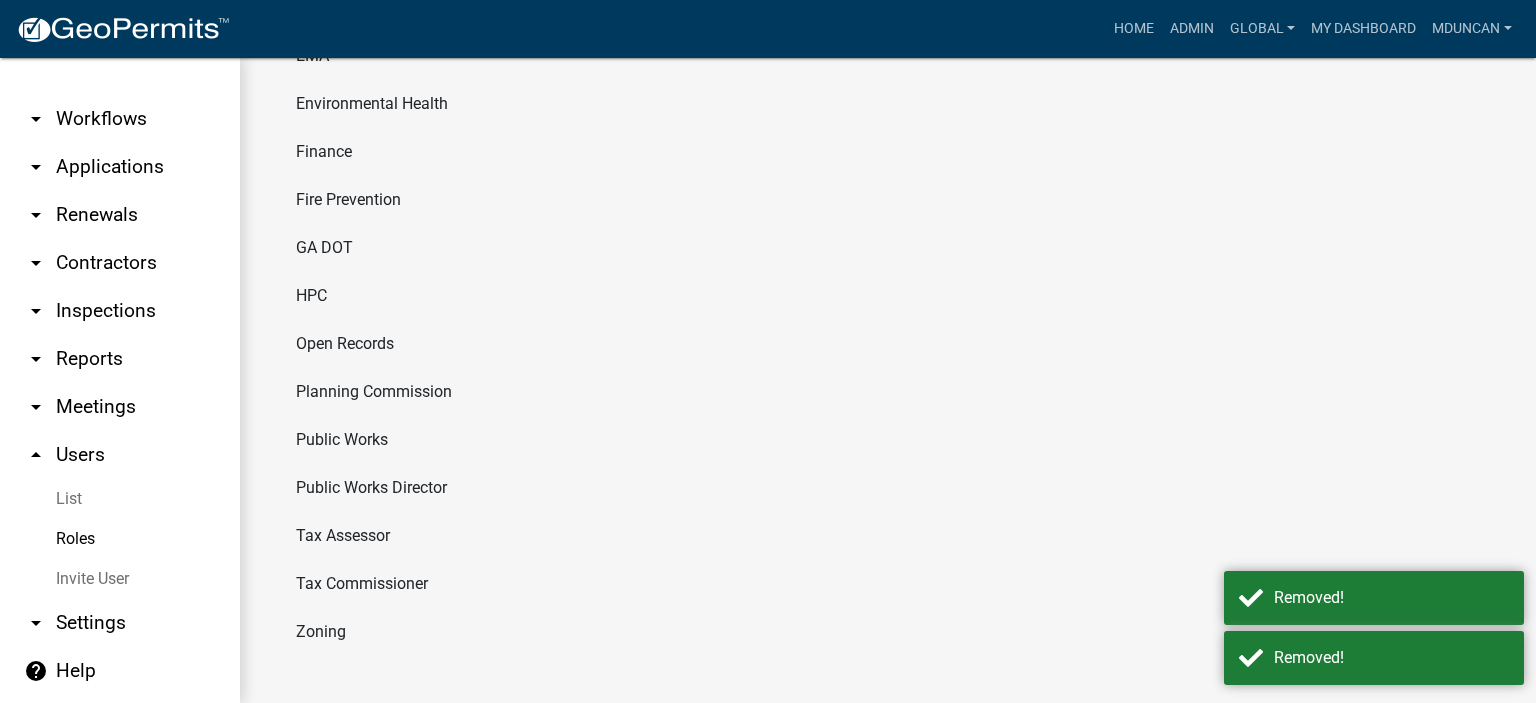 click on "Public Works Director" 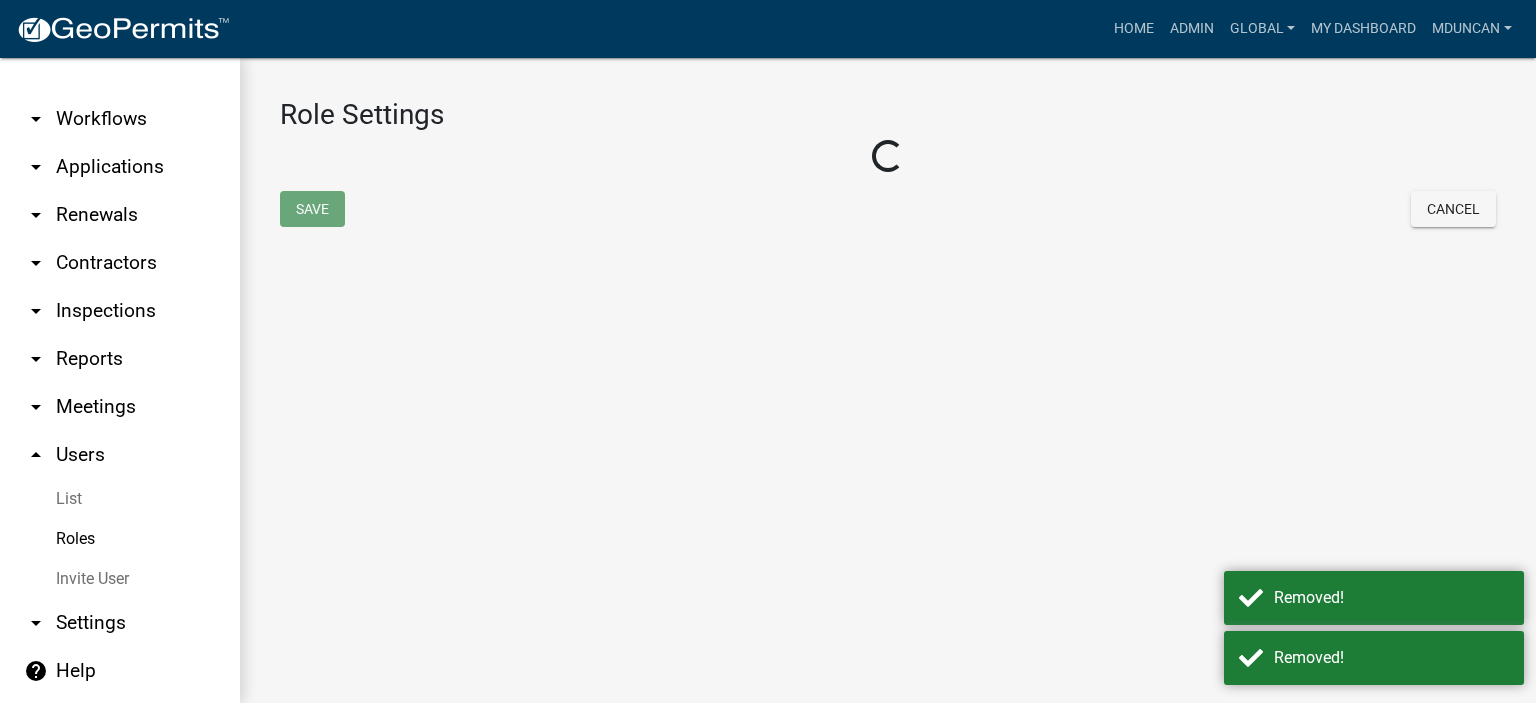 select on "8: light-yellow" 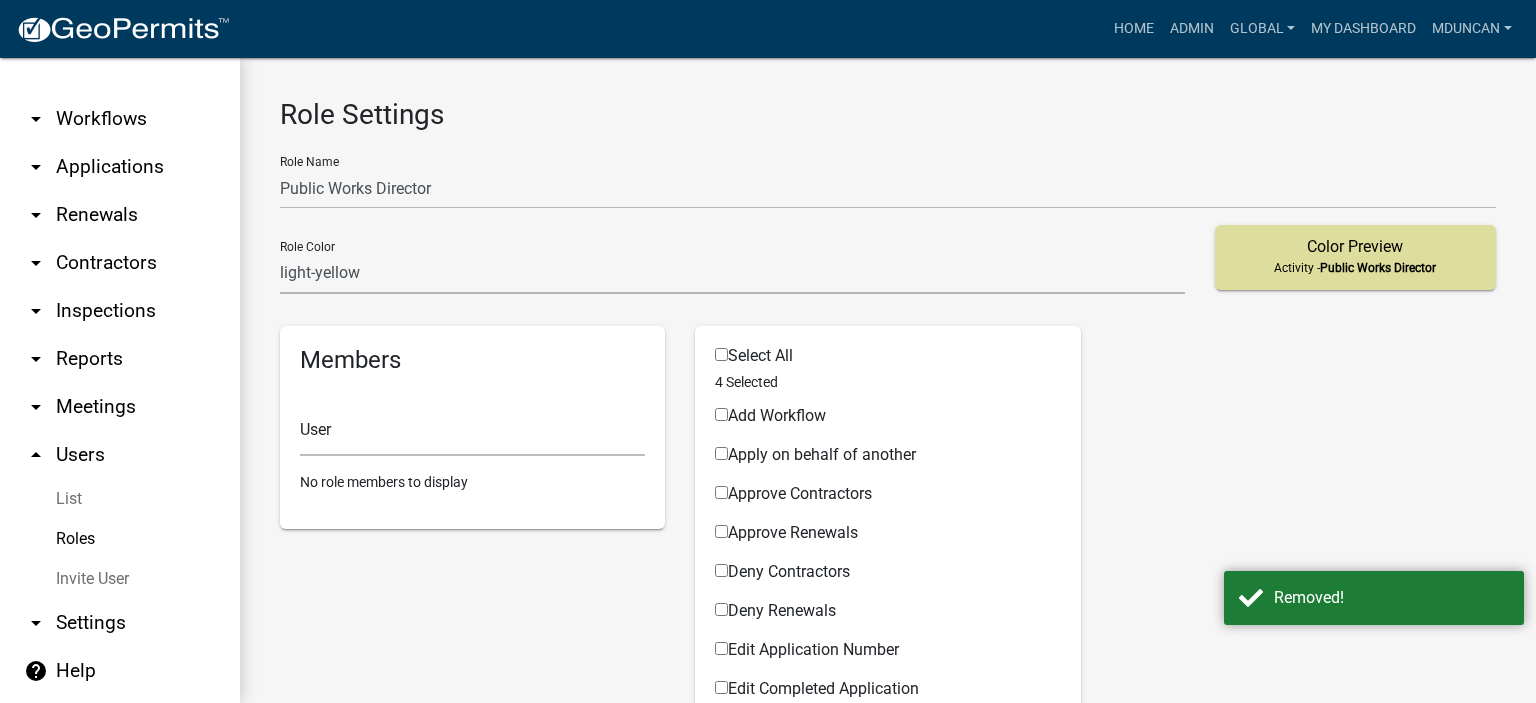 click on "Roles" at bounding box center [120, 539] 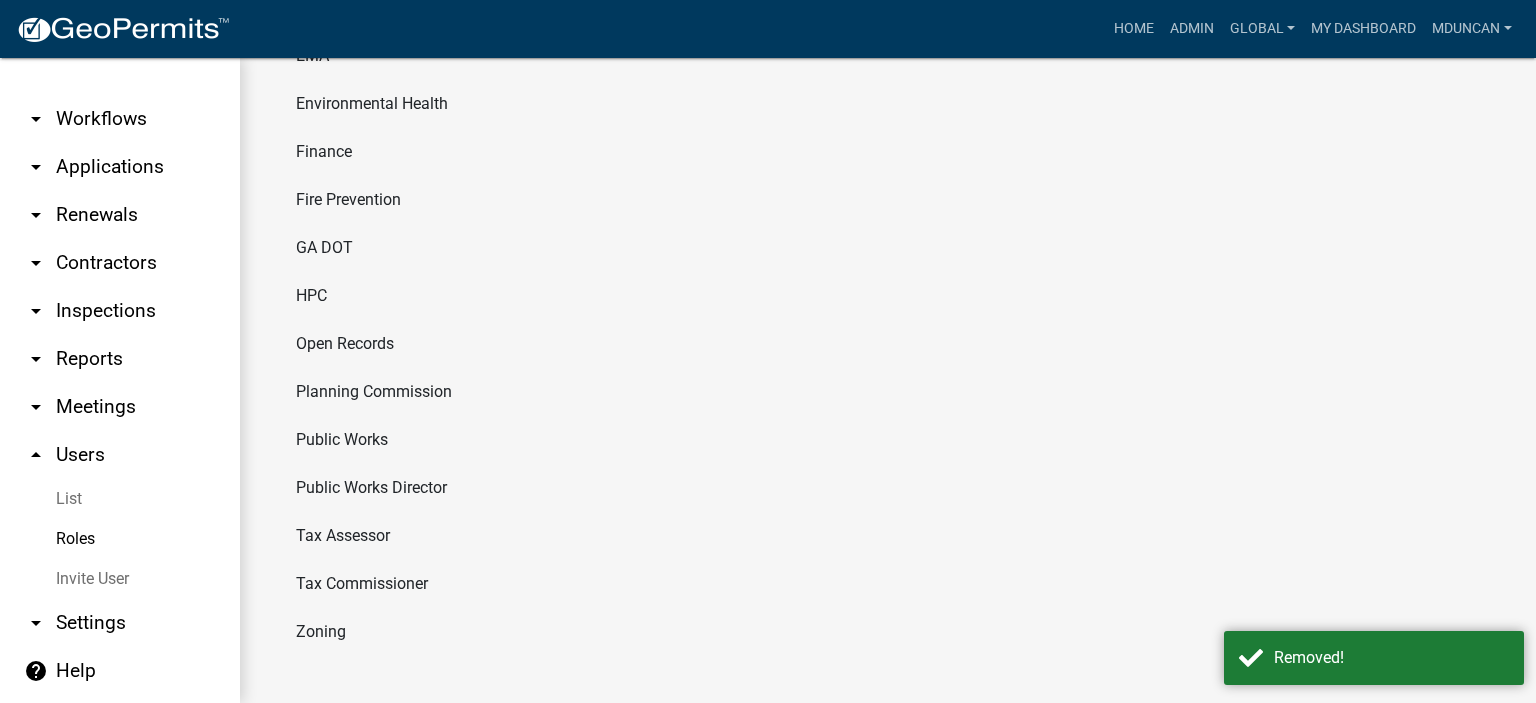 click on "Tax Assessor" 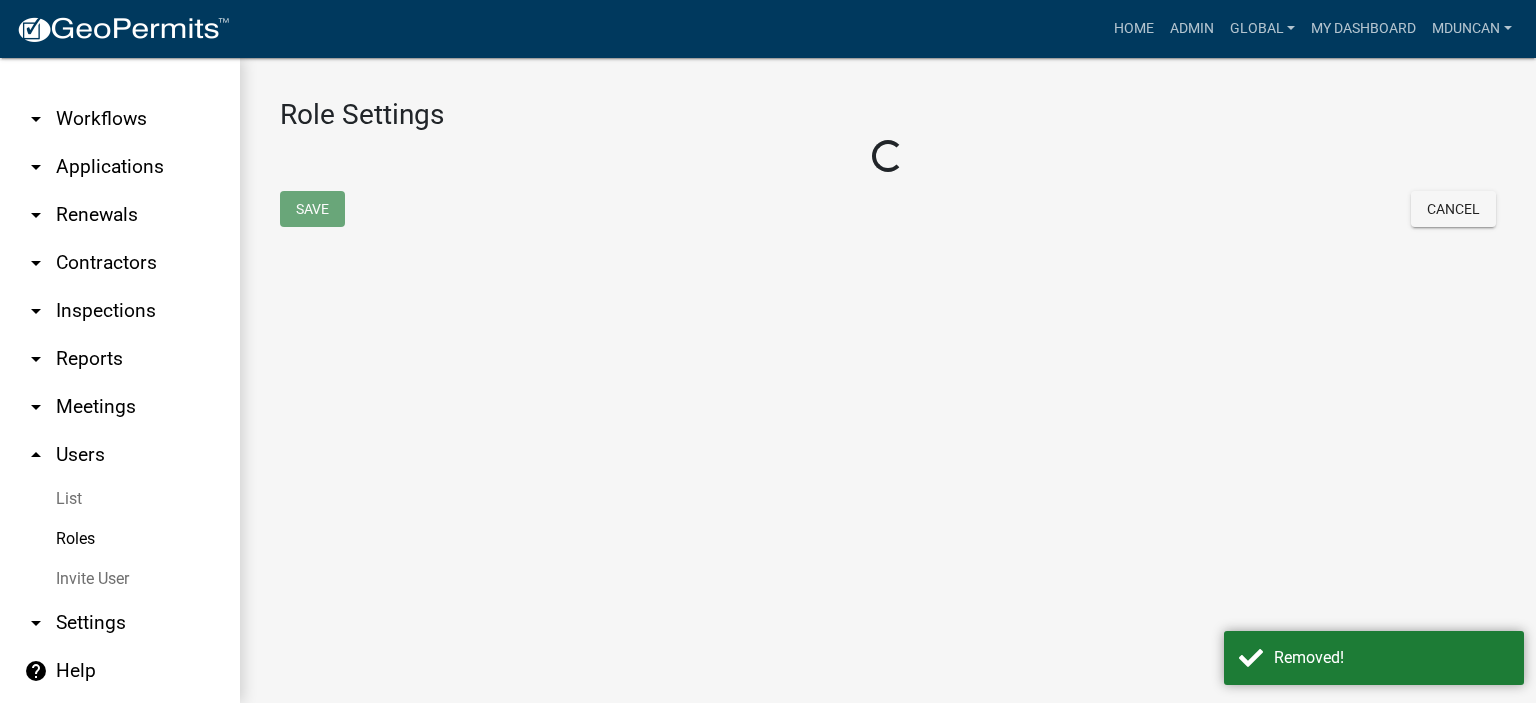 select on "5: purple" 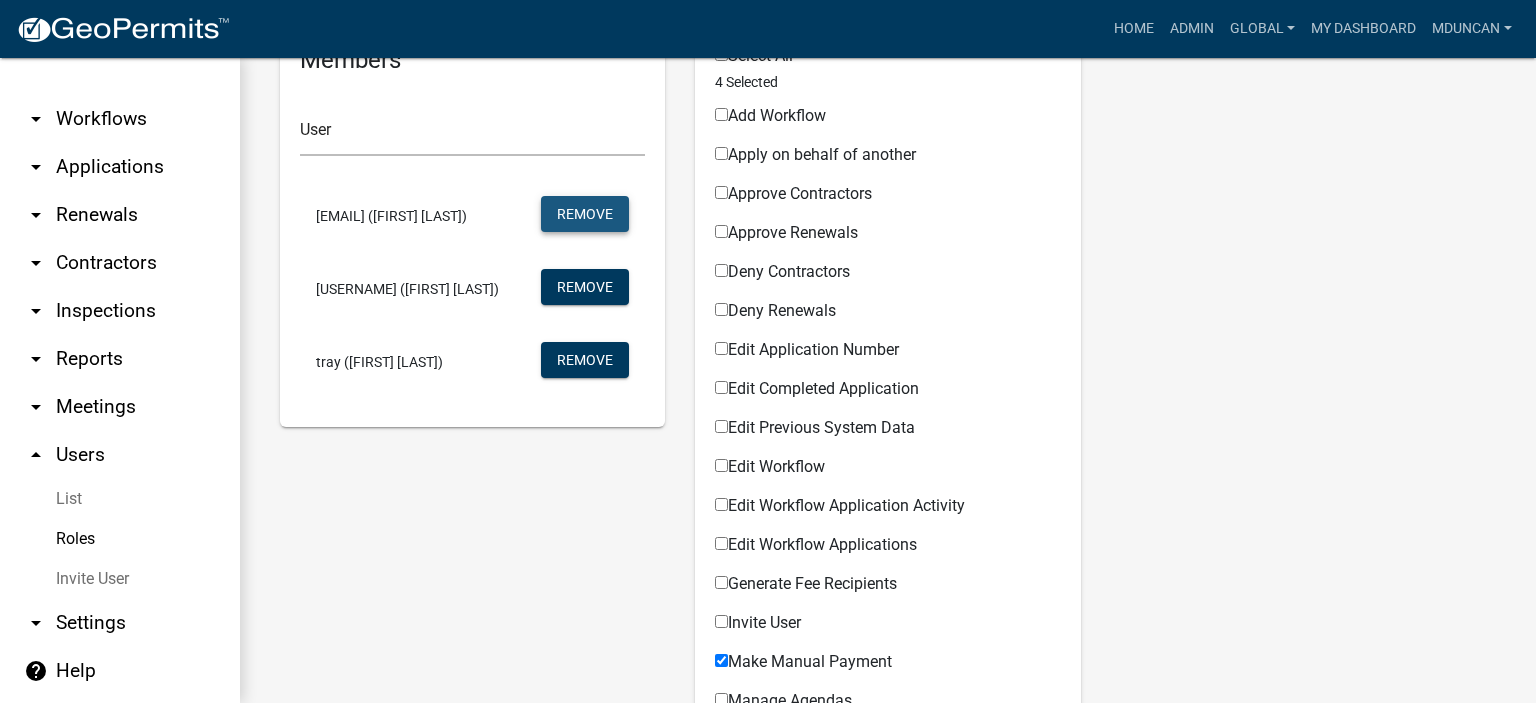 click on "Remove" at bounding box center (585, 214) 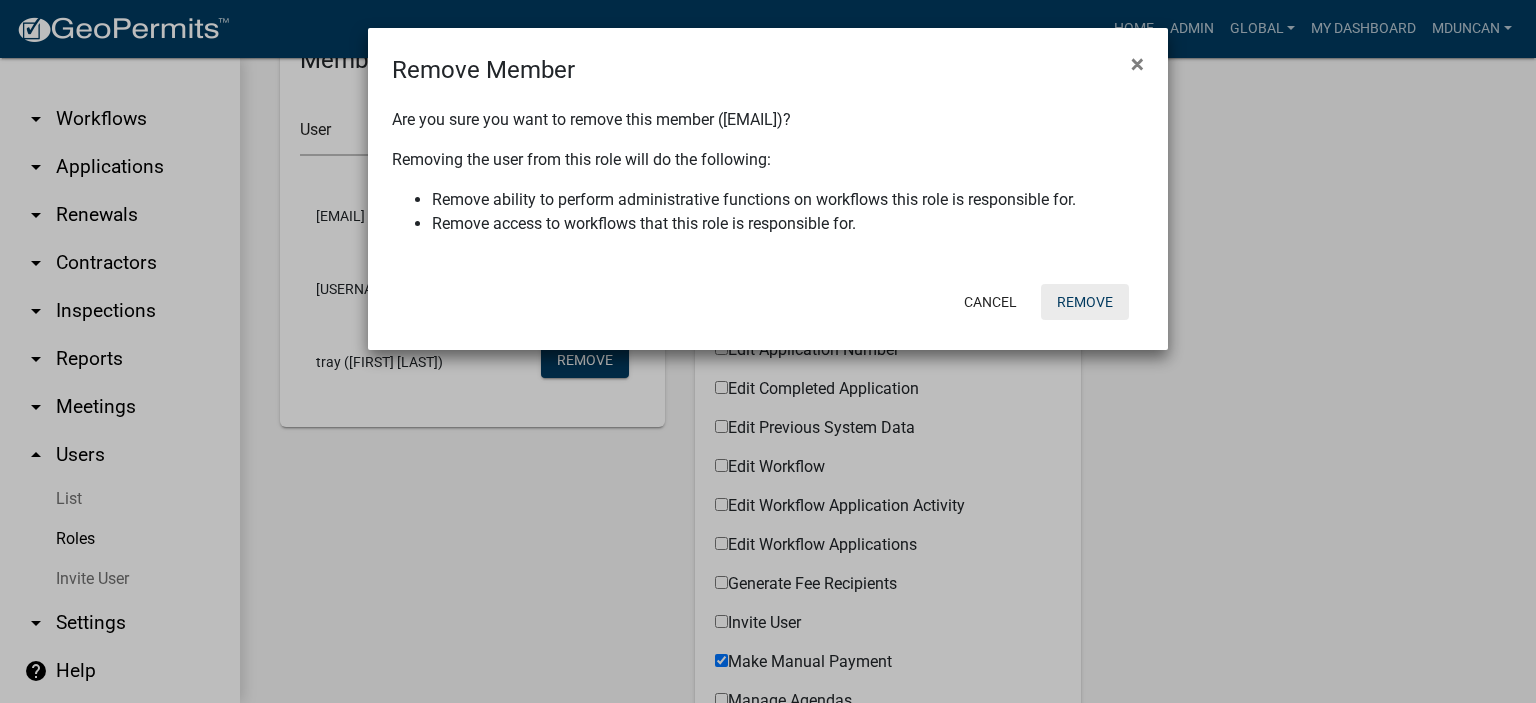 click on "Remove" 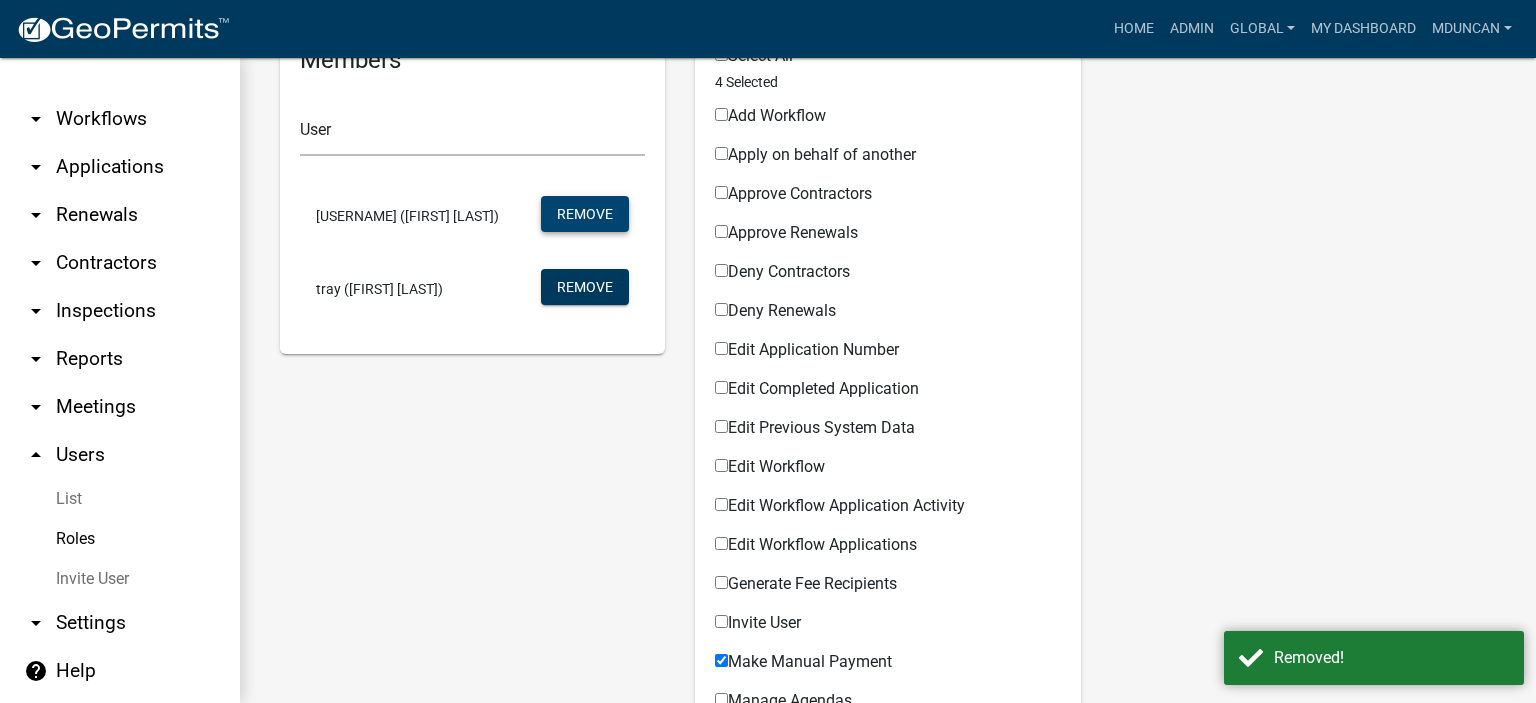 click on "Remove" at bounding box center [585, 214] 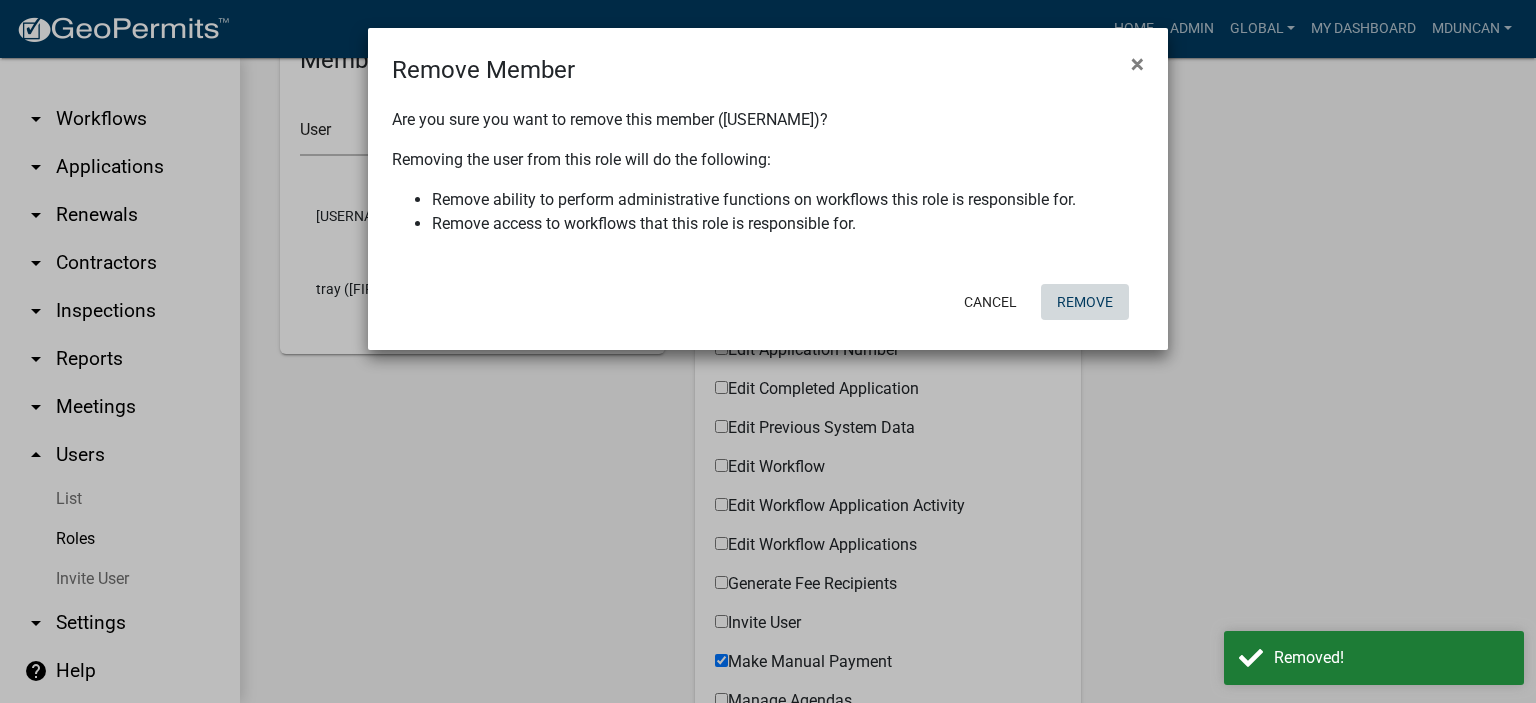 click on "Remove" 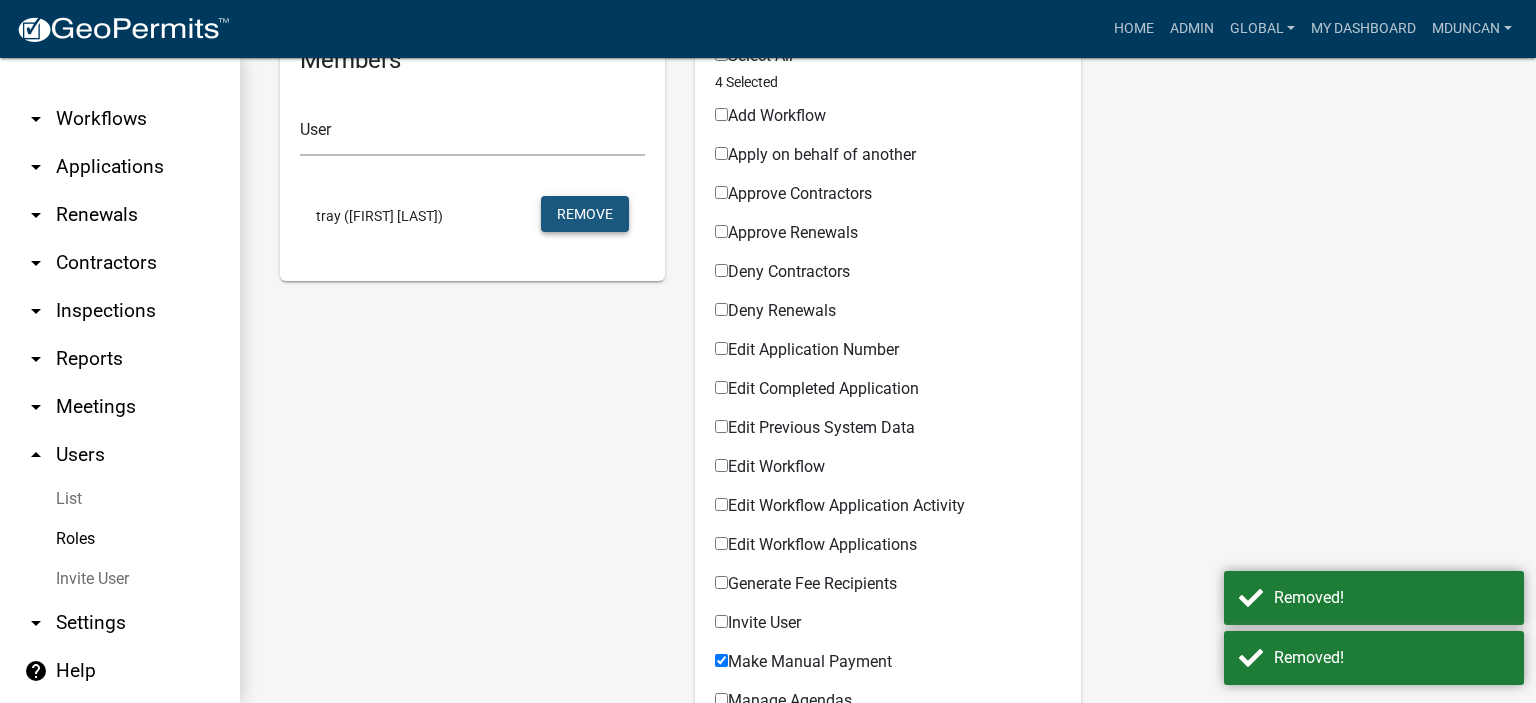 click on "Remove" at bounding box center [585, 214] 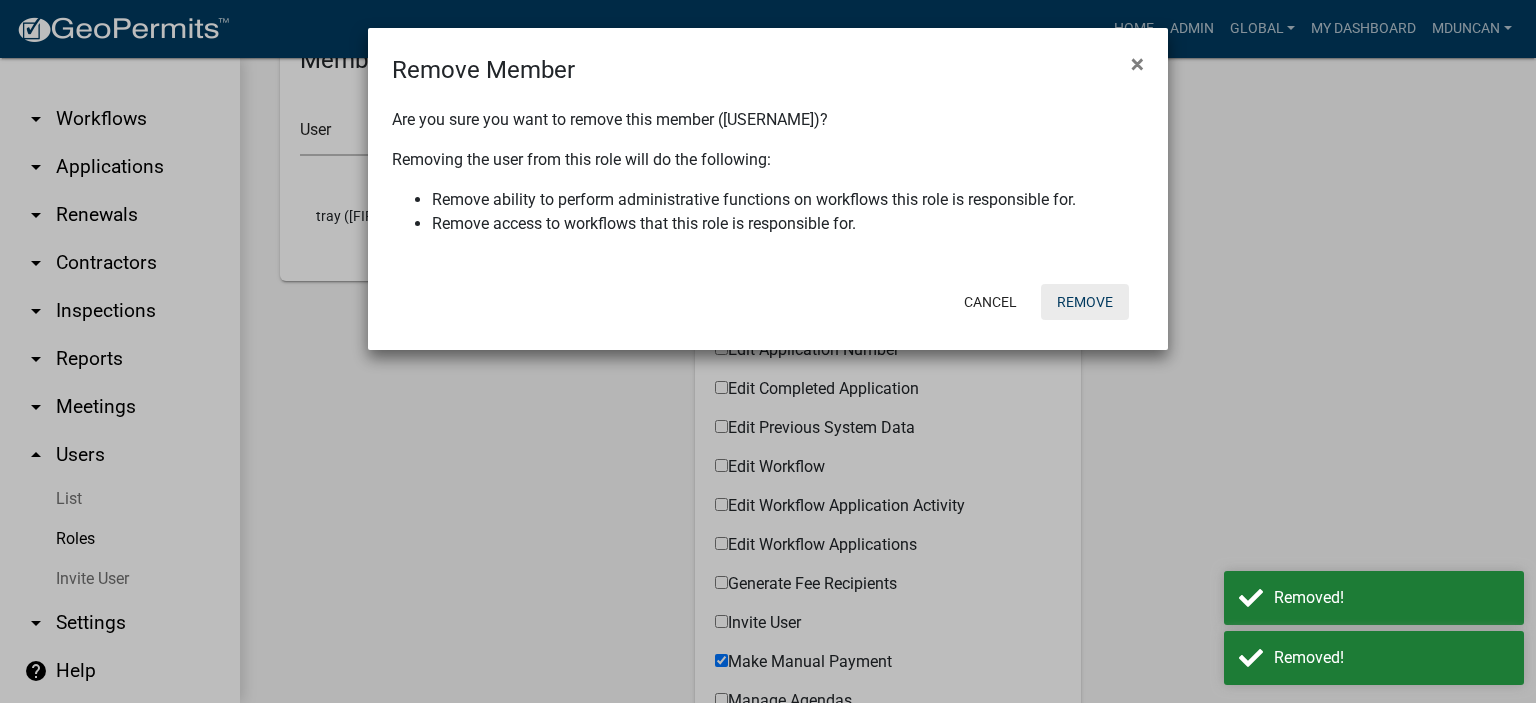 click on "Remove" 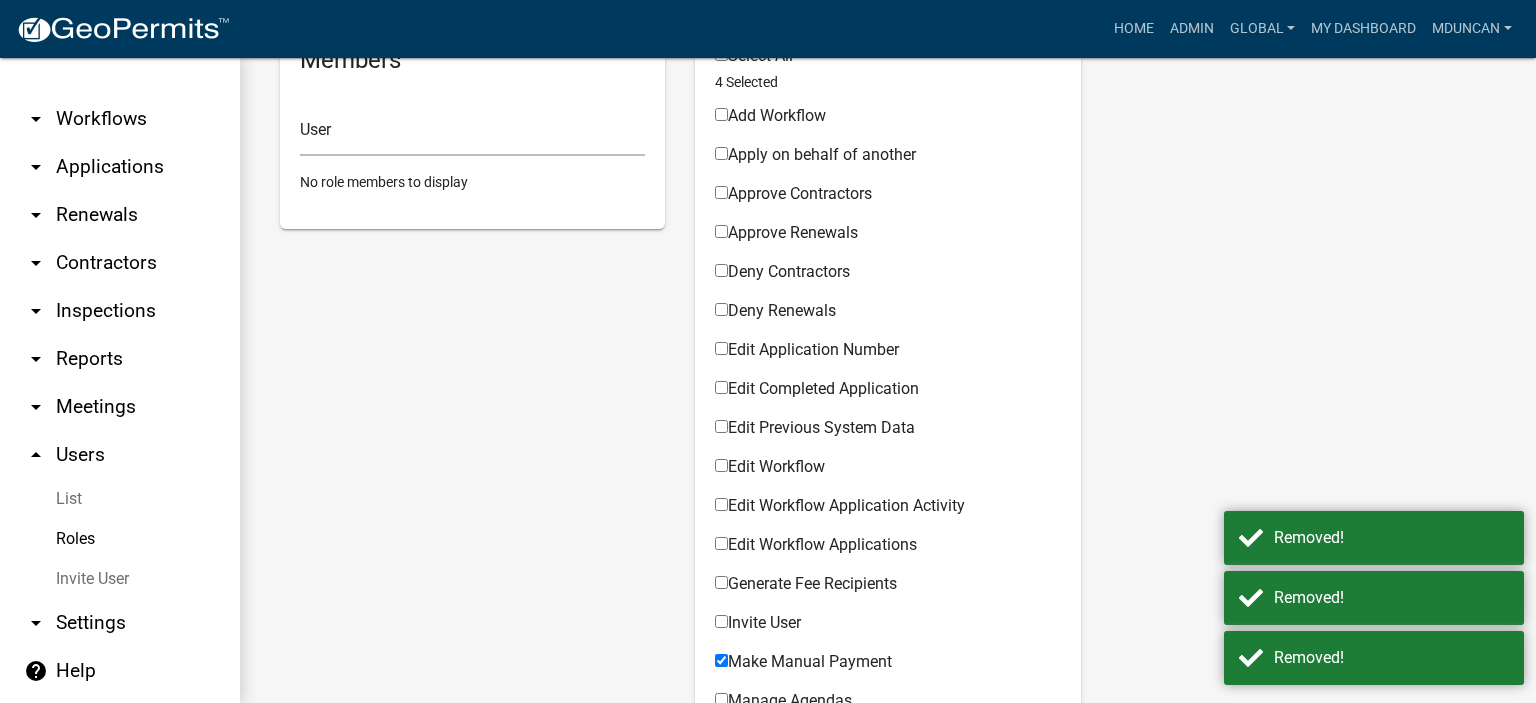 click on "Roles" at bounding box center [120, 539] 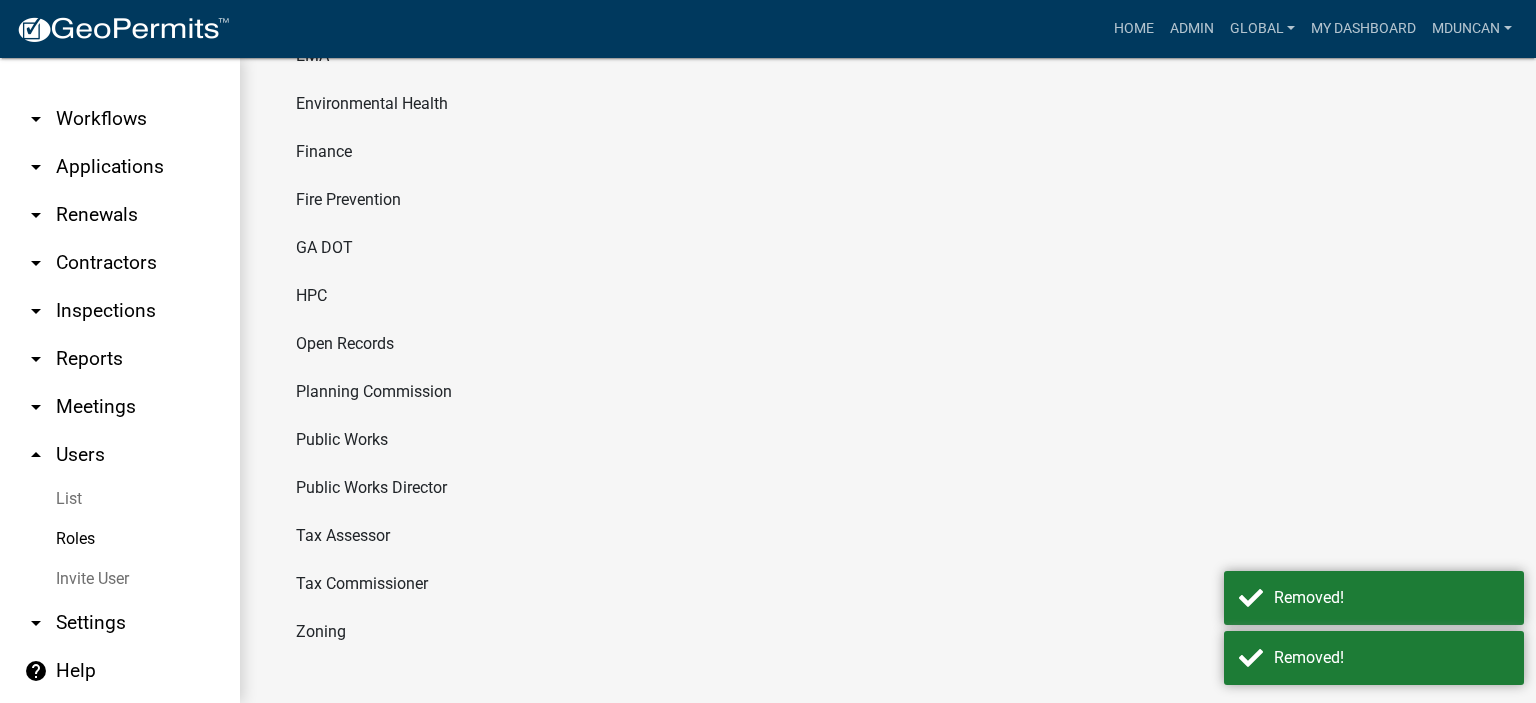 click on "Tax Commissioner" 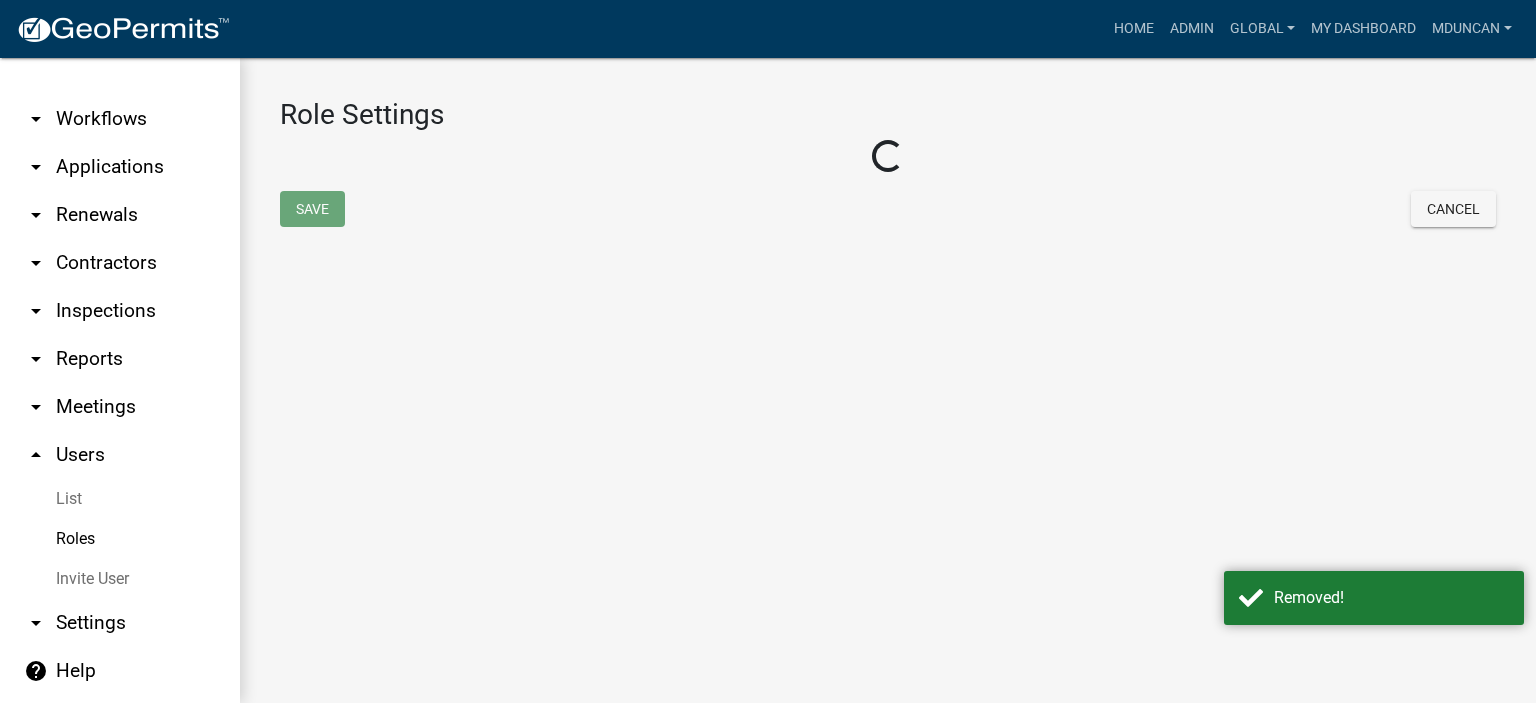 select on "6: light-blue" 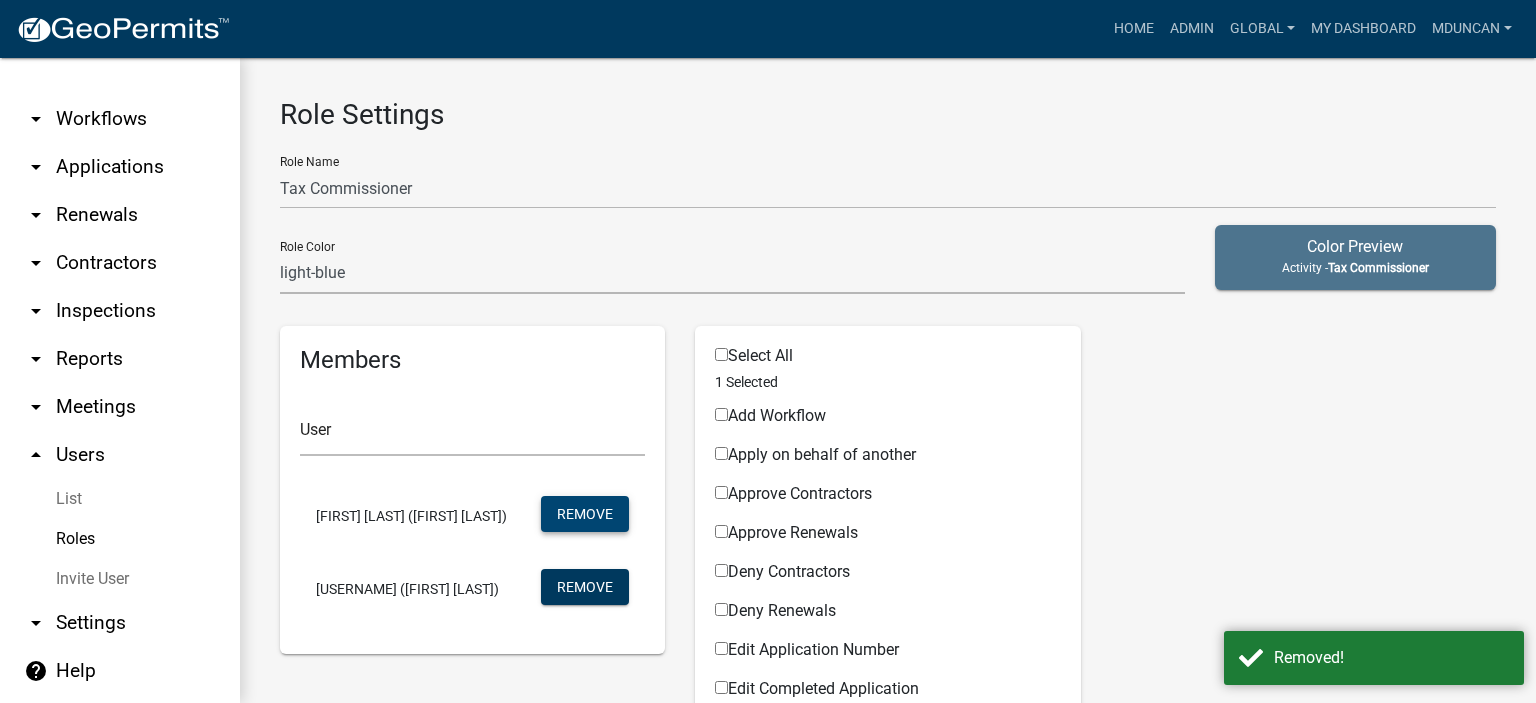 click on "Remove" at bounding box center [585, 514] 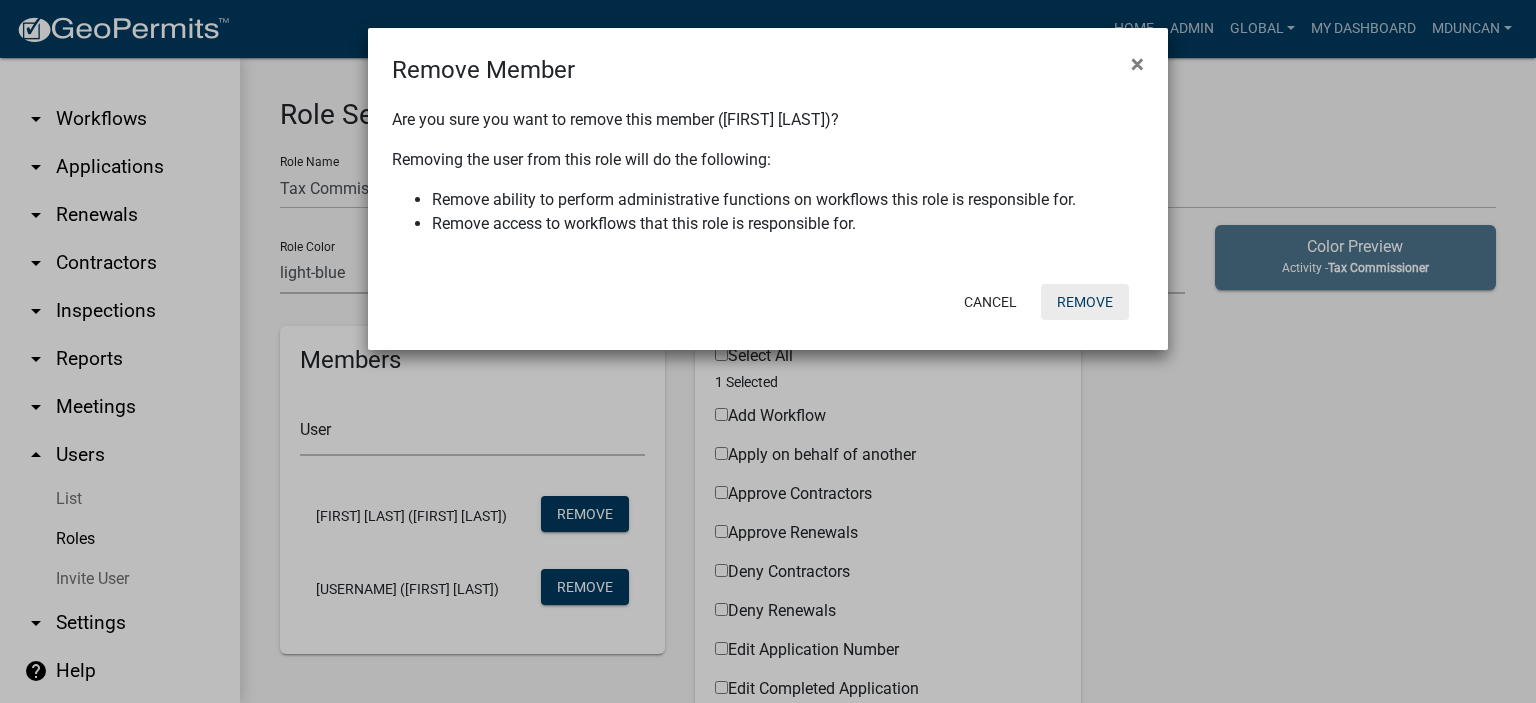 click on "Remove" 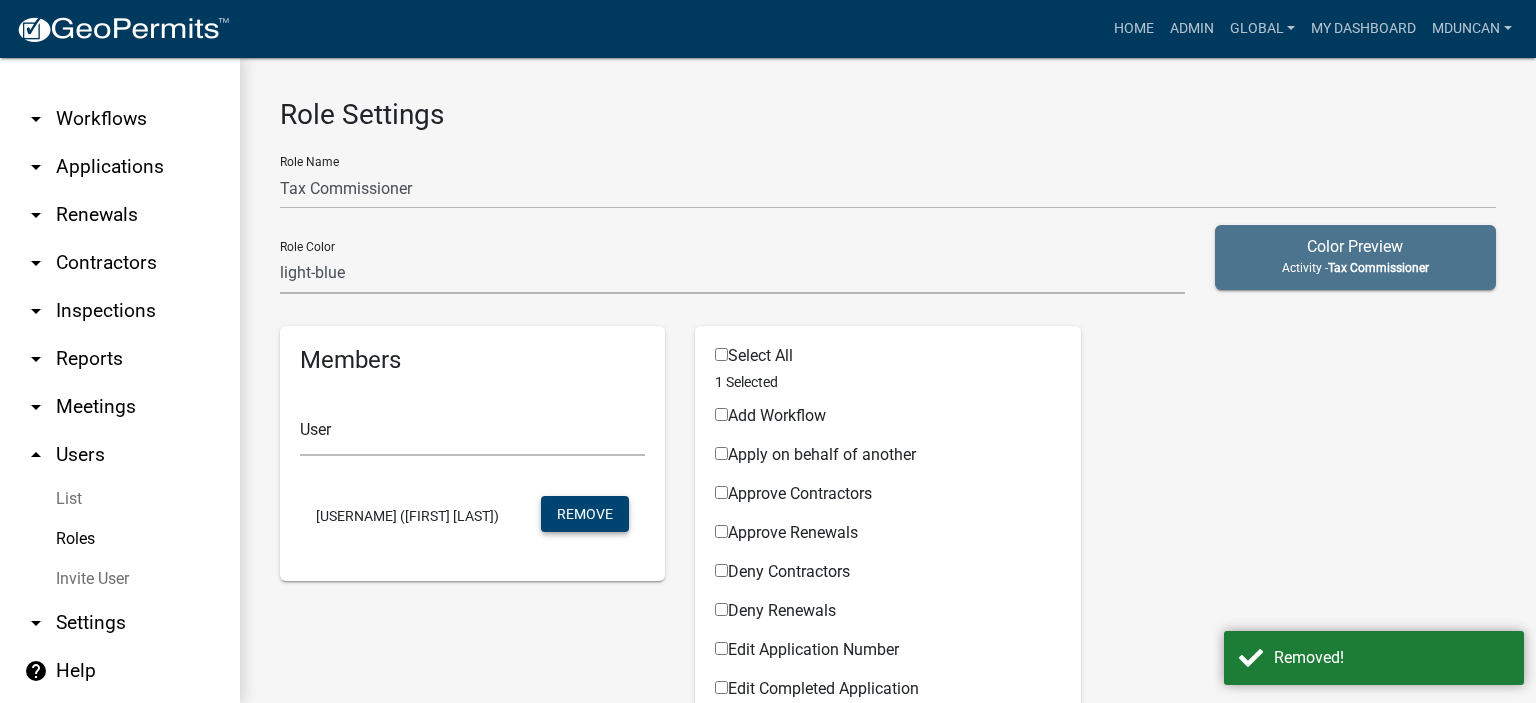 click on "Remove" at bounding box center (585, 514) 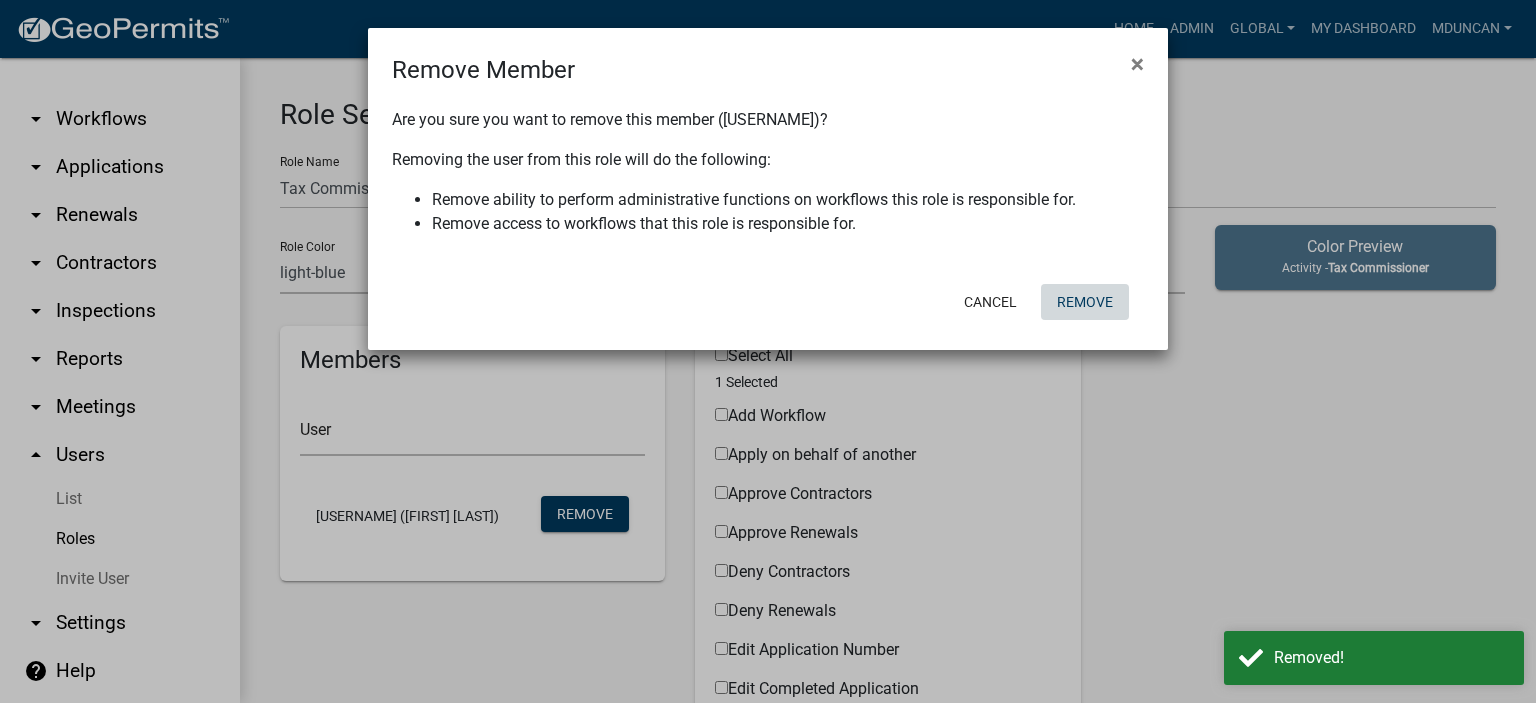 click on "Remove" 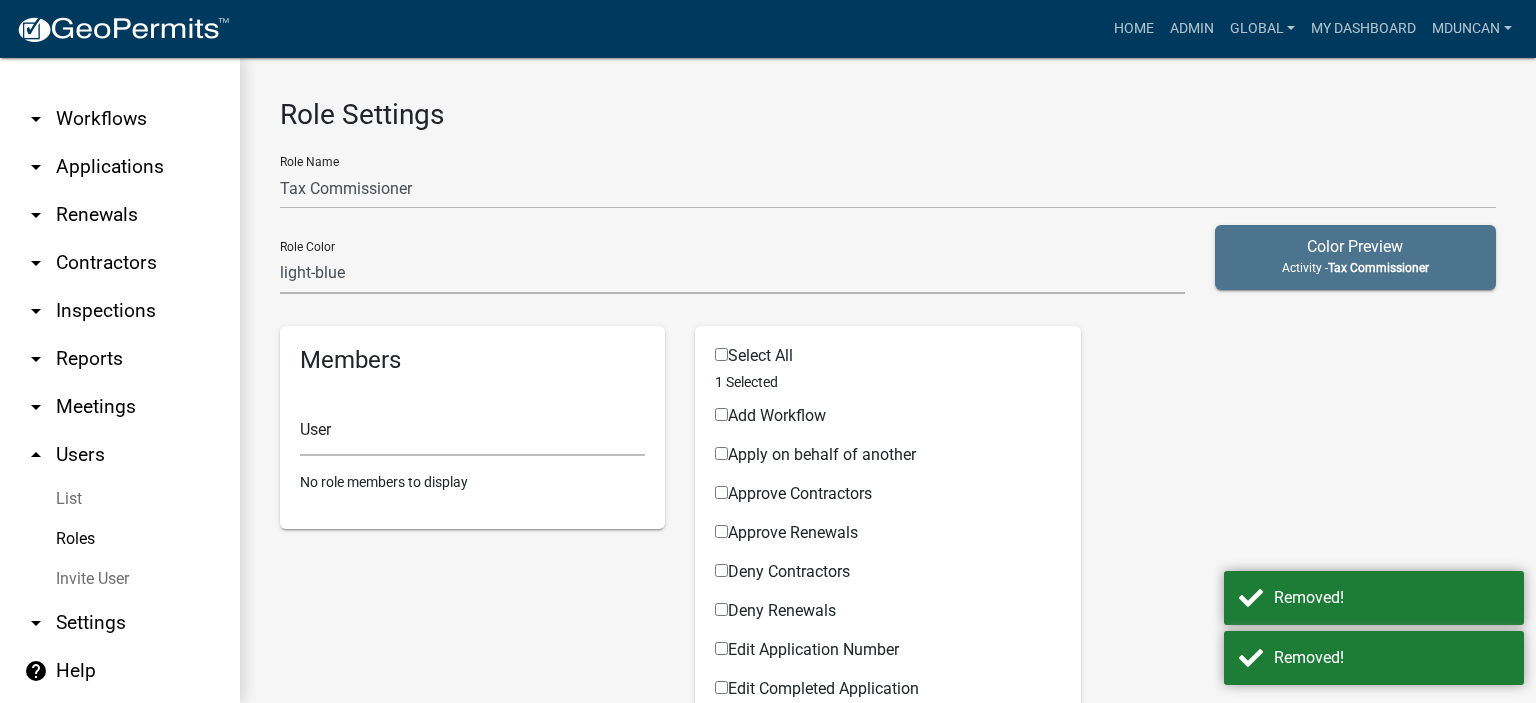 click on "Roles" at bounding box center (120, 539) 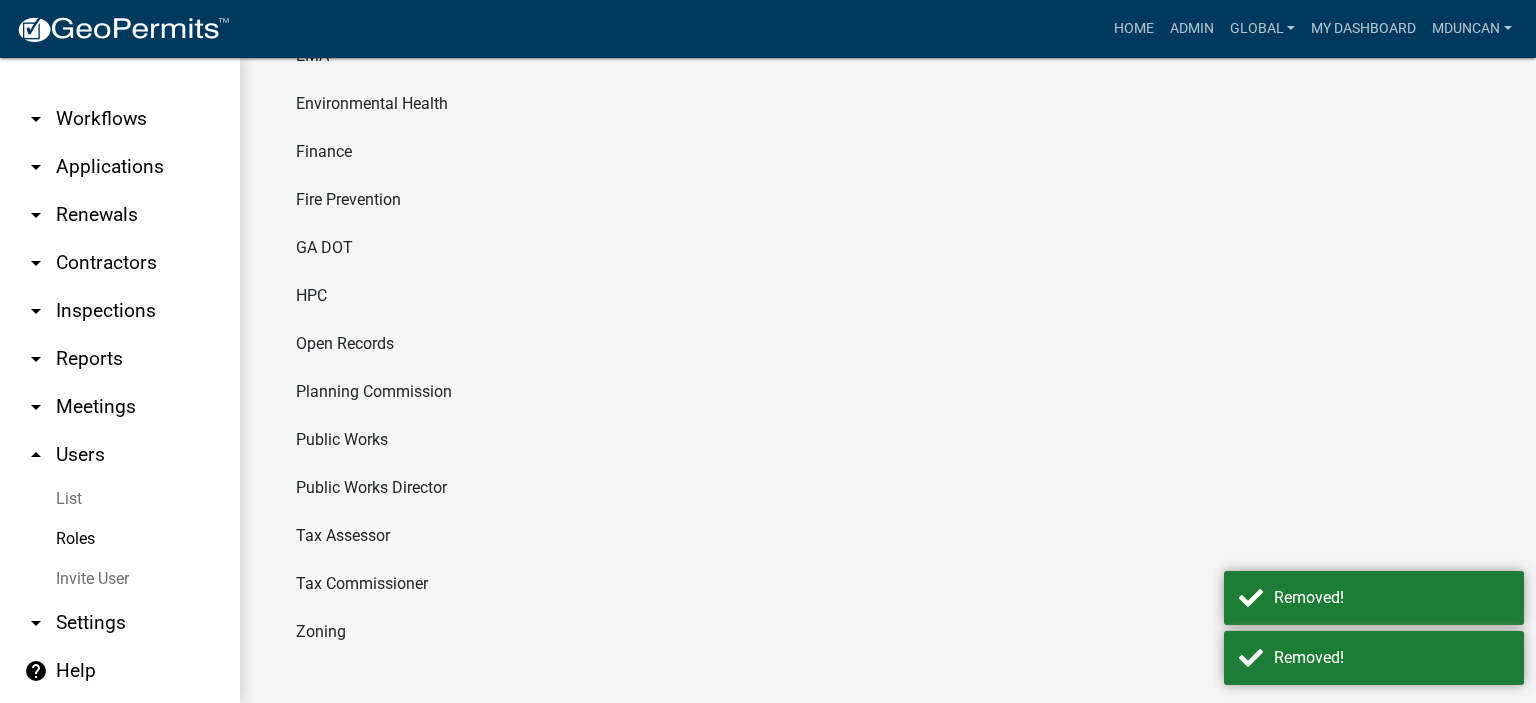 click on "Zoning" 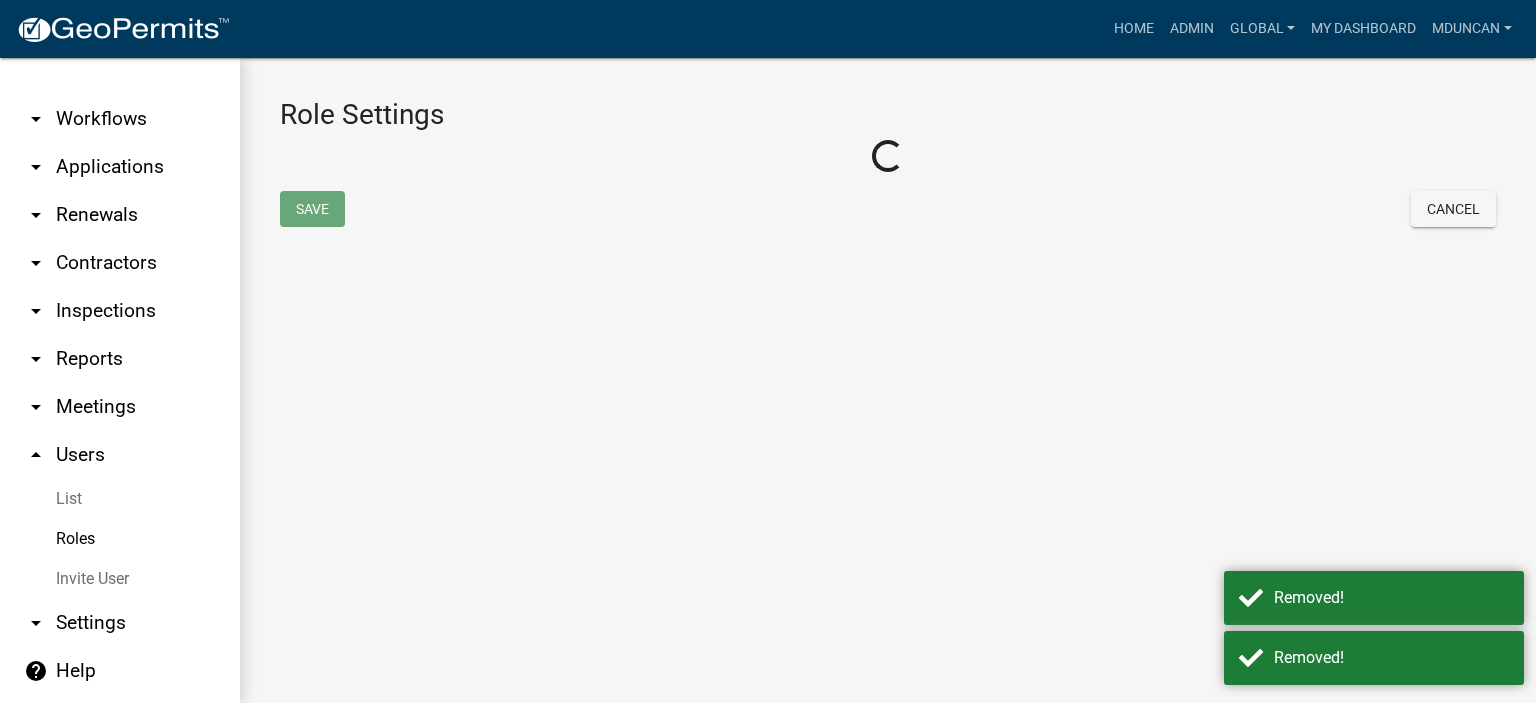 select on "5: purple" 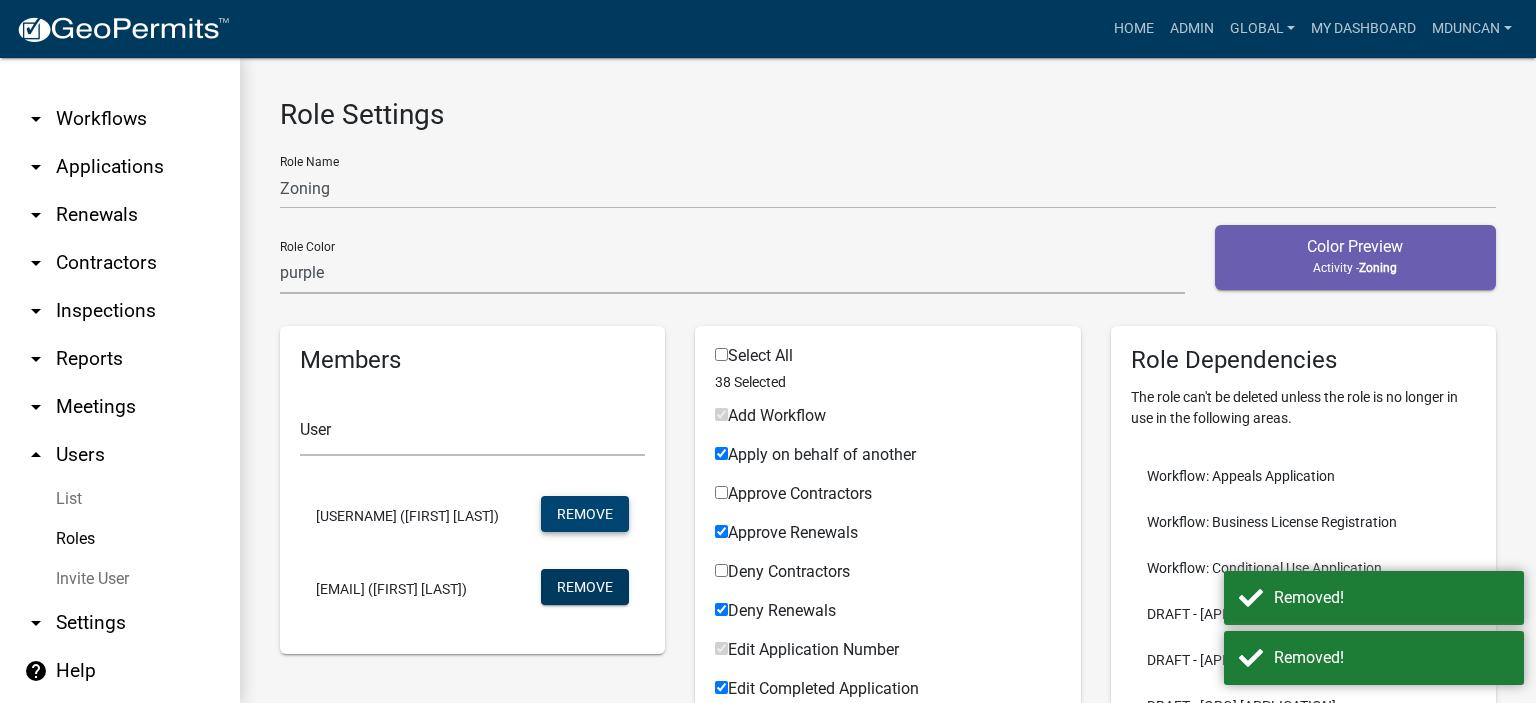 click on "Remove" at bounding box center (585, 514) 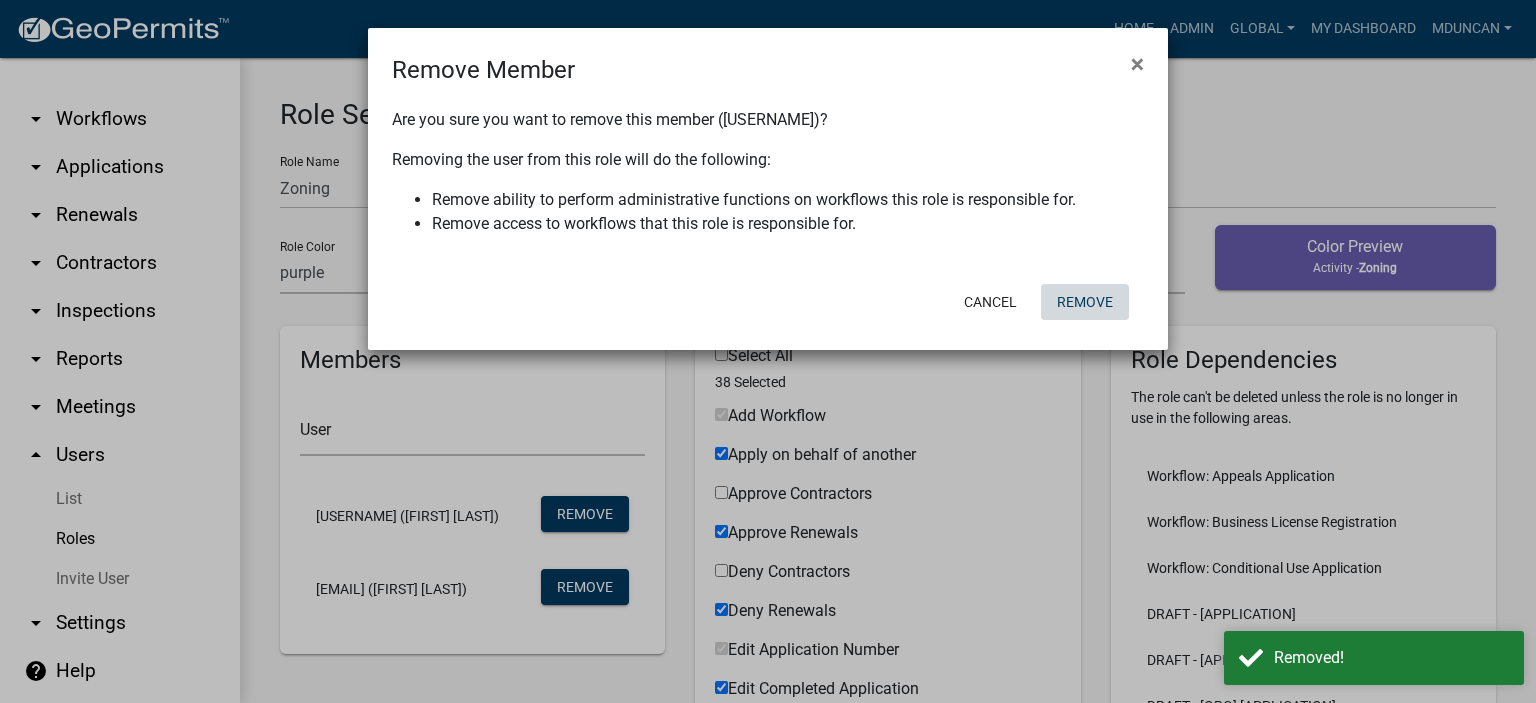 click on "Remove" 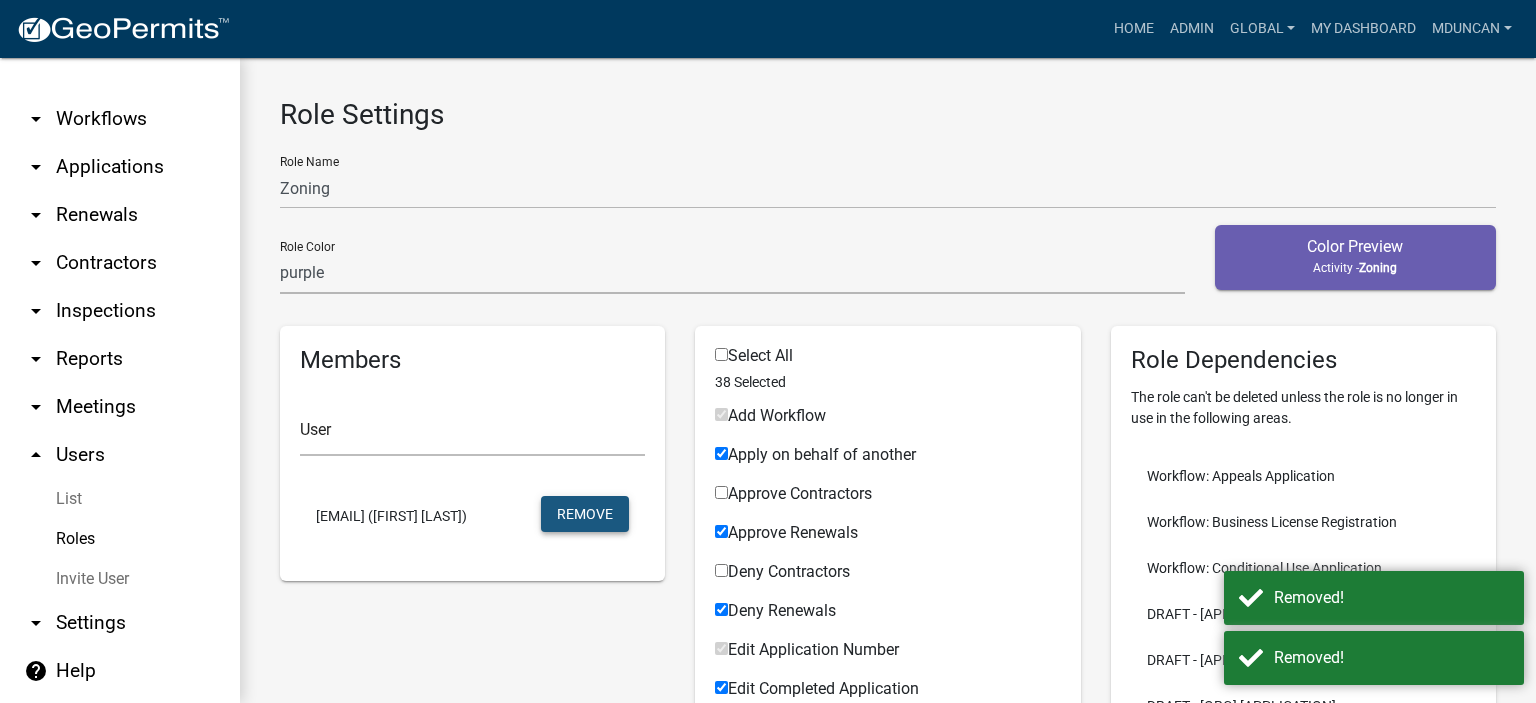 click on "Remove" at bounding box center [585, 514] 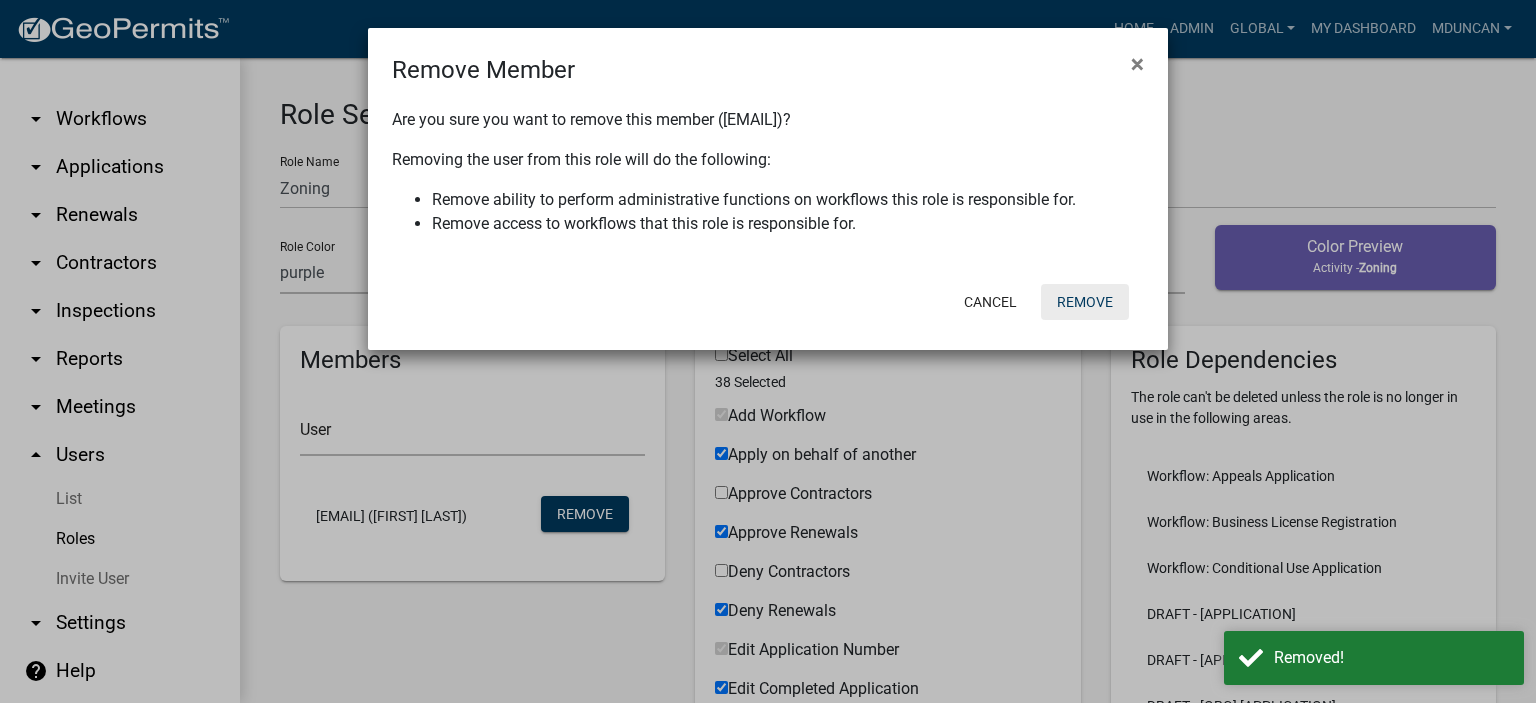 drag, startPoint x: 1080, startPoint y: 298, endPoint x: 1060, endPoint y: 328, distance: 36.05551 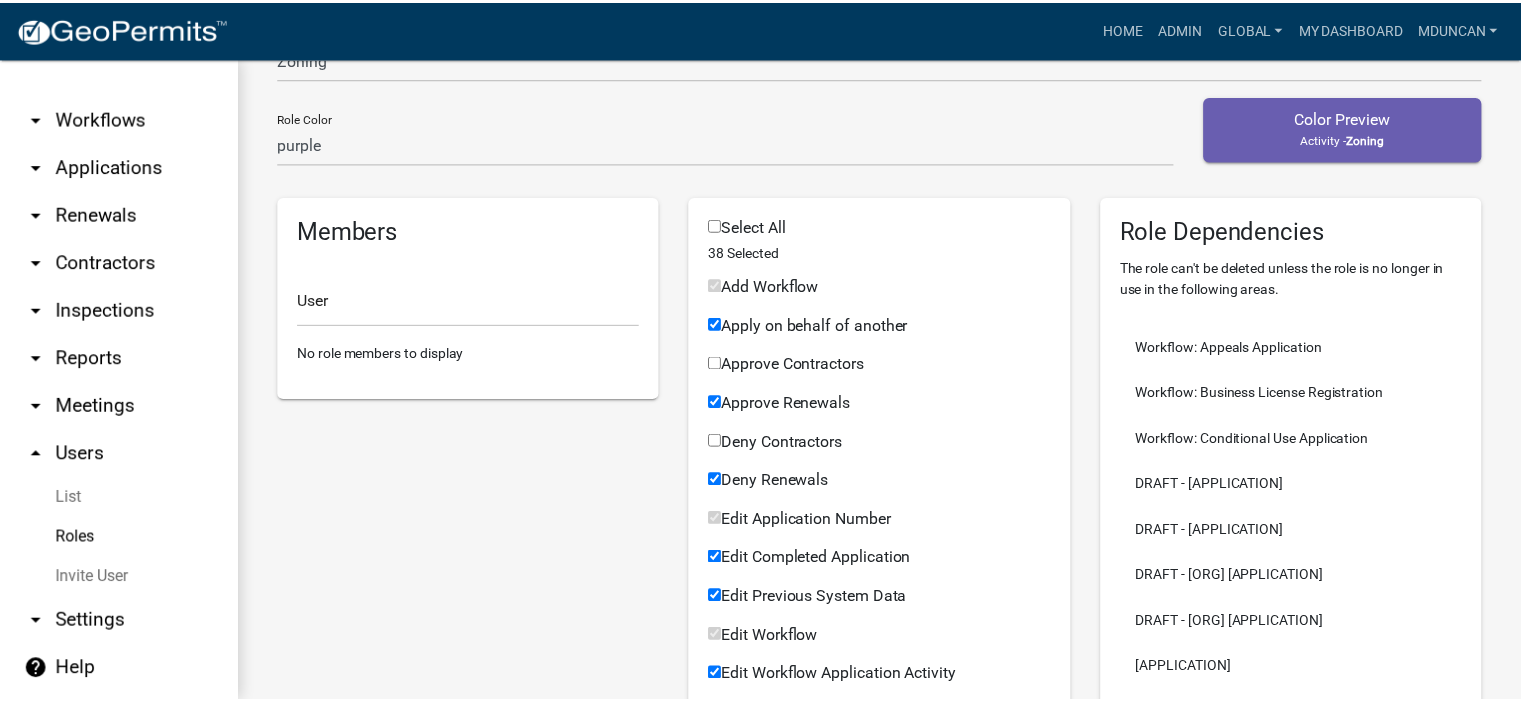 scroll, scrollTop: 0, scrollLeft: 0, axis: both 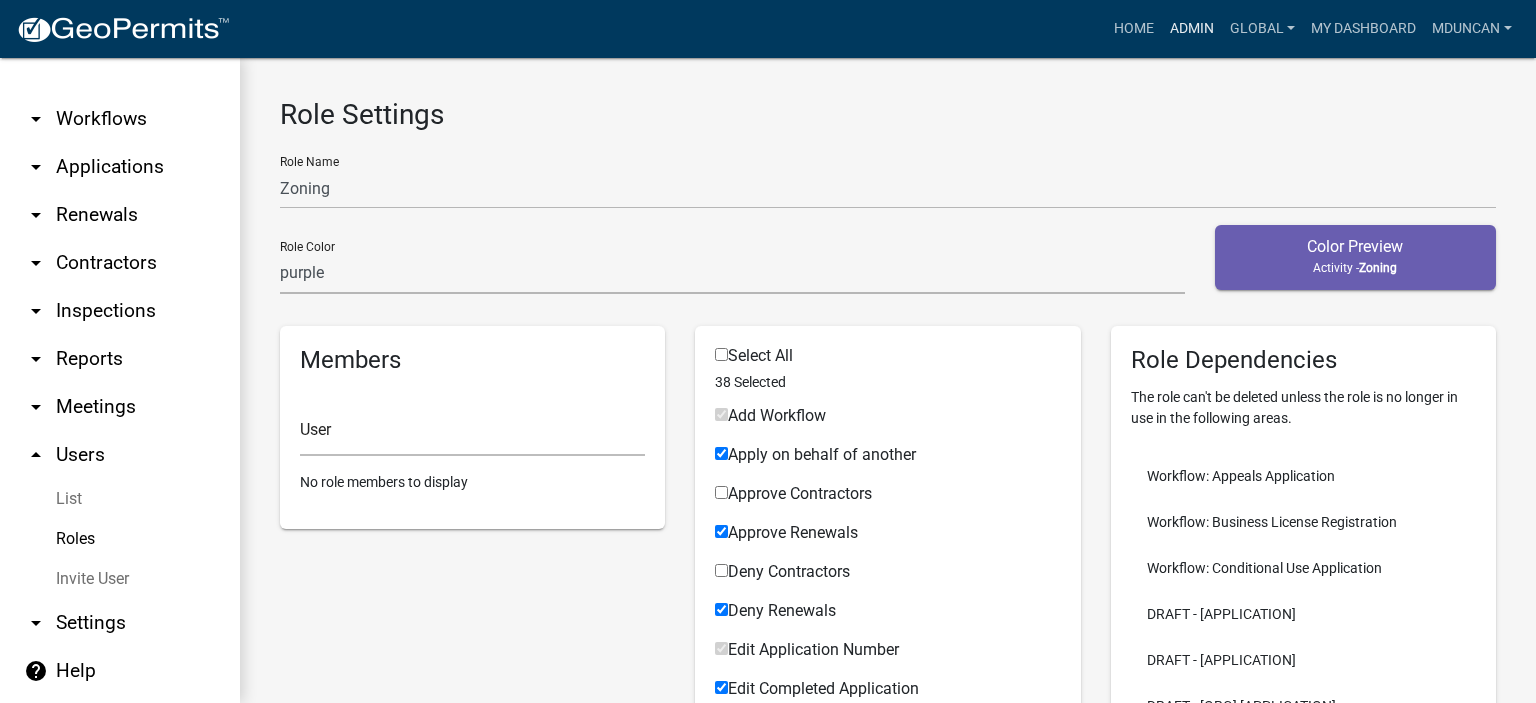 click on "Admin" at bounding box center [1192, 29] 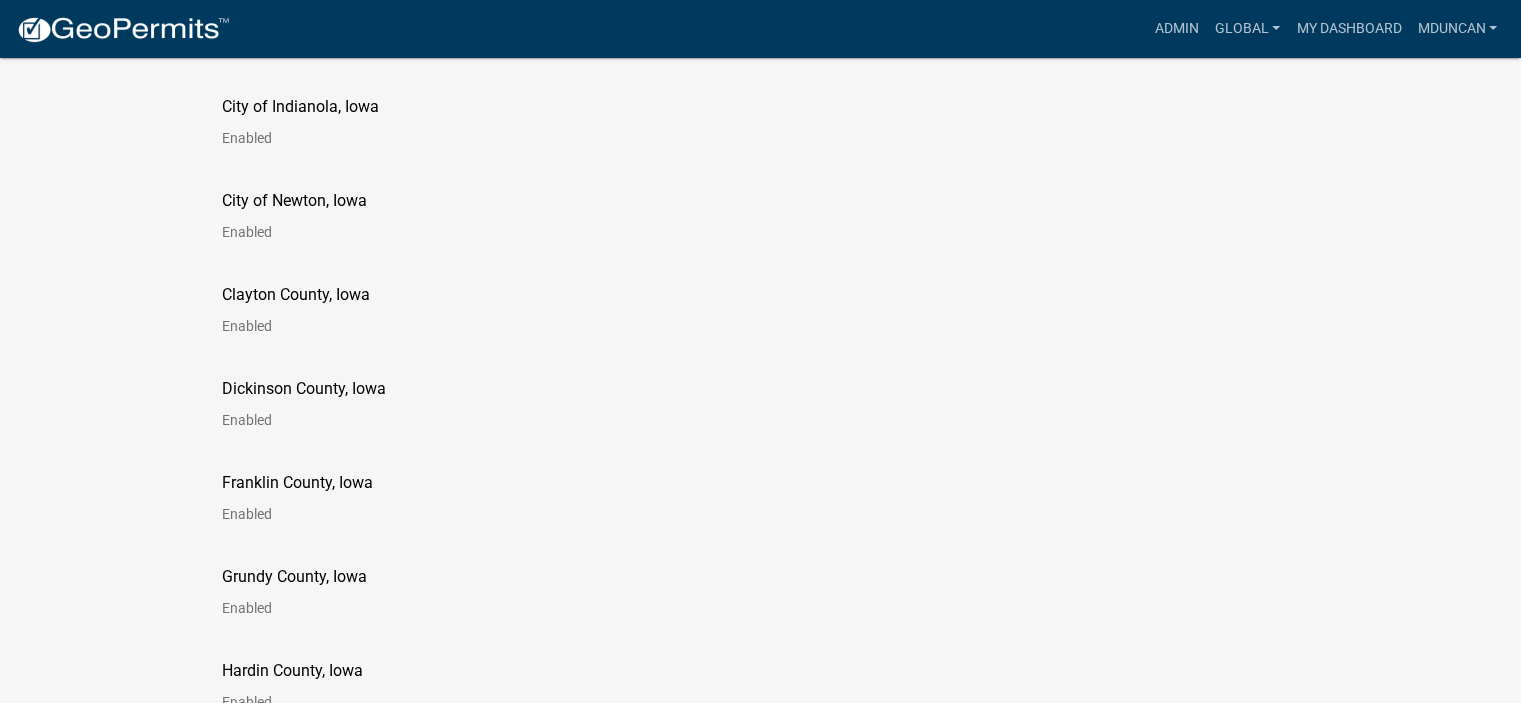 scroll, scrollTop: 2300, scrollLeft: 0, axis: vertical 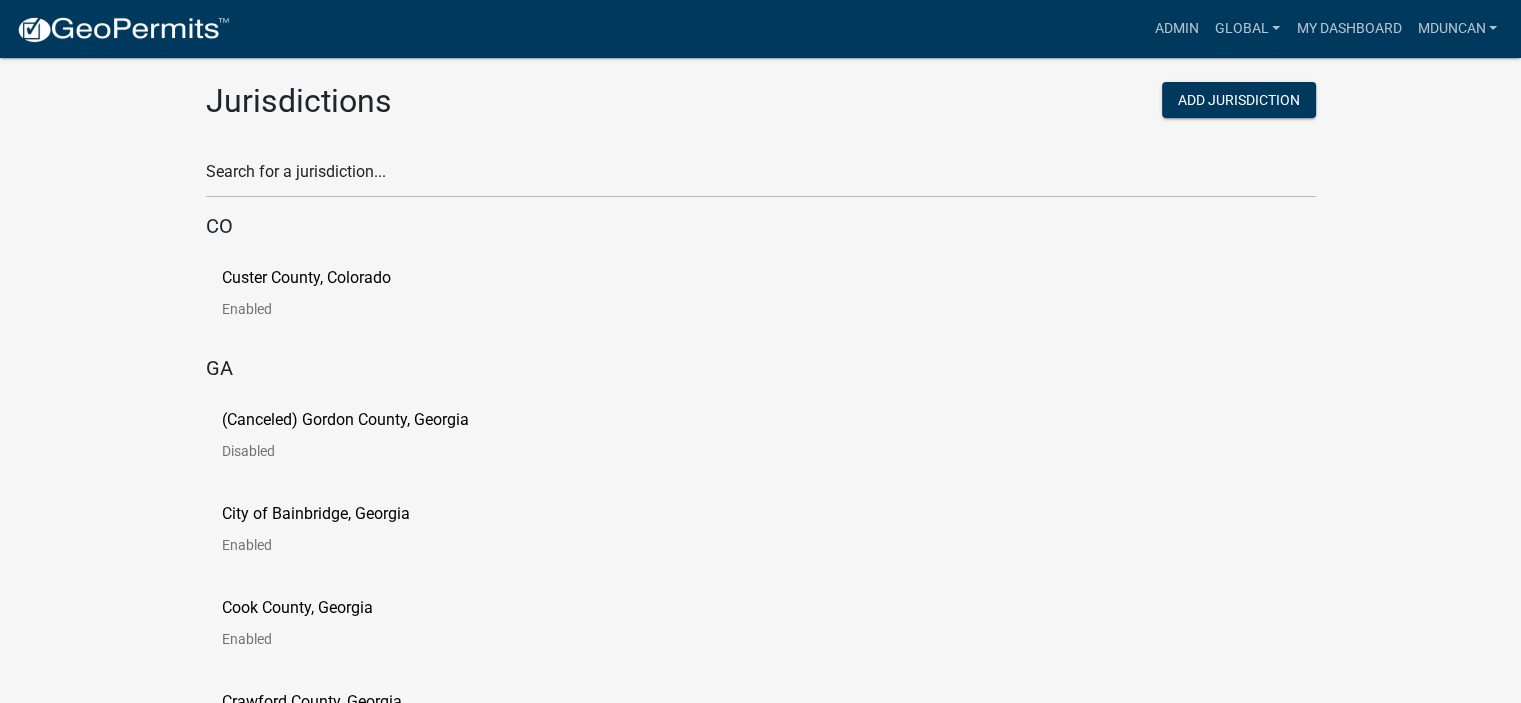 click on "(Canceled) Gordon County, Georgia" 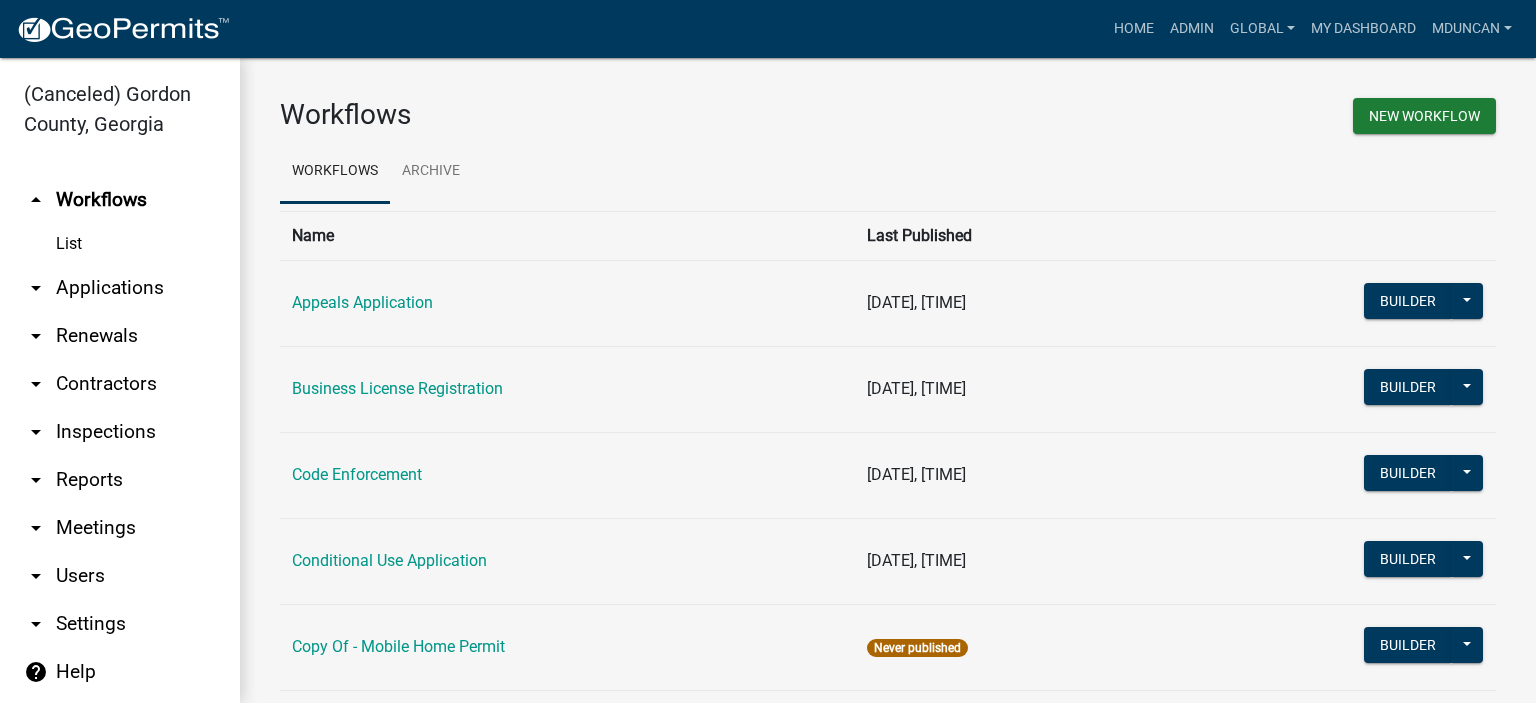 scroll, scrollTop: 1, scrollLeft: 0, axis: vertical 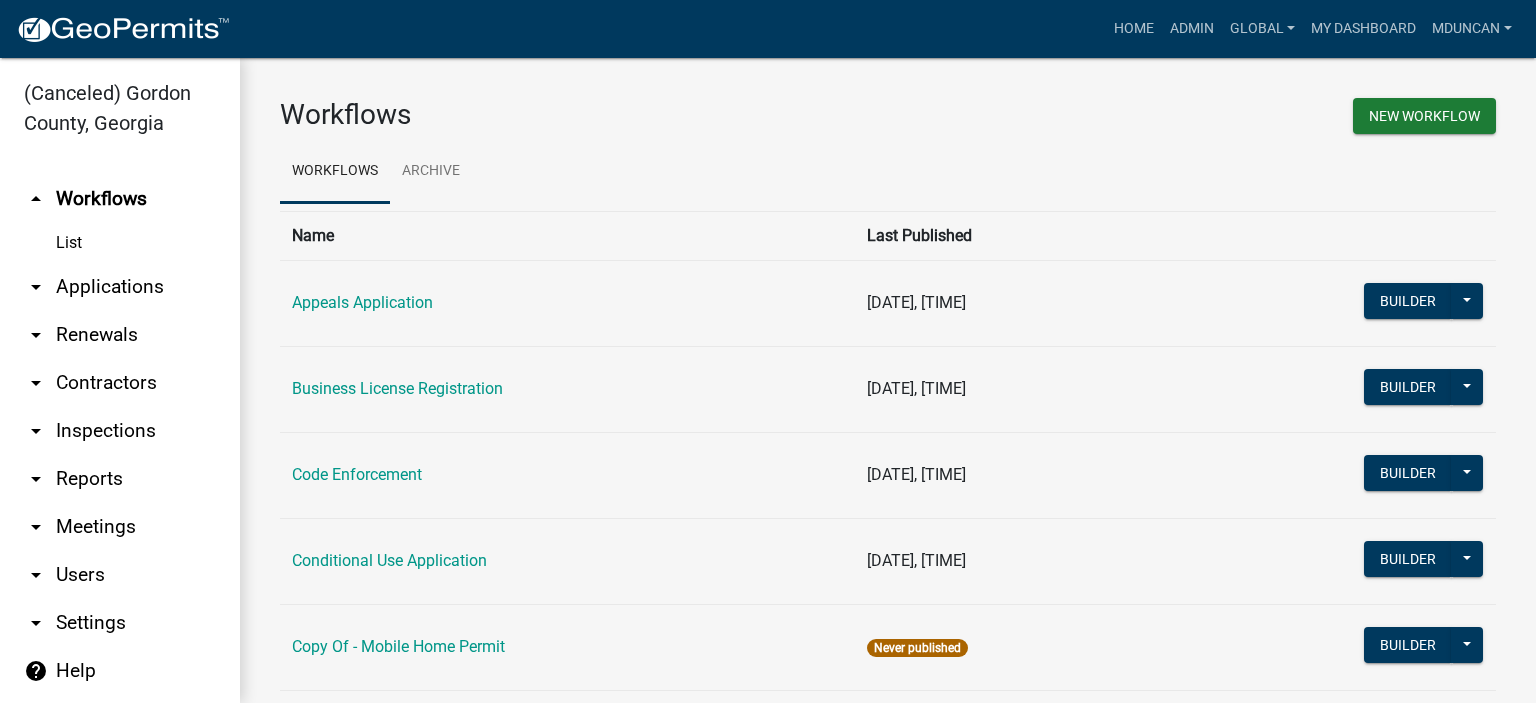 click on "arrow_drop_down   Settings" at bounding box center (120, 623) 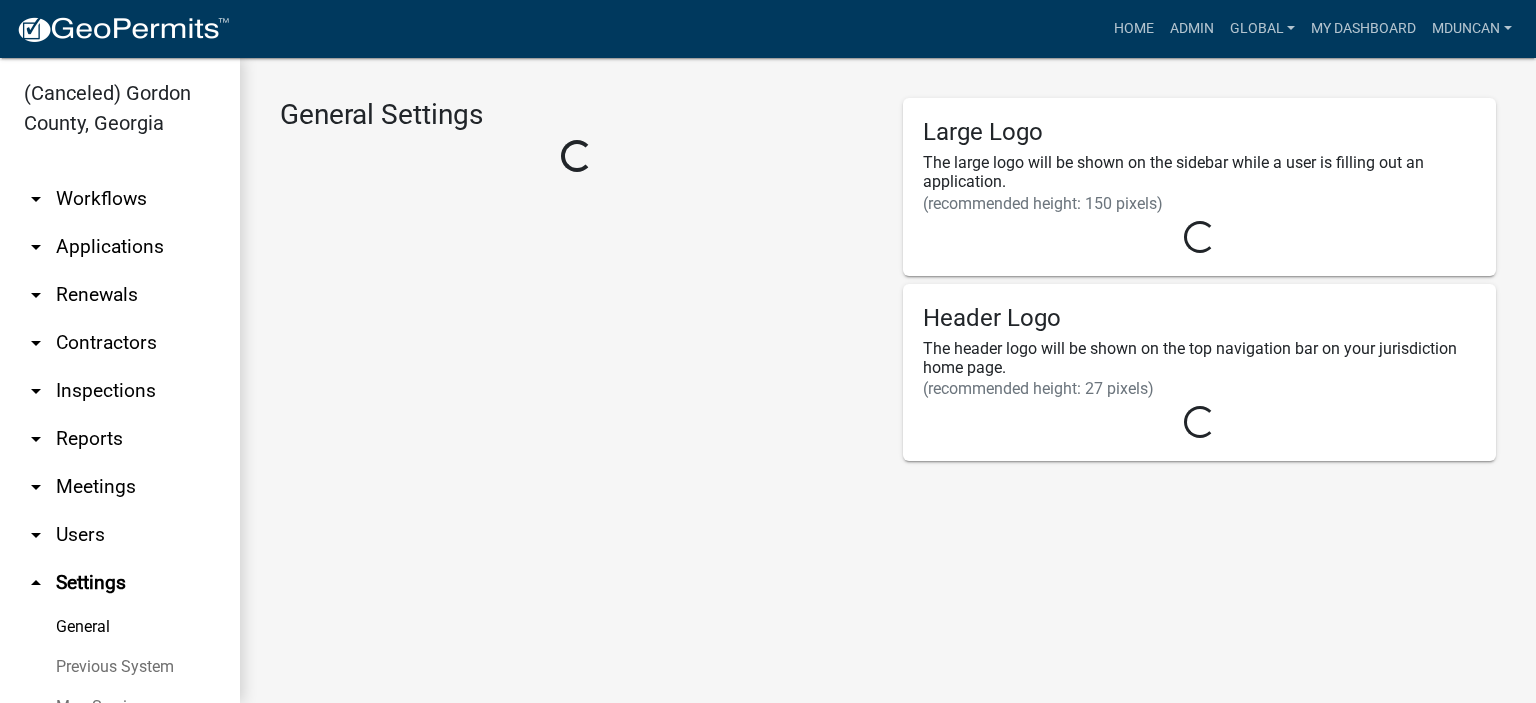 select on "8f624980-0f5f-4133-9fb1-90f1318324c7" 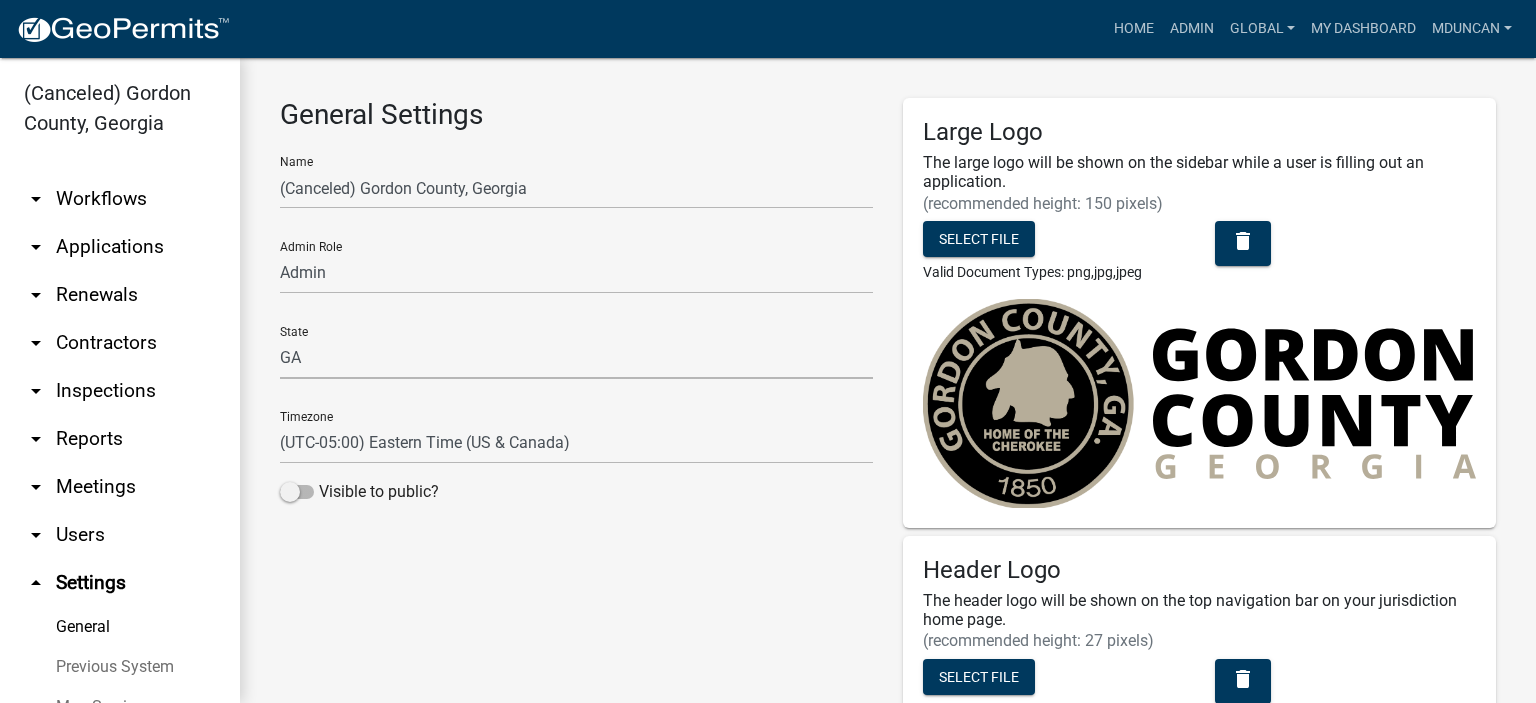 click on "AL   AK   AZ   AR   CA   CO   CT   DE   FL   GA   HI   ID   IL   IN   IA   KS   KY   LA   ME   MD   MA   MI   MN   MS   MO   MT   NE   NV   NH   NJ   NM   NY   NC   ND   OH   OK   OR   PA   RI   SC   SD   TN   TX   UT   VT   VA   WA   WV   WI   WY" 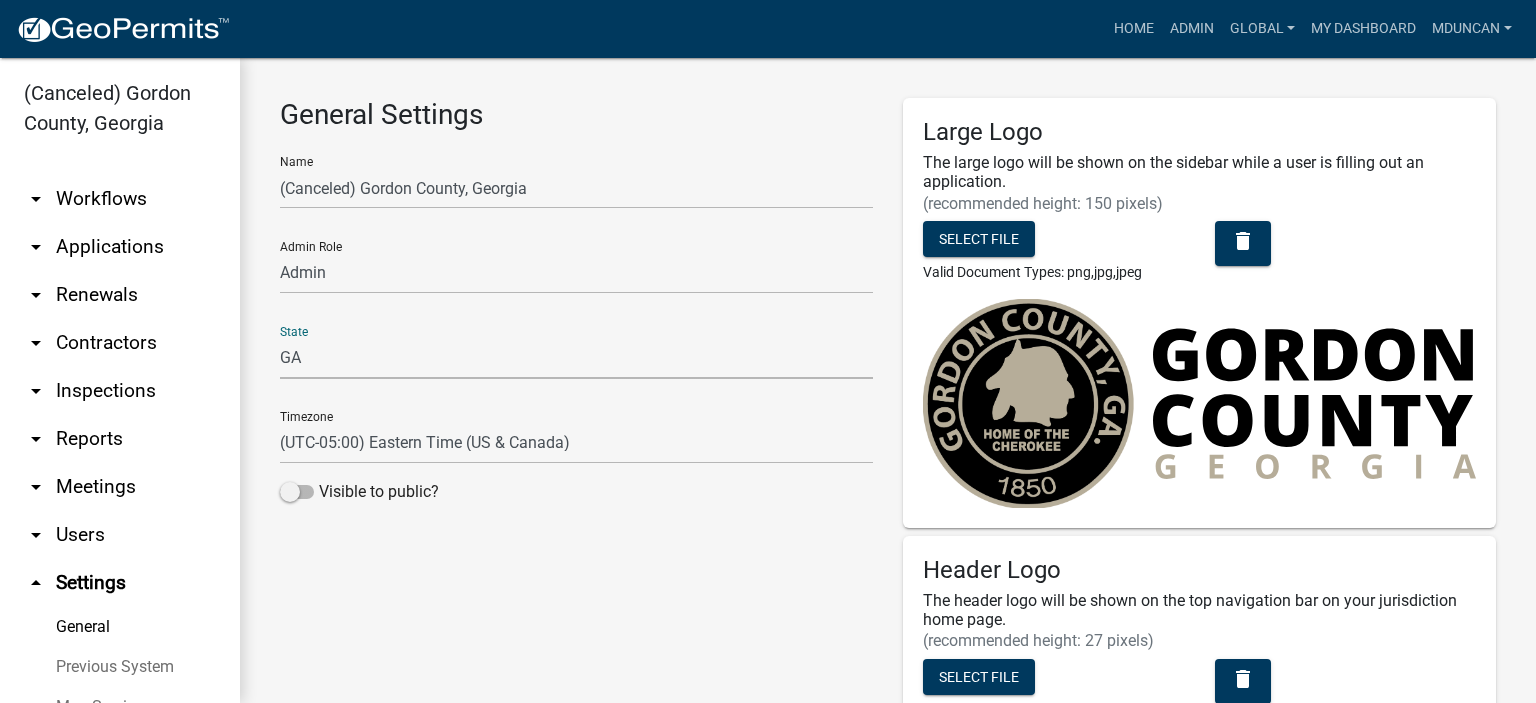 select on "WY" 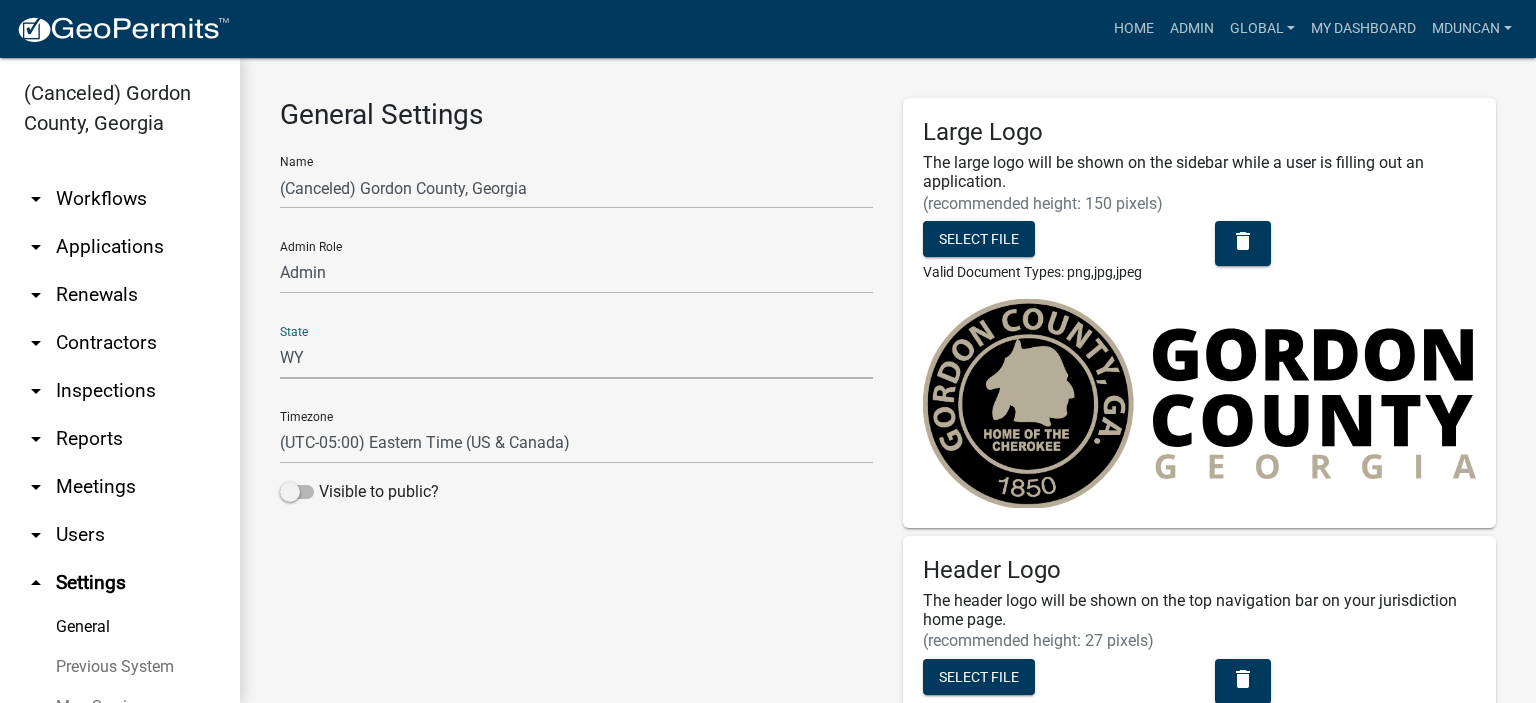 click on "AL   AK   AZ   AR   CA   CO   CT   DE   FL   GA   HI   ID   IL   IN   IA   KS   KY   LA   ME   MD   MA   MI   MN   MS   MO   MT   NE   NV   NH   NJ   NM   NY   NC   ND   OH   OK   OR   PA   RI   SC   SD   TN   TX   UT   VT   VA   WA   WV   WI   WY" 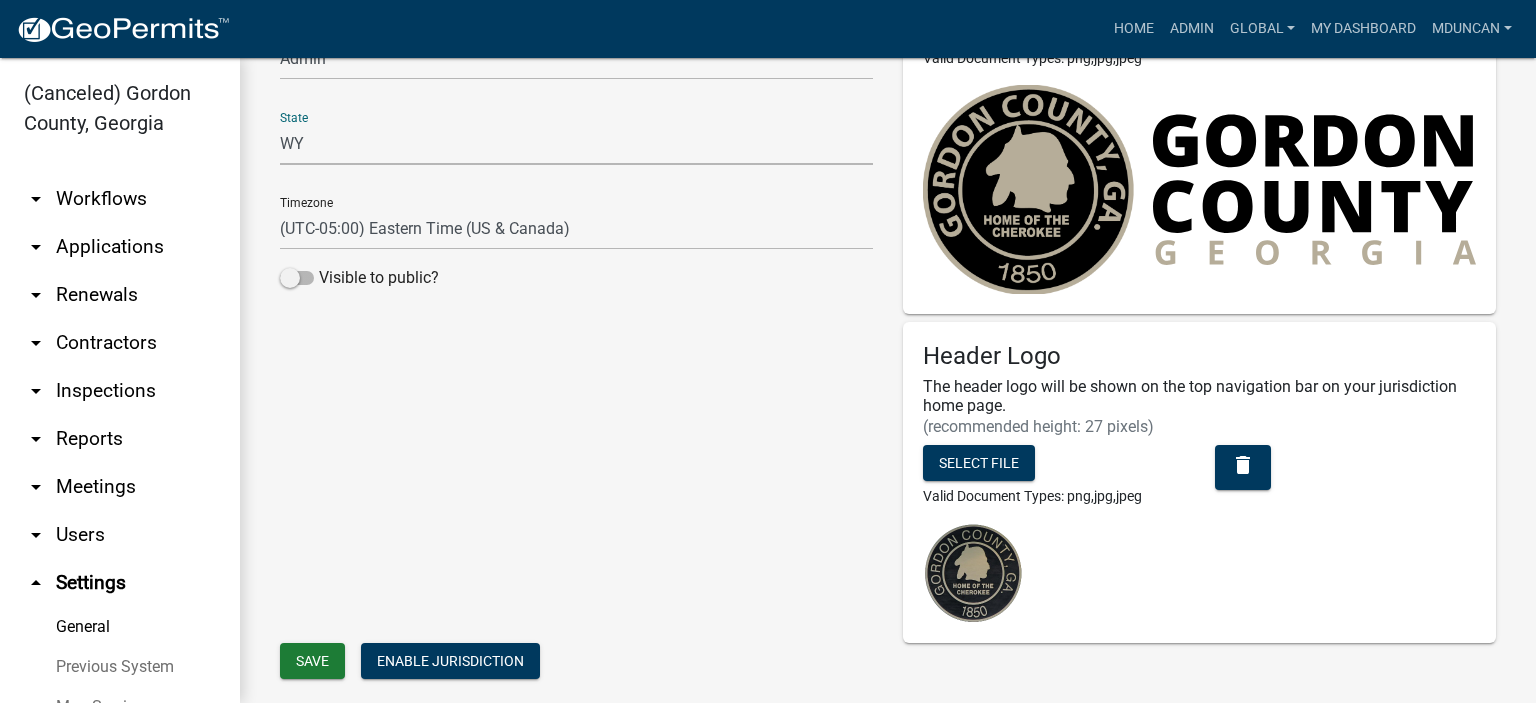 scroll, scrollTop: 249, scrollLeft: 0, axis: vertical 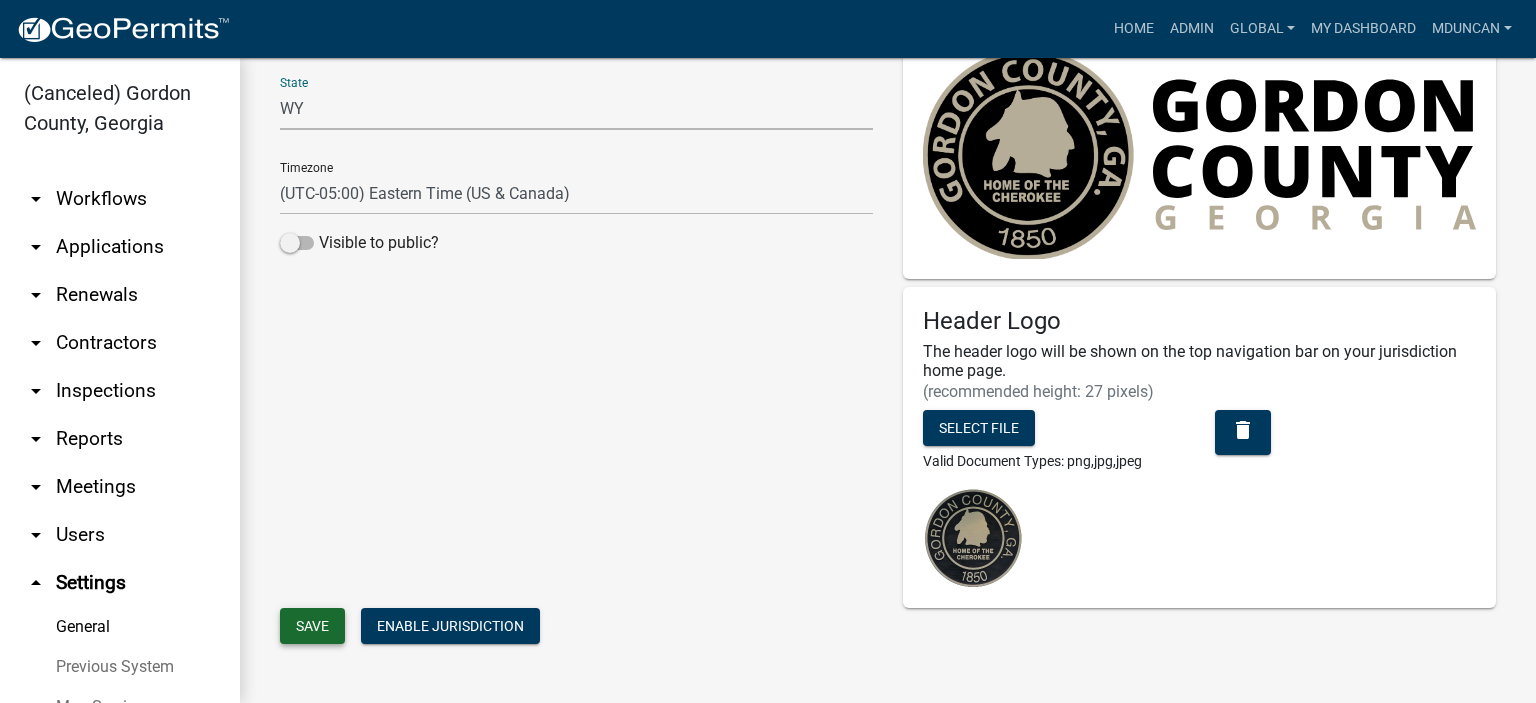 click on "Save" 